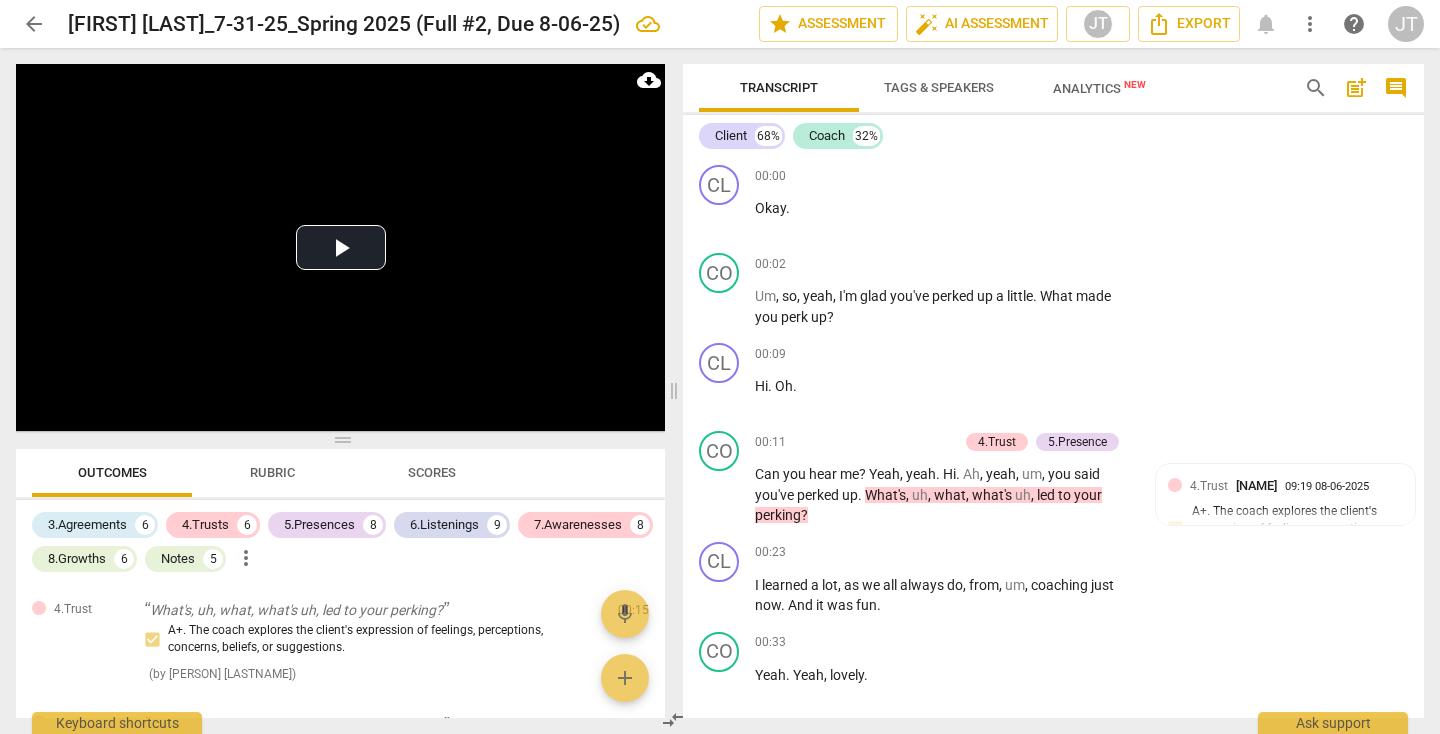 scroll, scrollTop: 0, scrollLeft: 0, axis: both 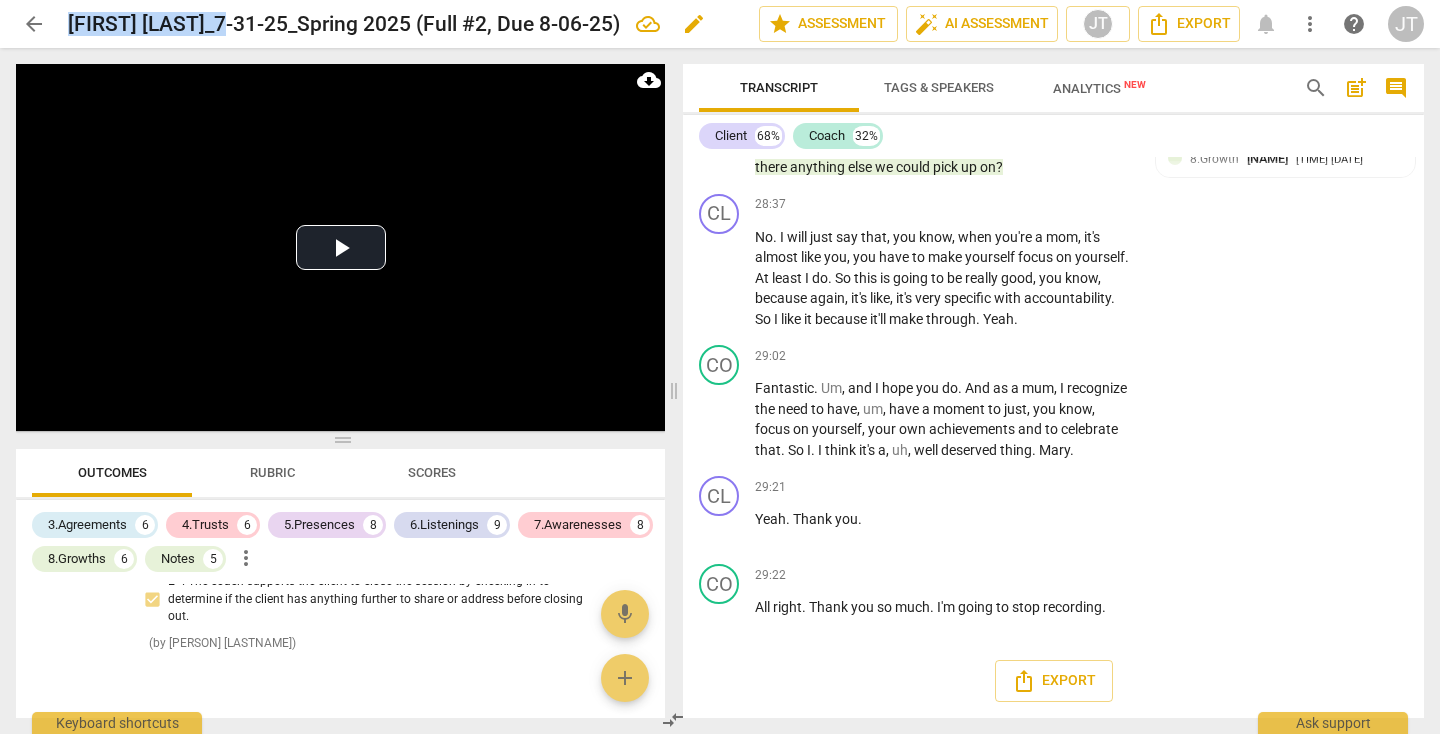 drag, startPoint x: 72, startPoint y: 25, endPoint x: 232, endPoint y: 27, distance: 160.0125 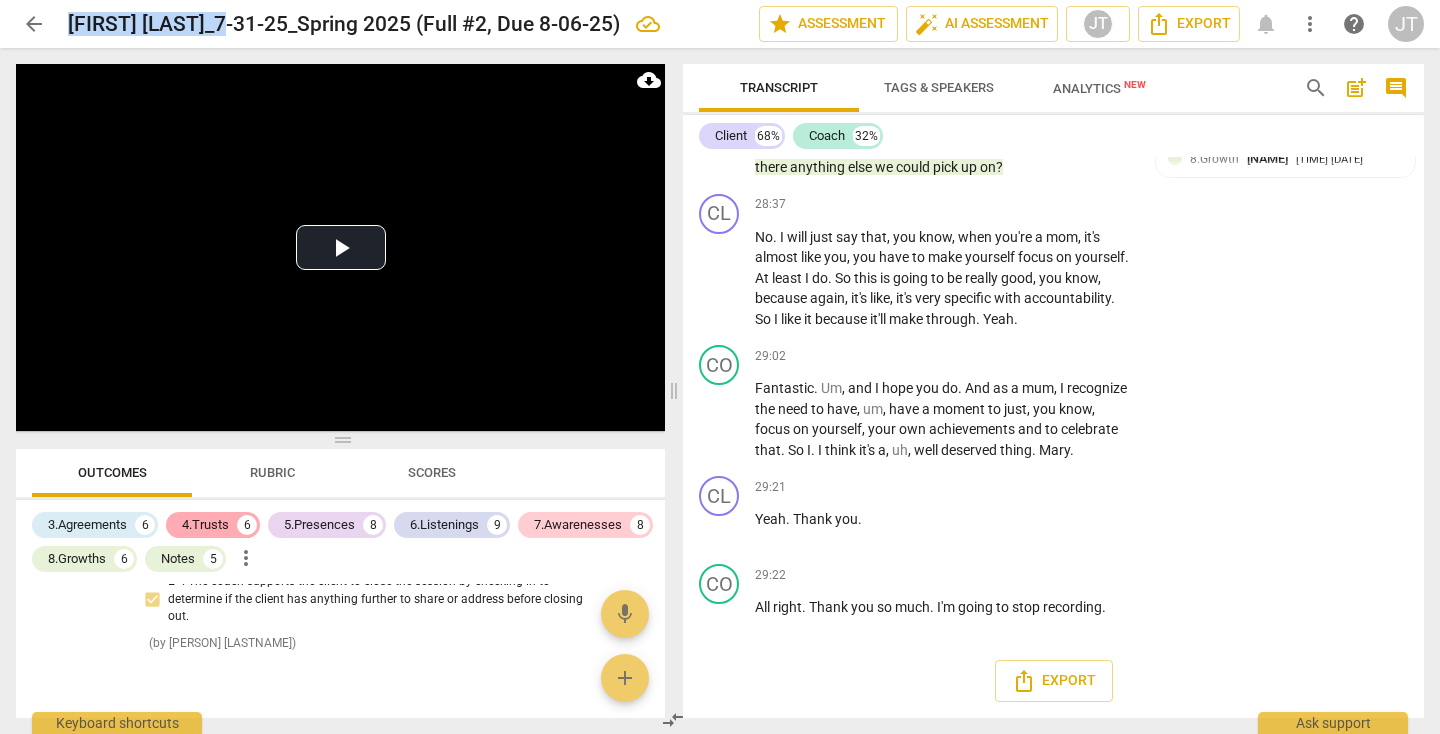 click on "4.Trusts 6" at bounding box center (213, 525) 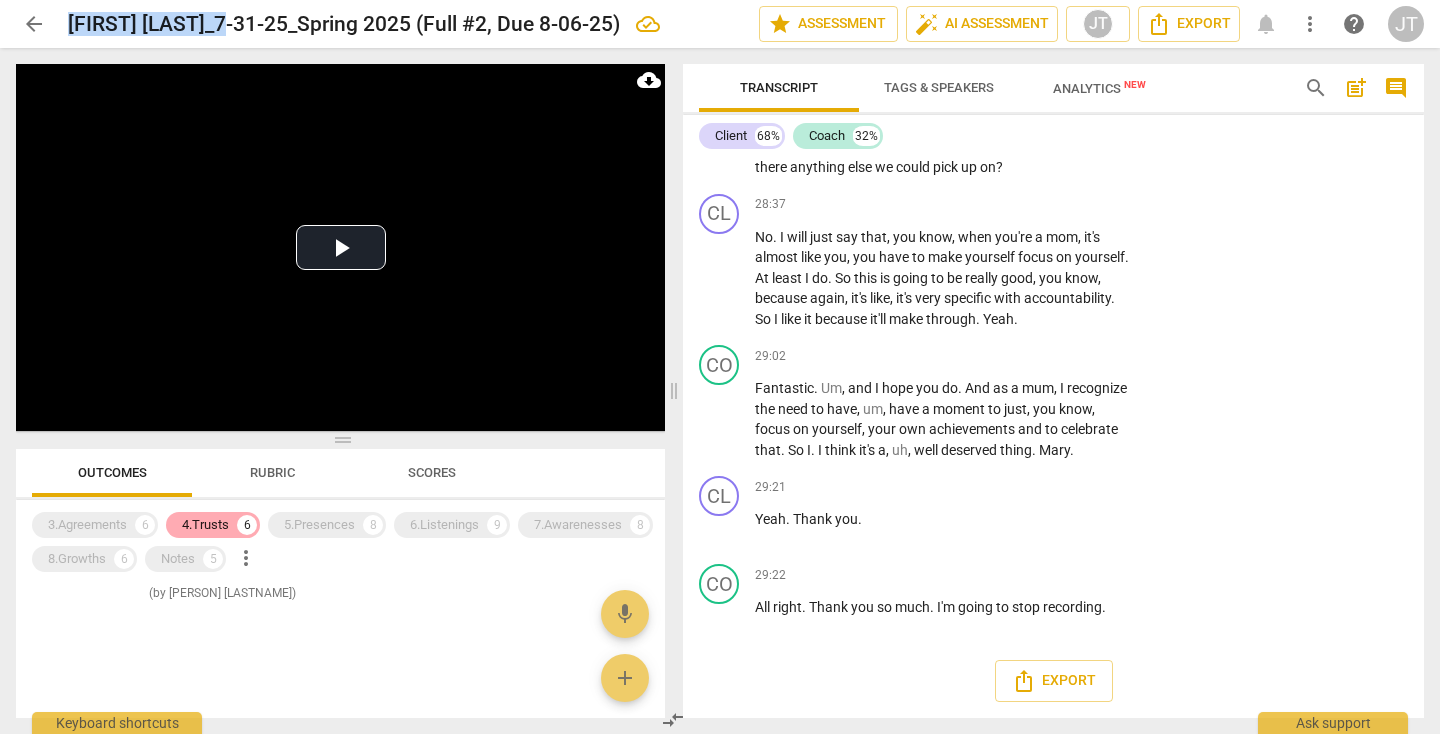 scroll, scrollTop: 1023, scrollLeft: 0, axis: vertical 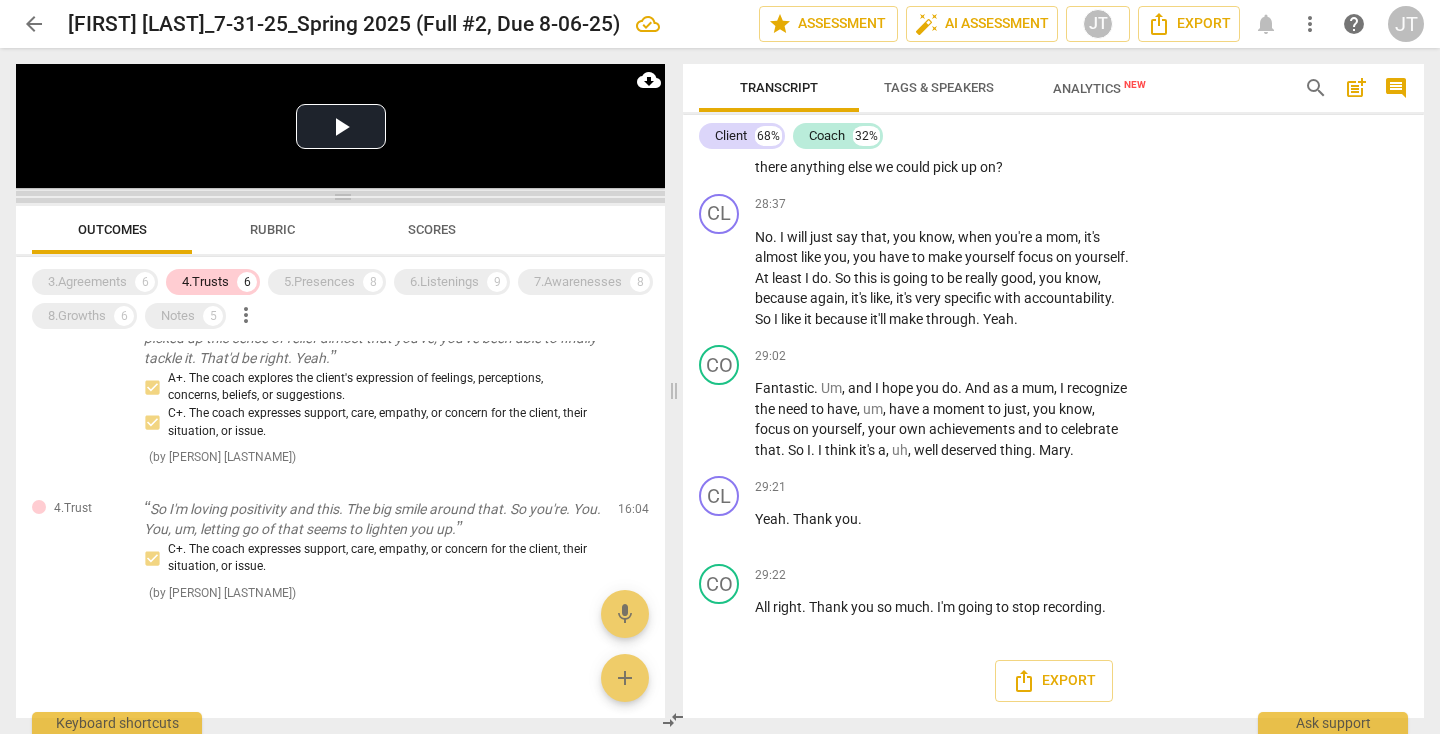 drag, startPoint x: 345, startPoint y: 438, endPoint x: 351, endPoint y: 195, distance: 243.07407 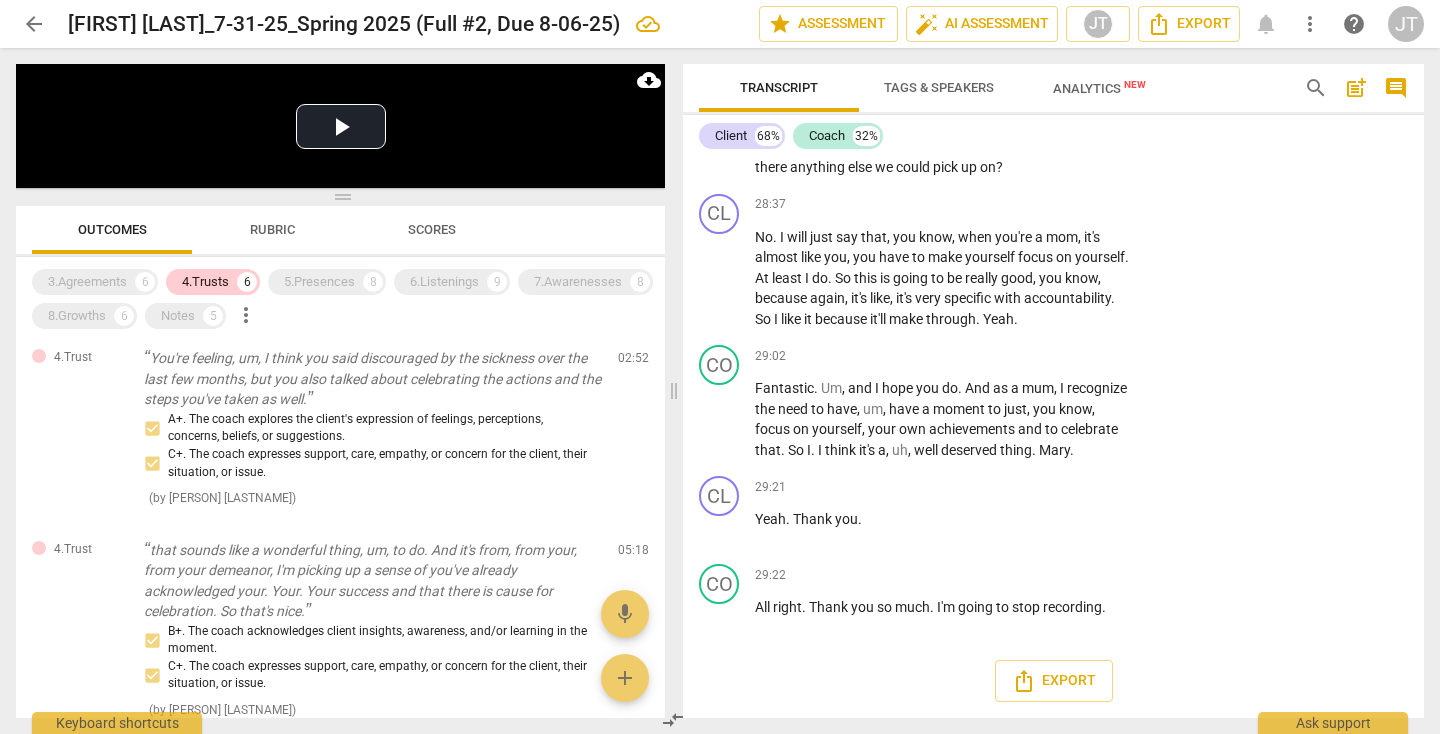 scroll, scrollTop: 0, scrollLeft: 0, axis: both 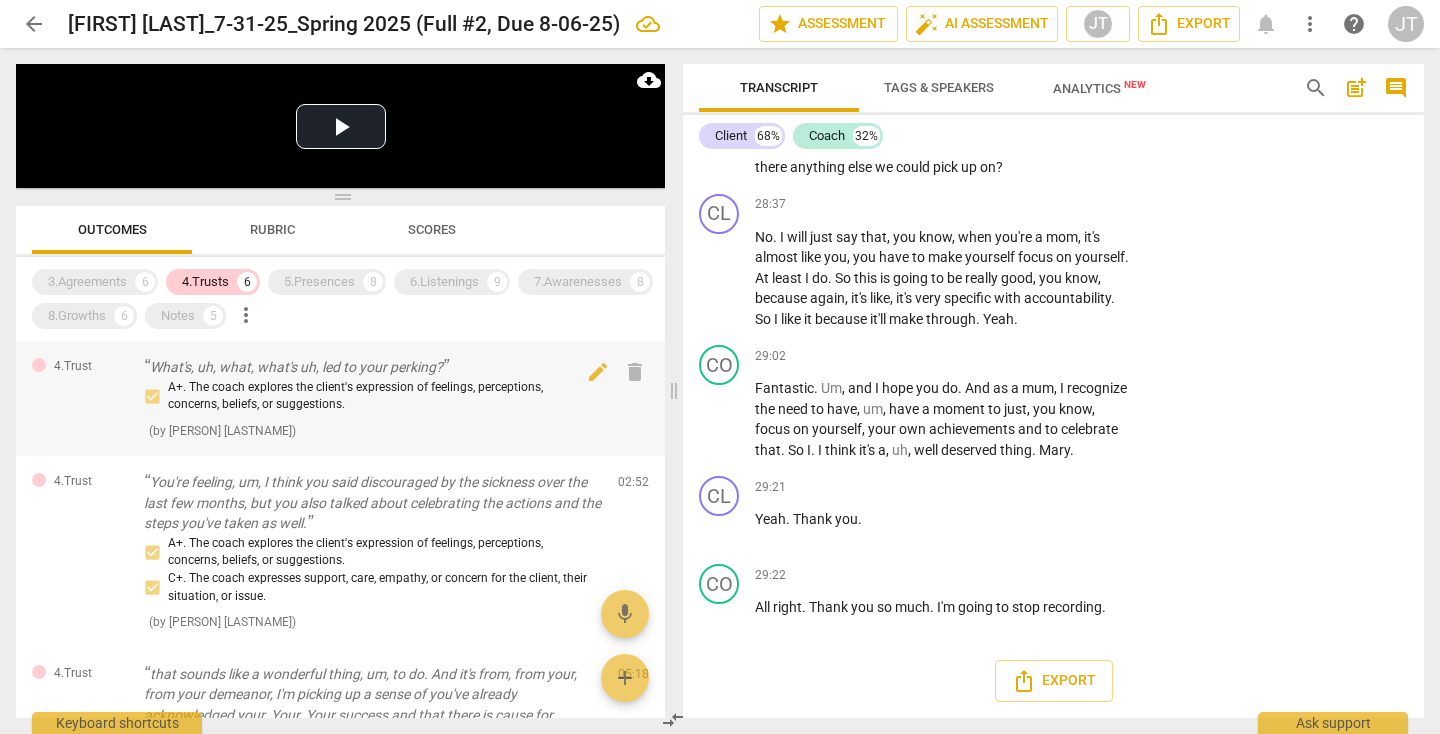 click on "What's, uh, what, what's uh, led to your perking?" at bounding box center (373, 367) 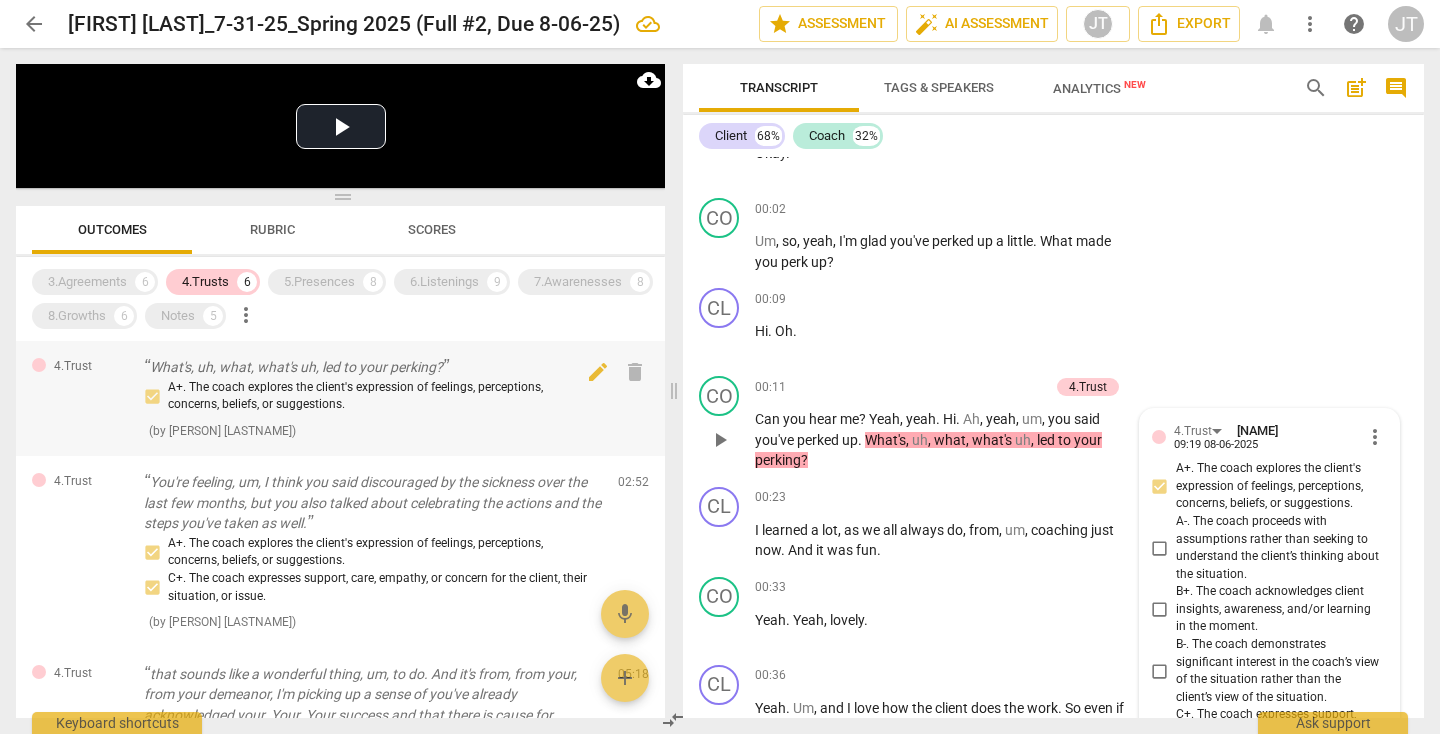 scroll, scrollTop: 41, scrollLeft: 0, axis: vertical 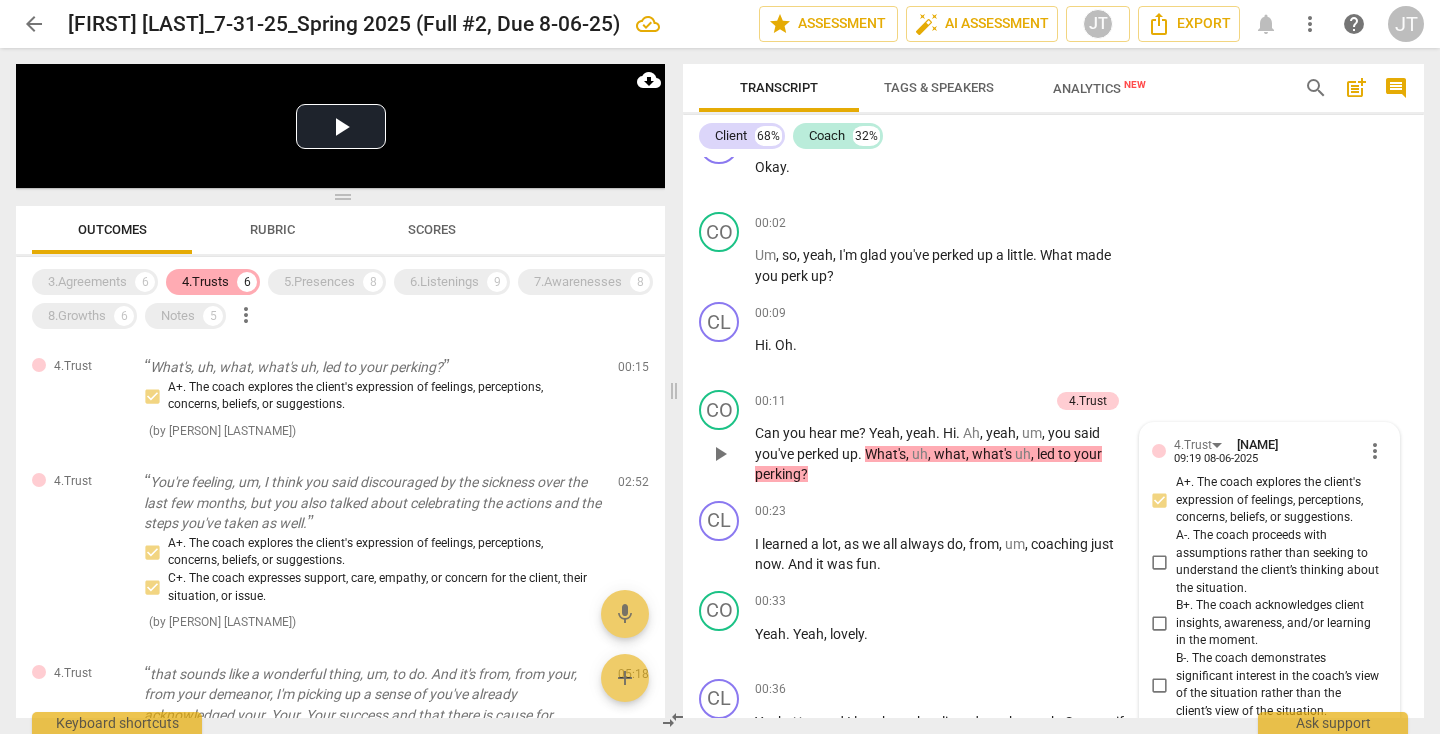 click on "4.Trusts" at bounding box center (205, 282) 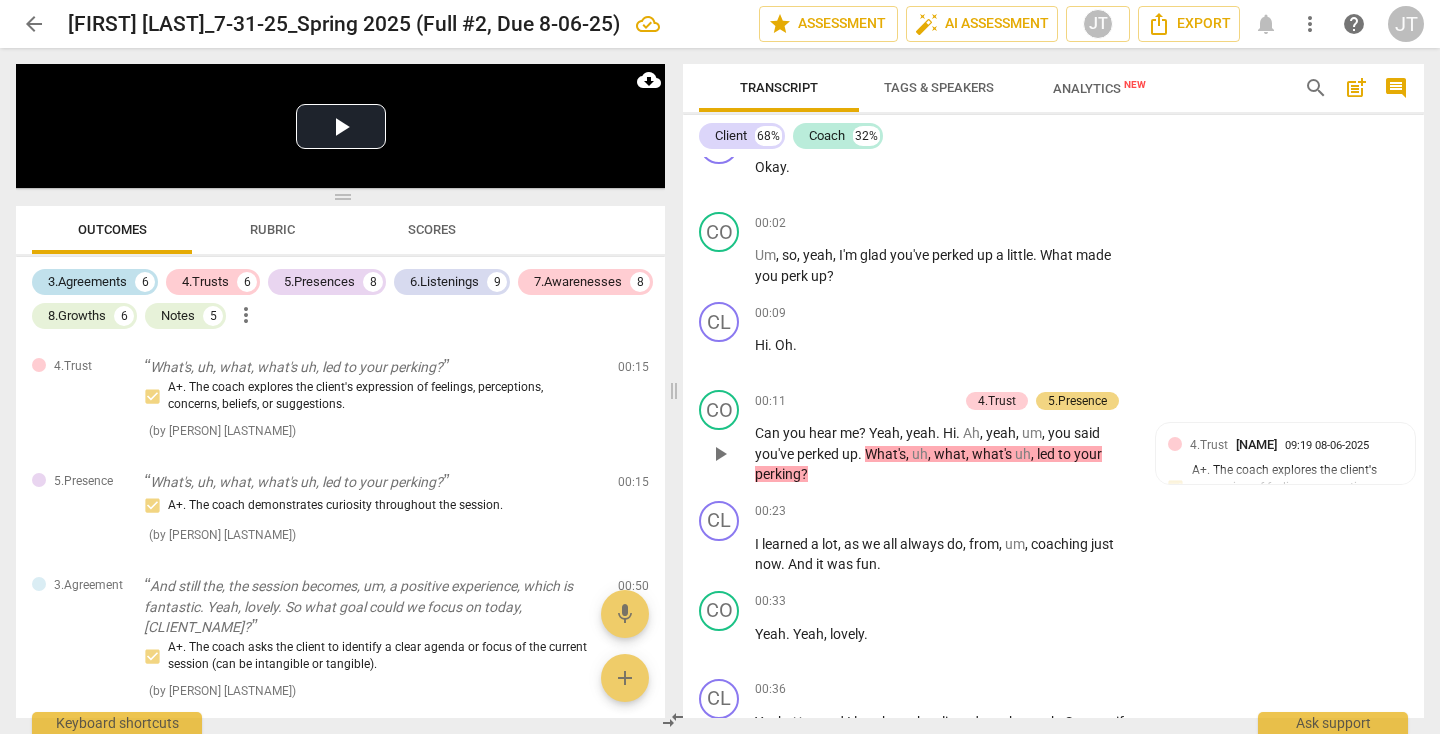 click on "3.Agreements" at bounding box center (87, 282) 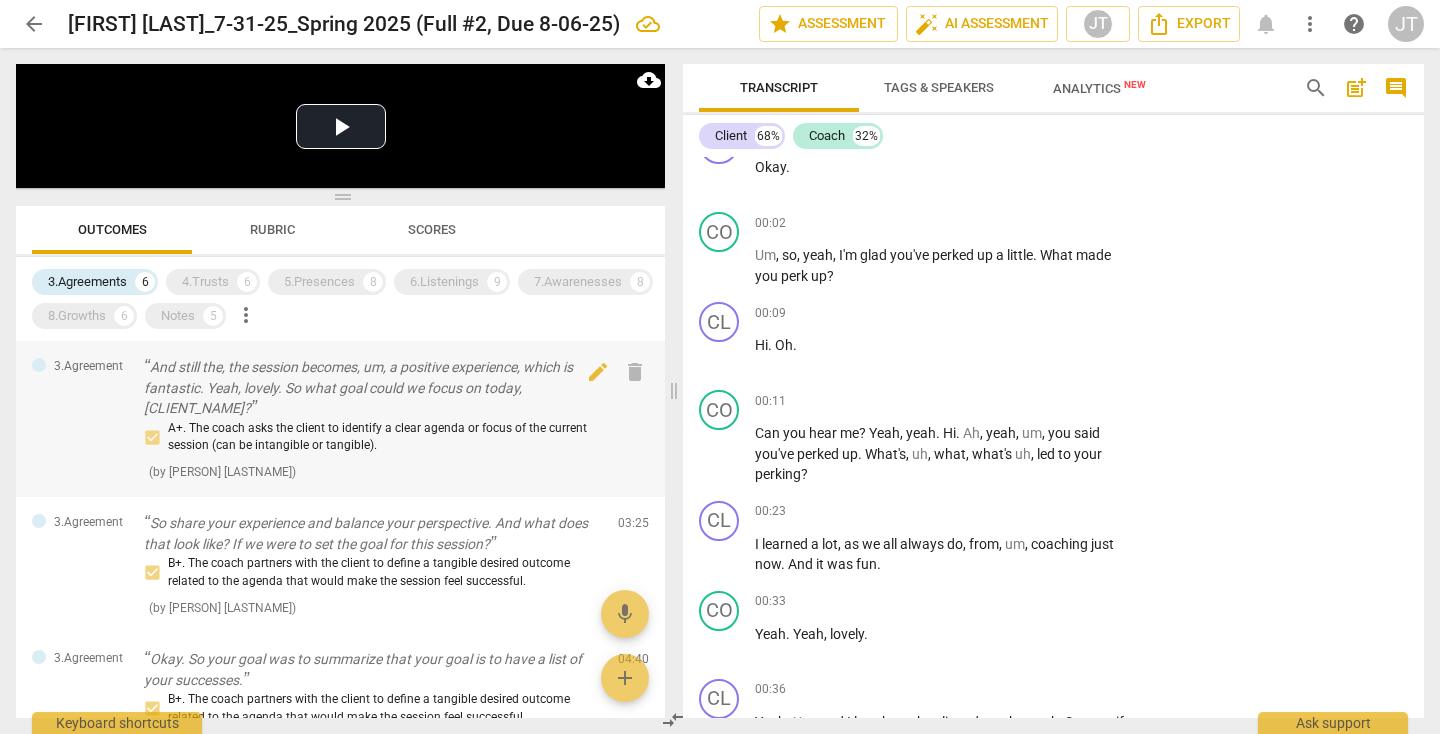 click on "A+. The coach asks the client to identify a clear agenda or focus of the current session (can be intangible or tangible)." at bounding box center [373, 437] 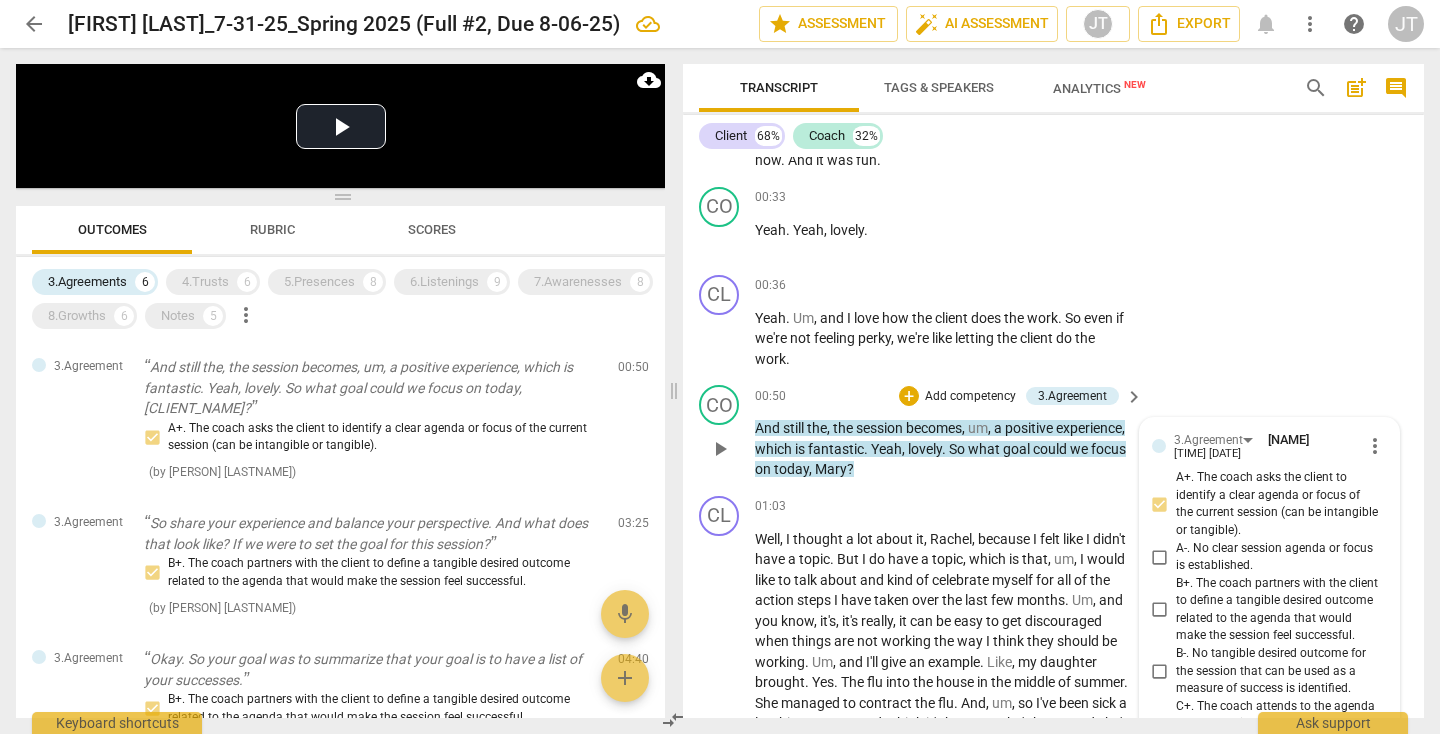 scroll, scrollTop: 440, scrollLeft: 0, axis: vertical 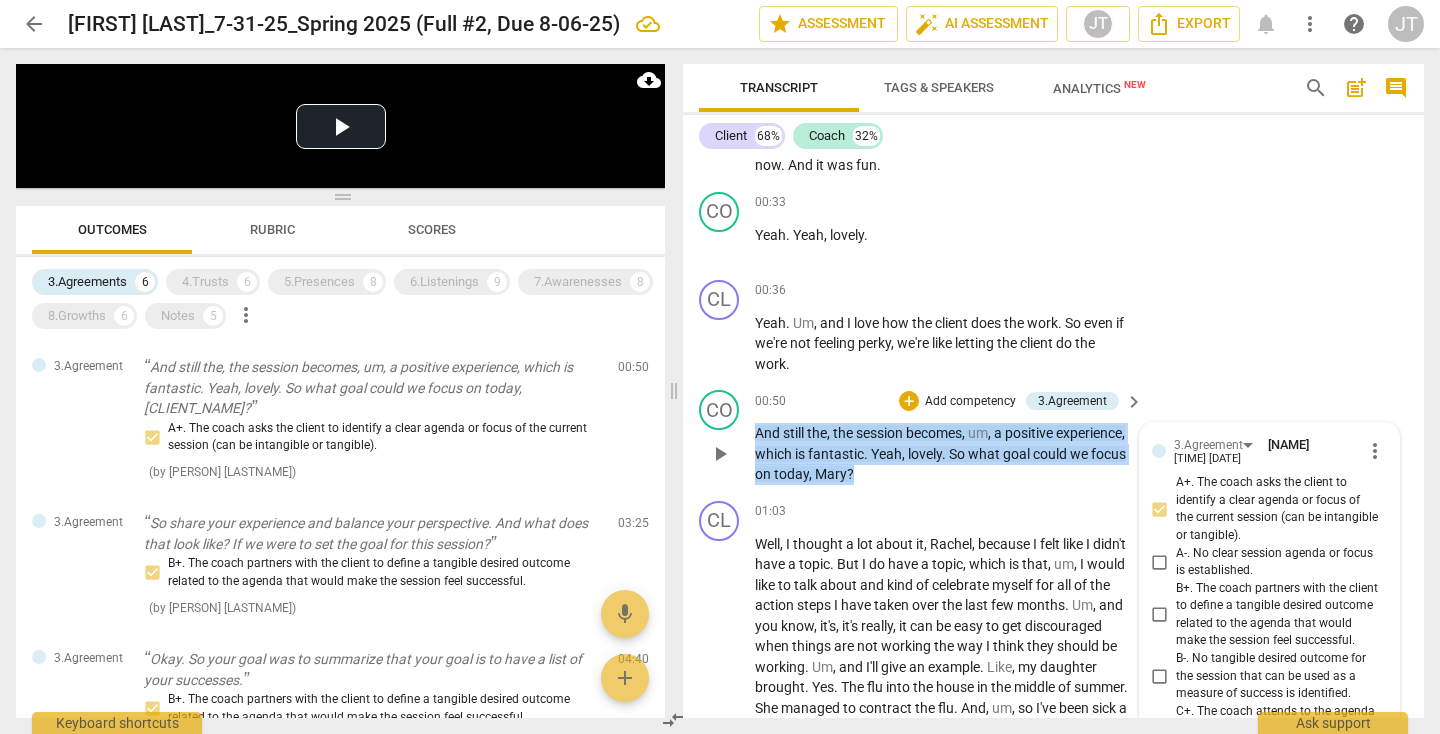 drag, startPoint x: 969, startPoint y: 475, endPoint x: 736, endPoint y: 441, distance: 235.46762 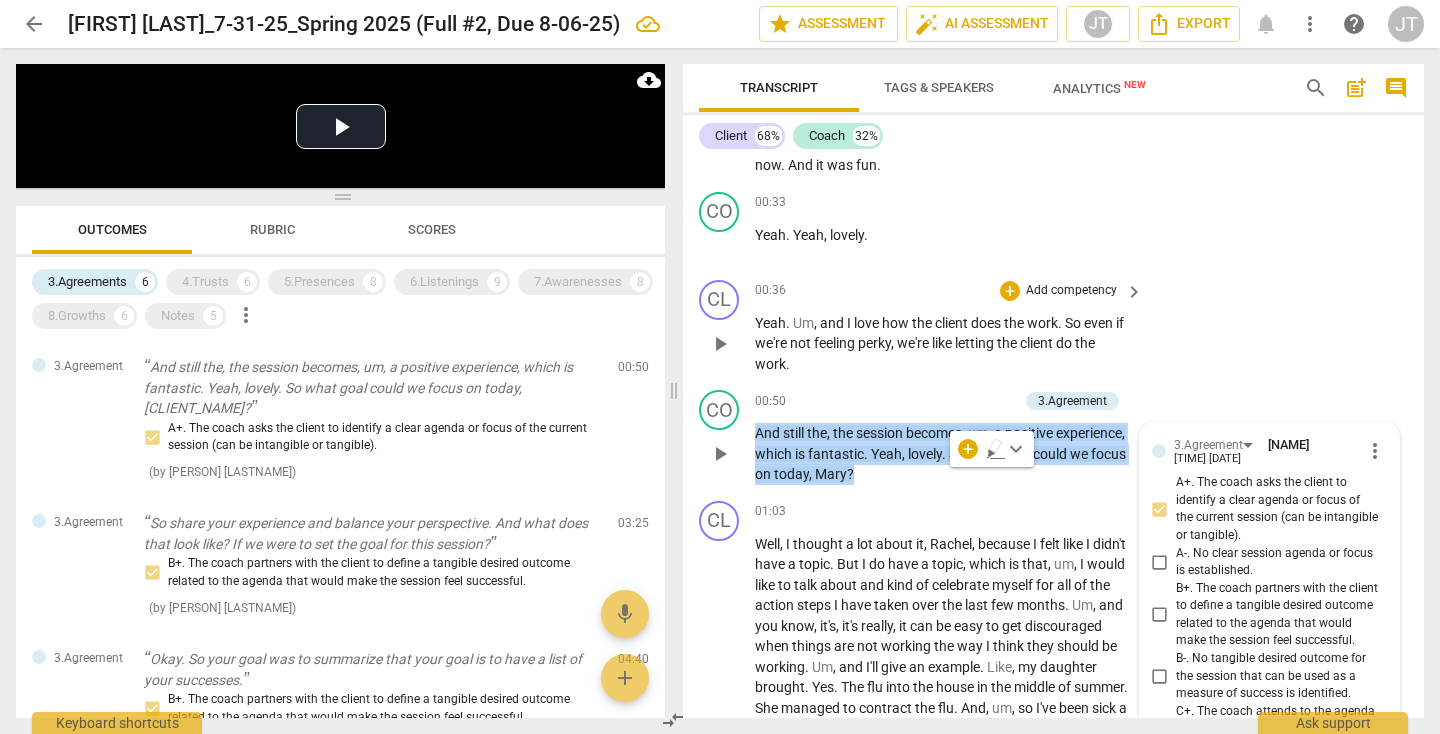copy on "And still the , the session becomes , um , a positive experience , which is fantastic . Yeah , lovely . So what goal could we focus on today , [NAME] ?" 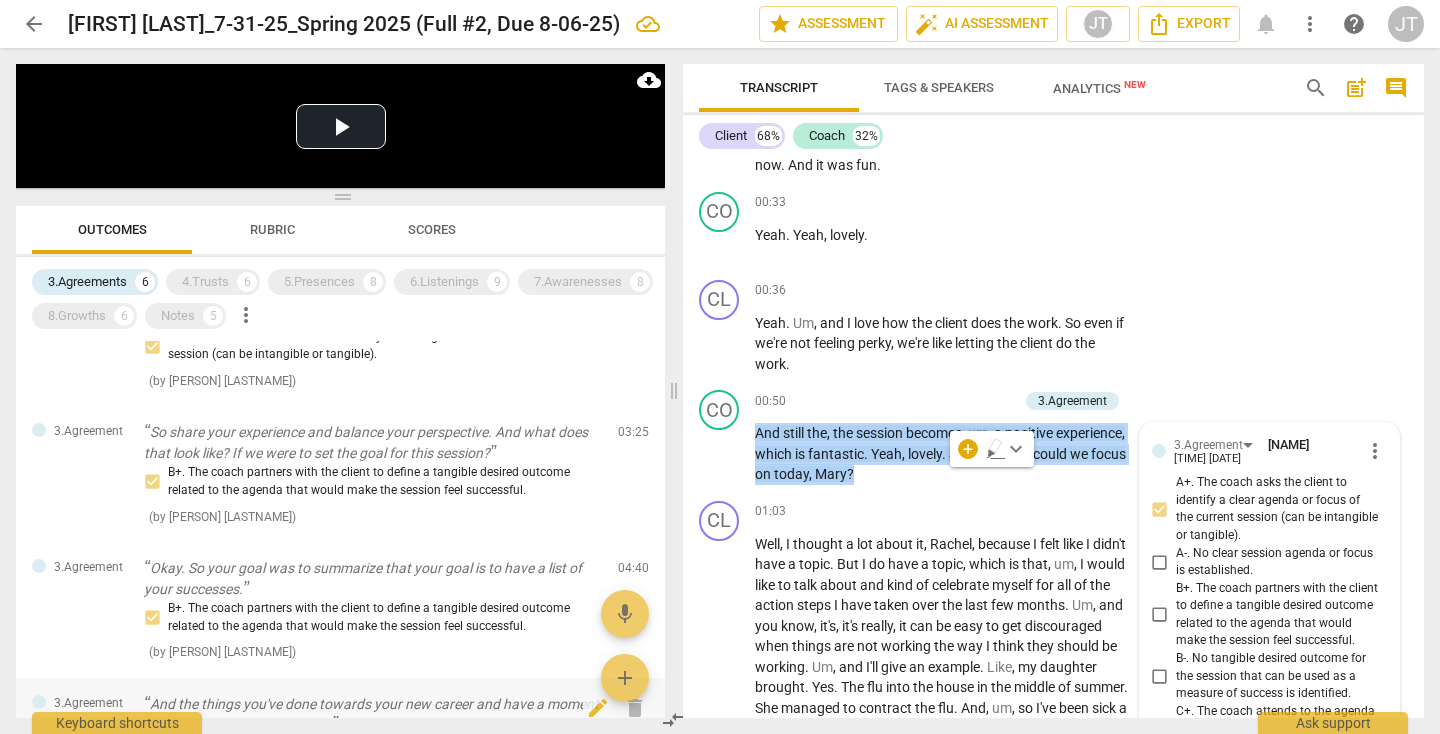 scroll, scrollTop: 0, scrollLeft: 0, axis: both 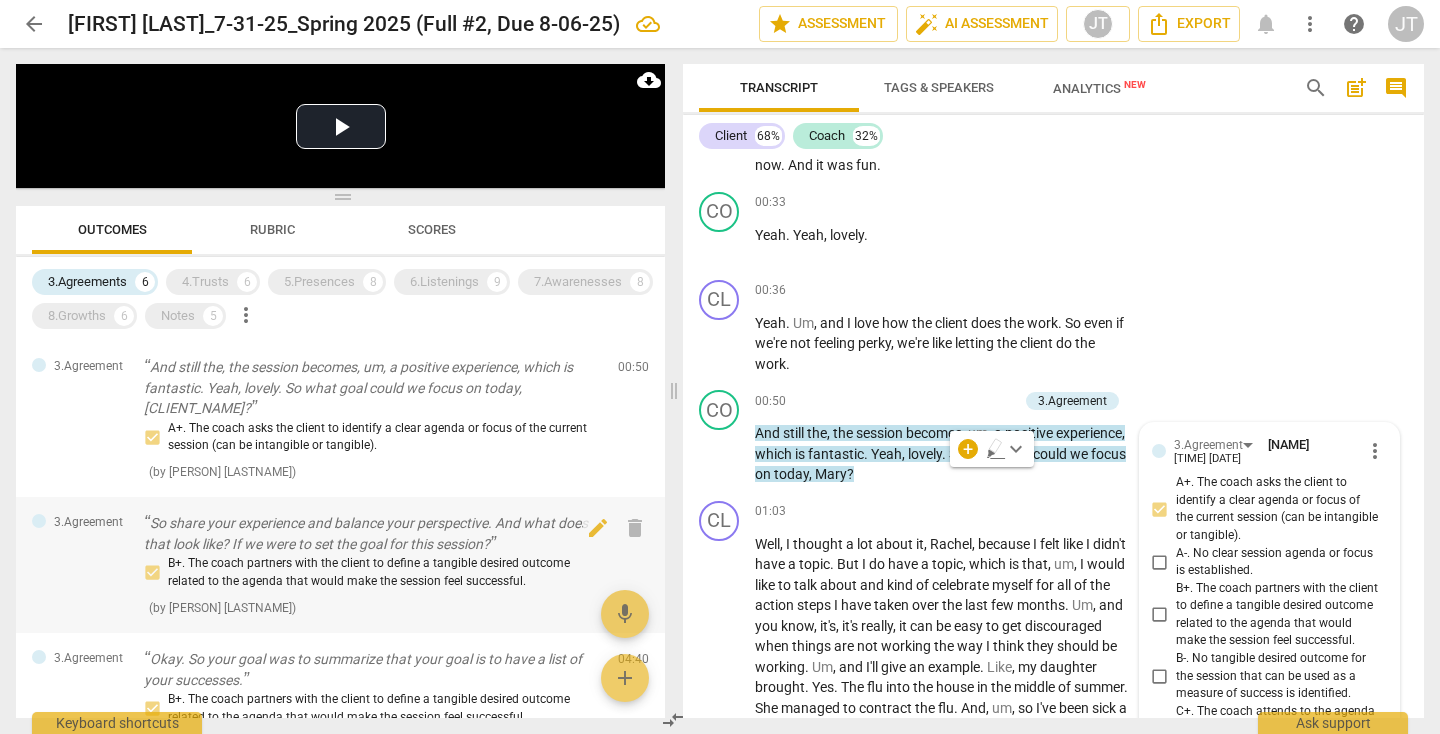 click on "So share your experience and balance your perspective. And what does that look like? If we were to set the goal for this session?" at bounding box center [373, 533] 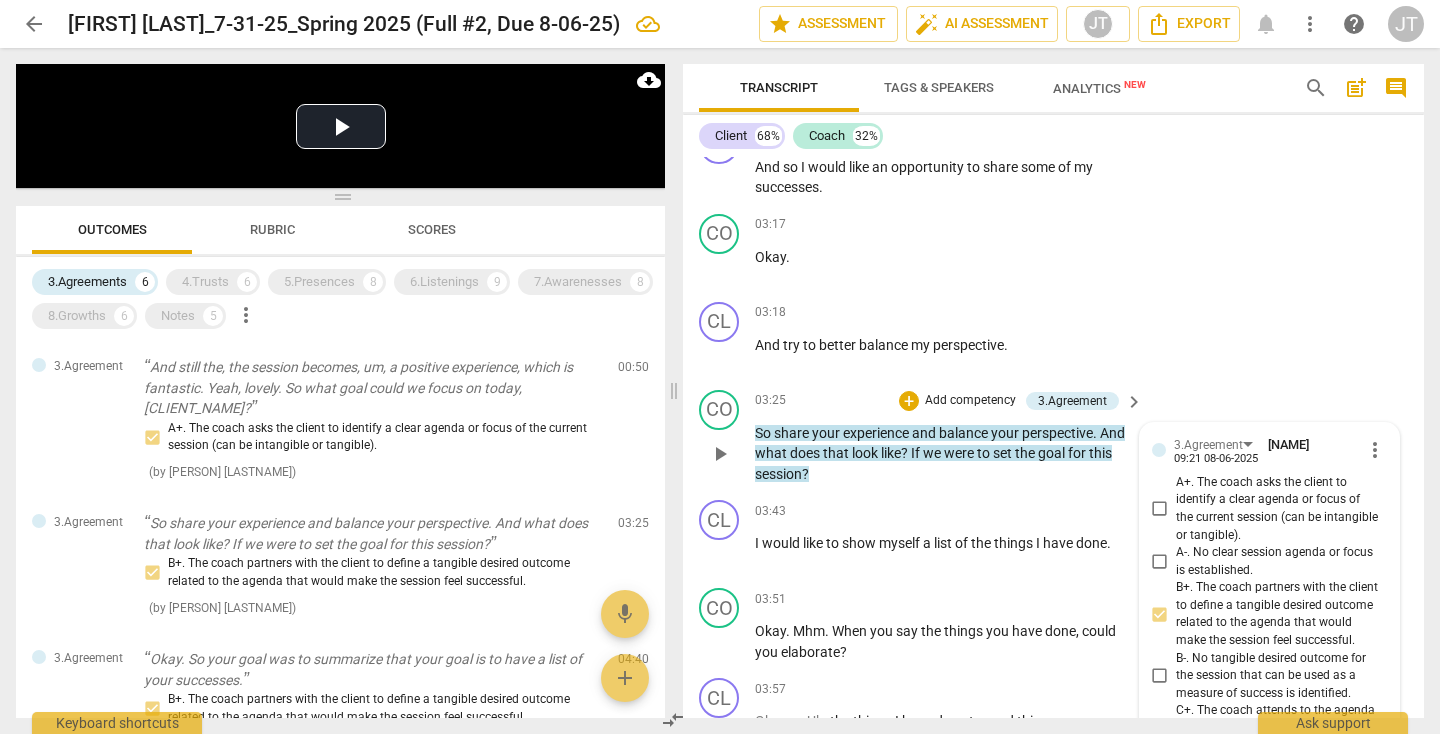 scroll, scrollTop: 1772, scrollLeft: 0, axis: vertical 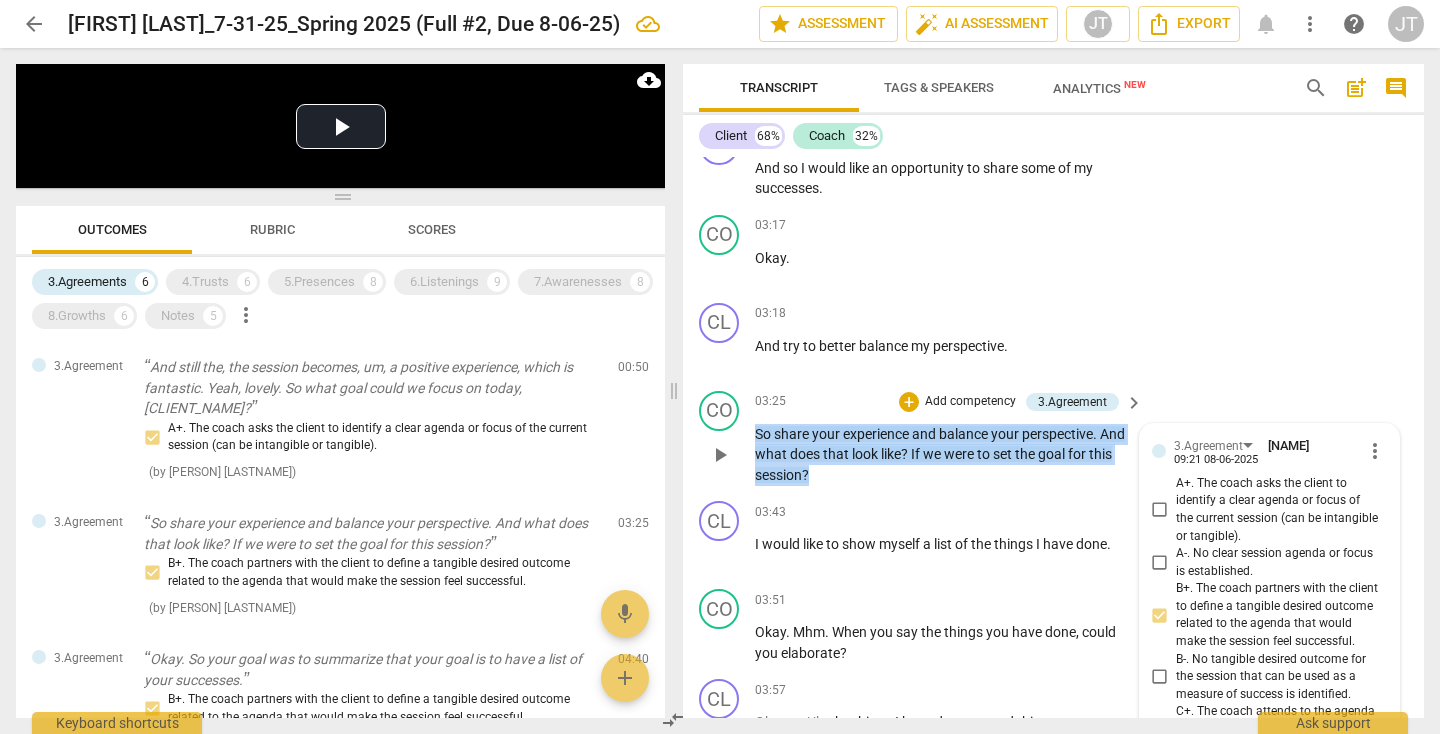 drag, startPoint x: 845, startPoint y: 473, endPoint x: 742, endPoint y: 415, distance: 118.20744 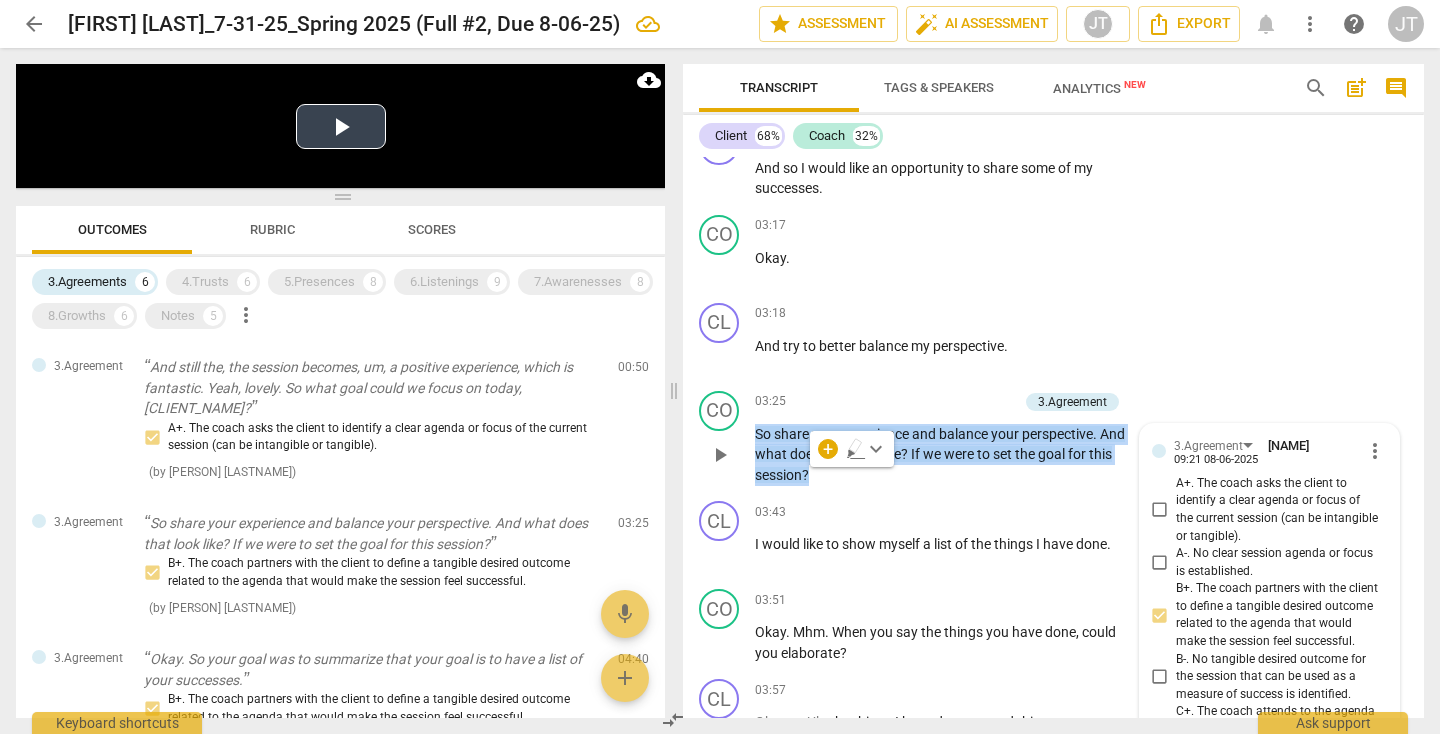 copy on "So share your experience and balance your perspective . And what does that look like ? If we were to set the goal for this session ?" 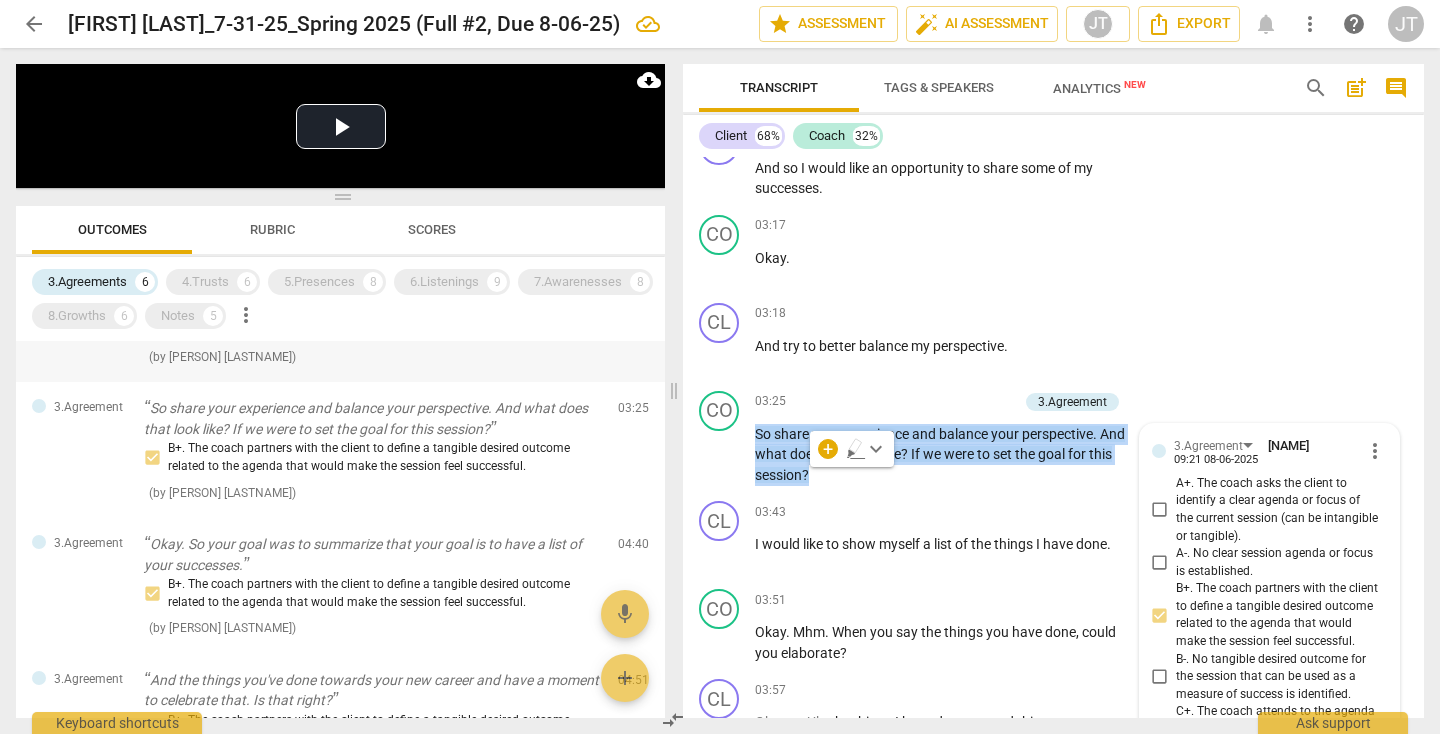scroll, scrollTop: 127, scrollLeft: 0, axis: vertical 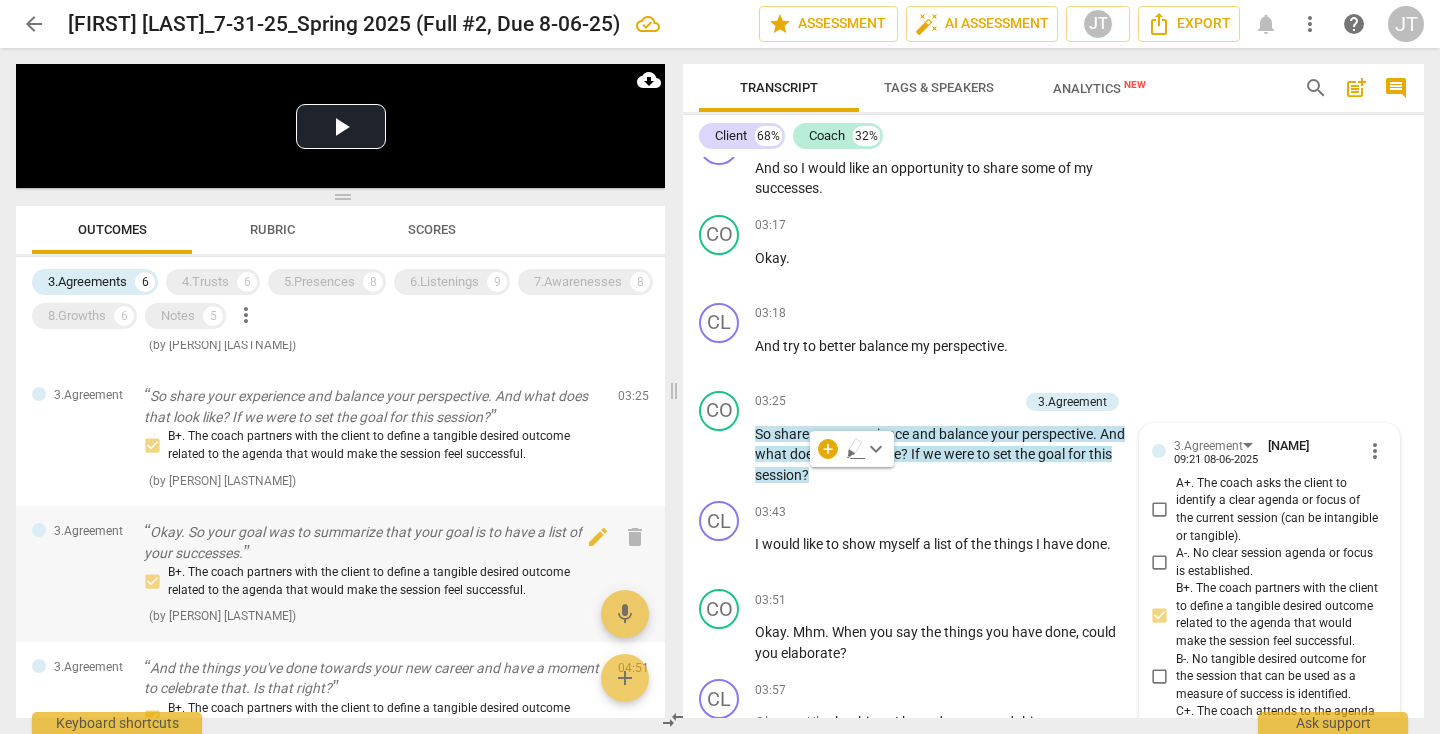 drag, startPoint x: 345, startPoint y: 531, endPoint x: 368, endPoint y: 511, distance: 30.479502 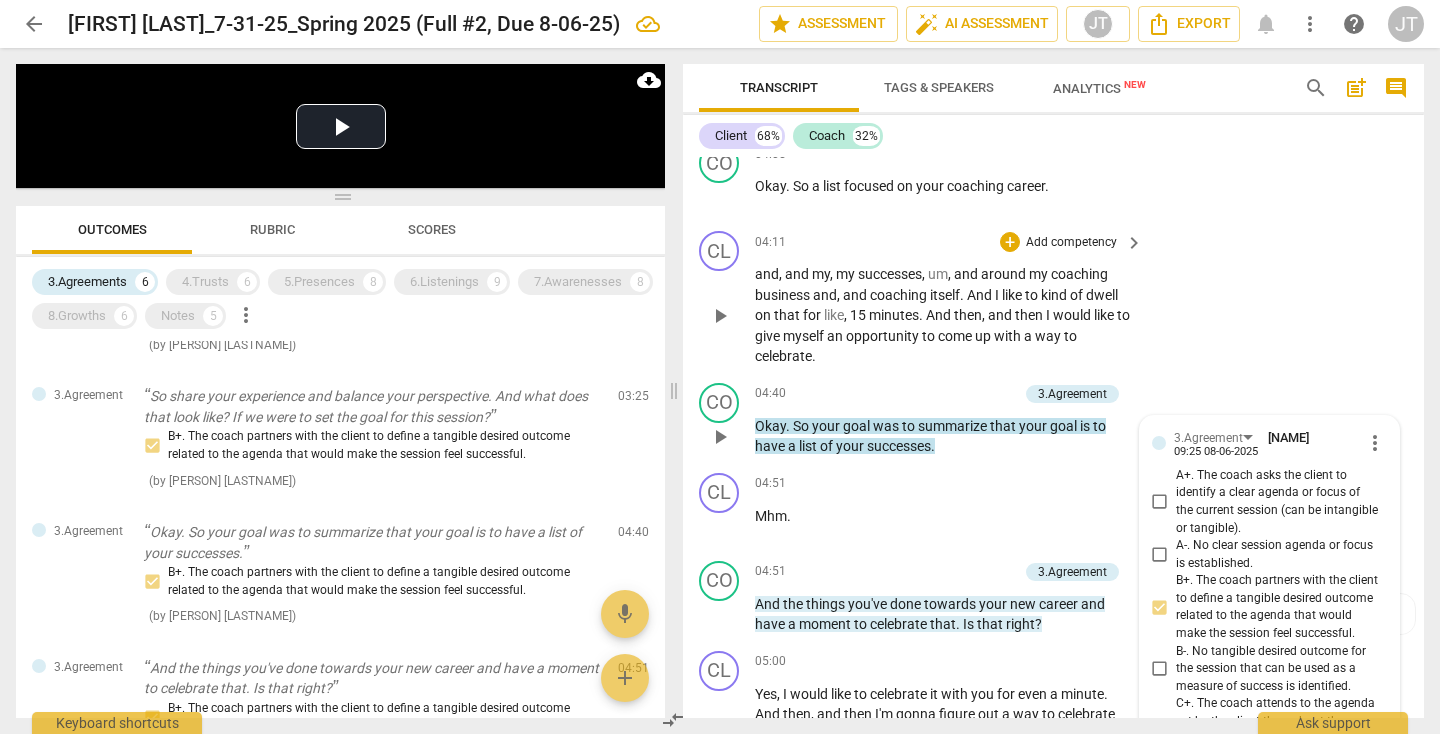 scroll, scrollTop: 2378, scrollLeft: 0, axis: vertical 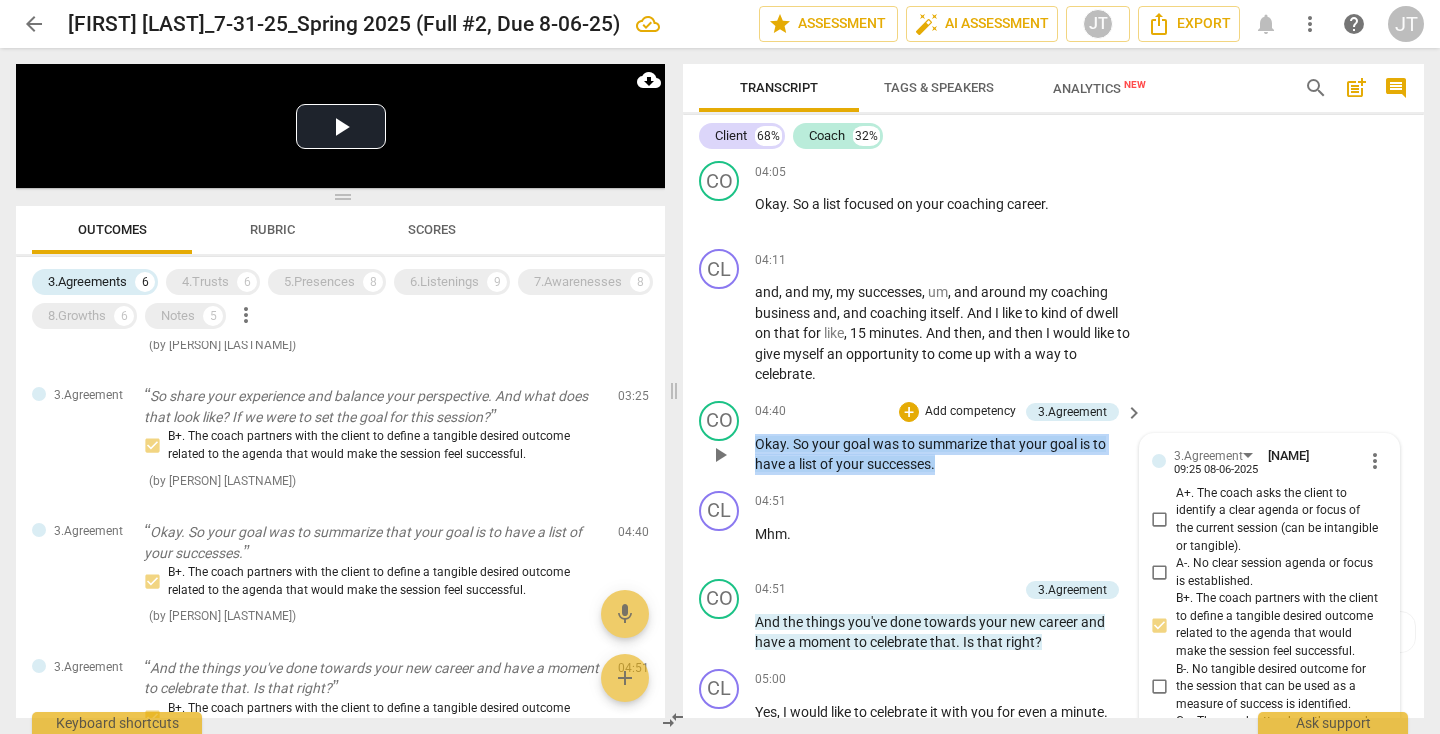 drag, startPoint x: 946, startPoint y: 465, endPoint x: 713, endPoint y: 449, distance: 233.5487 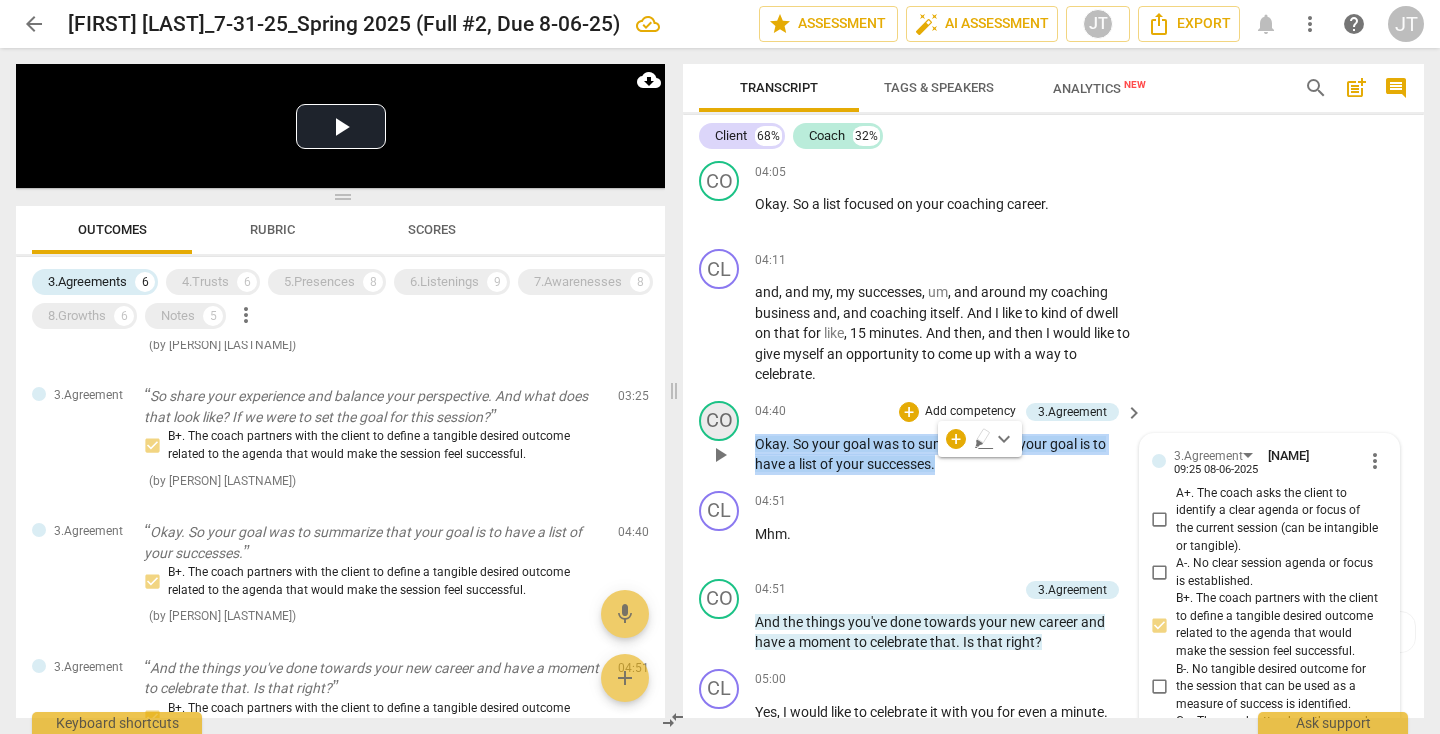 copy on "Okay .   So   your   goal   was   to   summarize   that   your   goal   is   to   have   a   list   of   your   successes ." 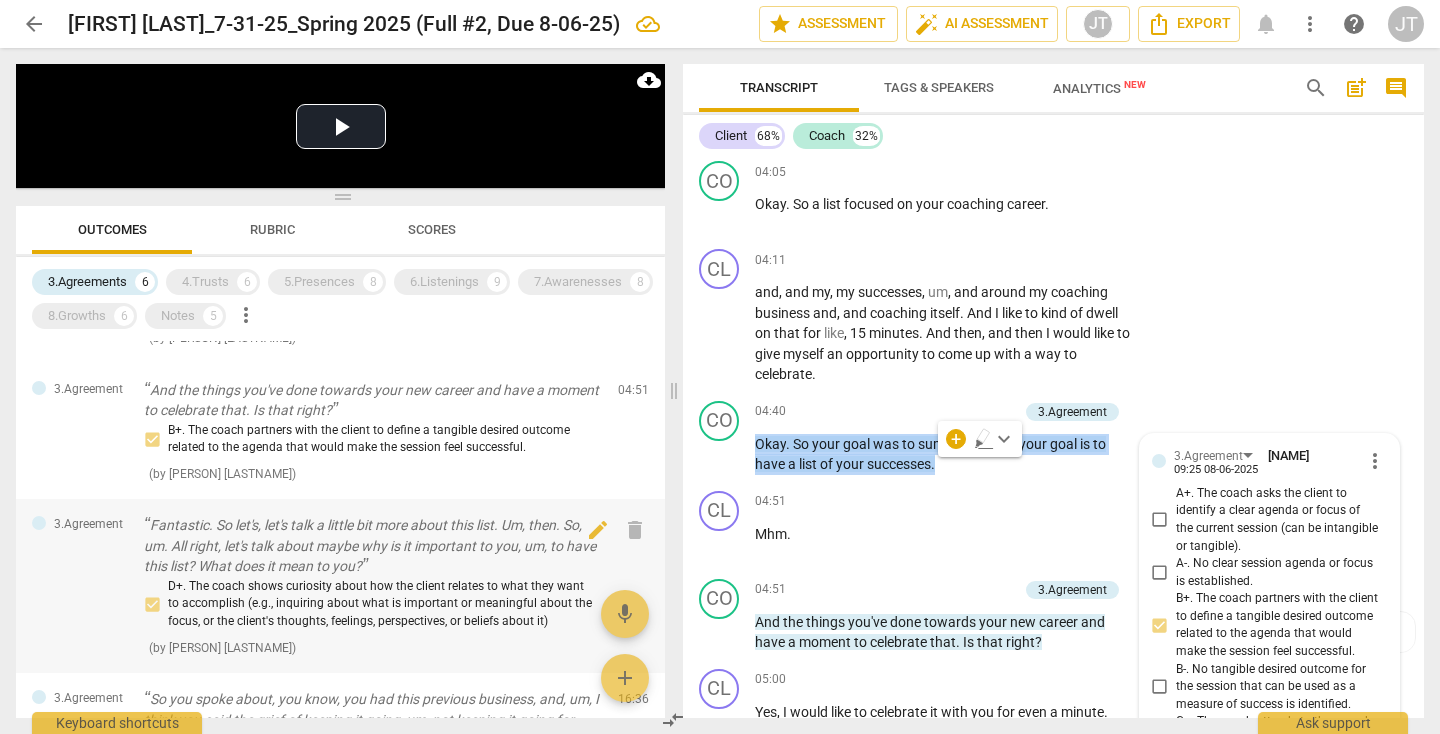 scroll, scrollTop: 373, scrollLeft: 0, axis: vertical 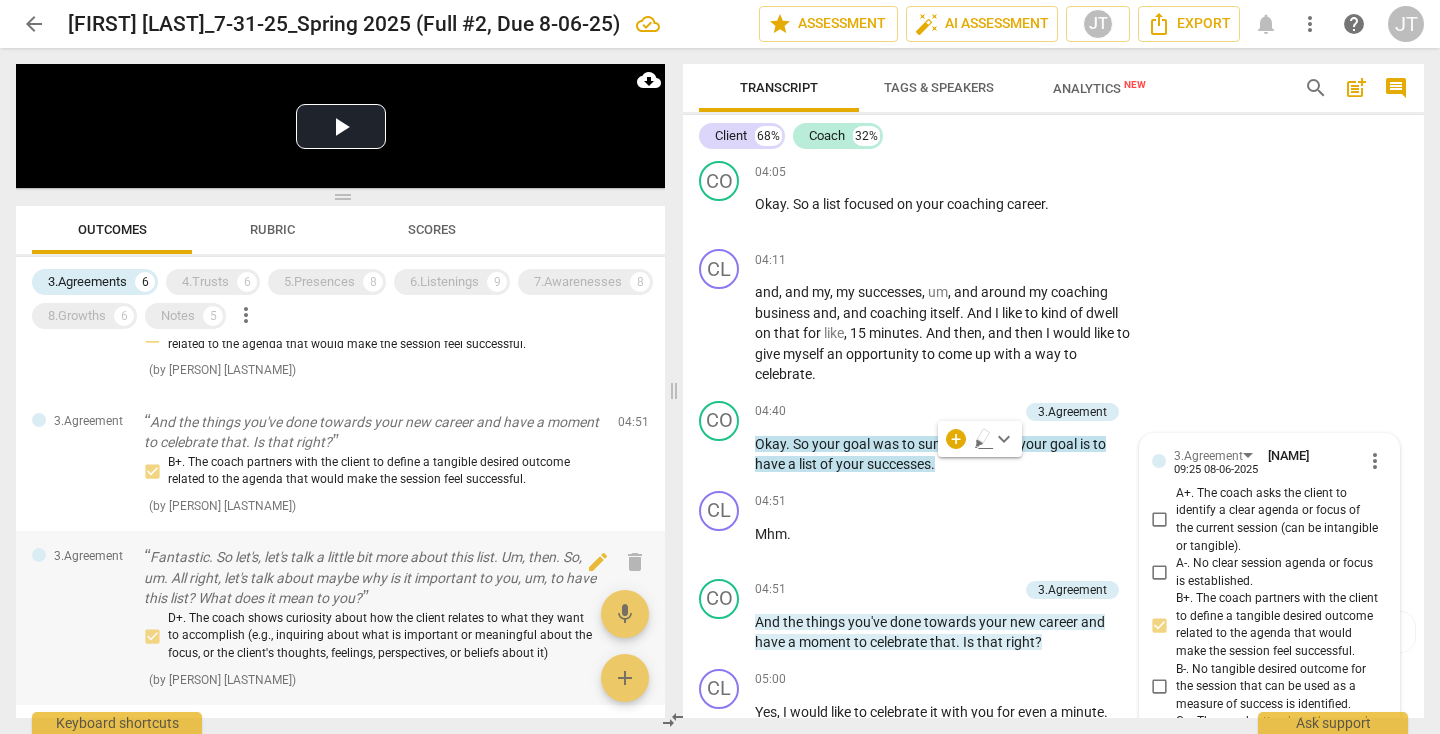 click on "Fantastic. So let's, let's talk a little bit more about this list. Um, then. So, um. All right, let's talk about maybe why is it important to you, um, to have this list? What does it mean to you?" at bounding box center (373, 578) 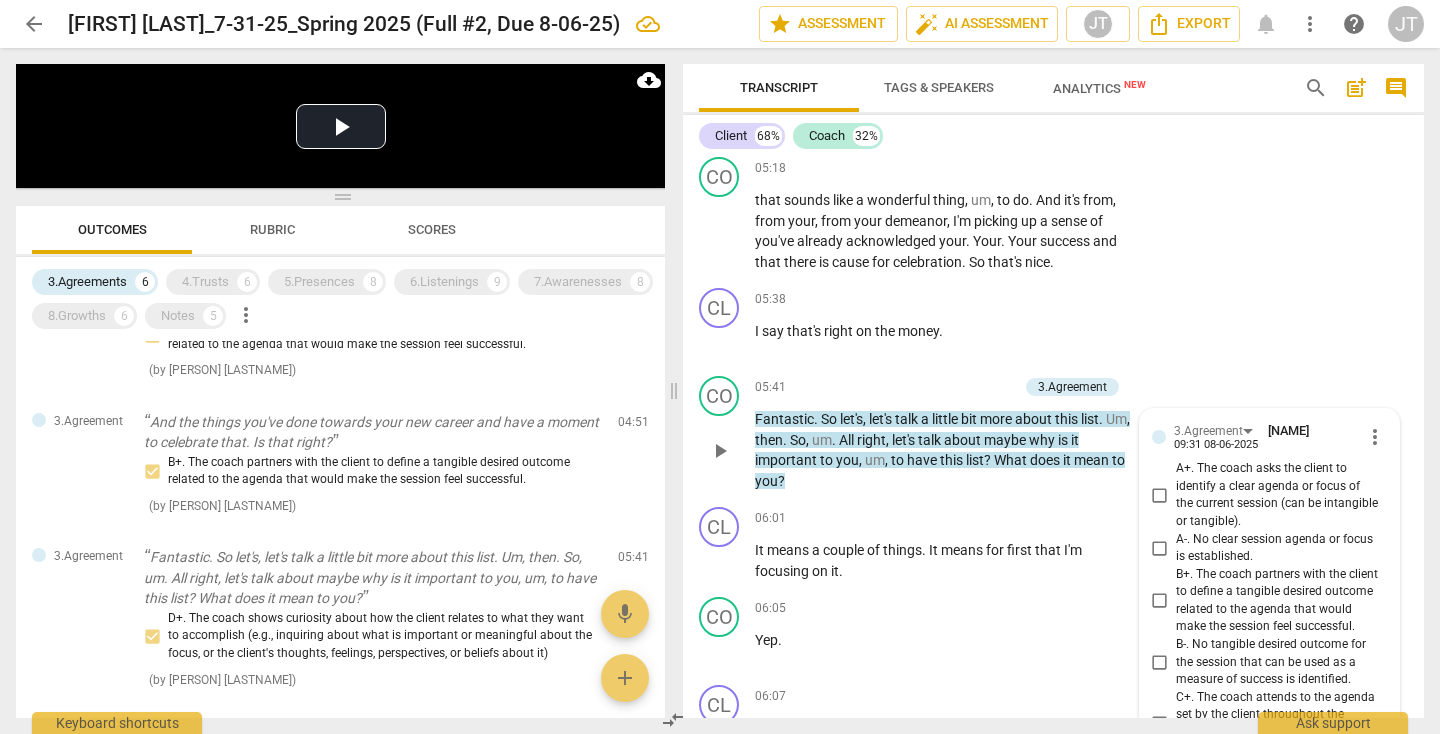 scroll, scrollTop: 2996, scrollLeft: 0, axis: vertical 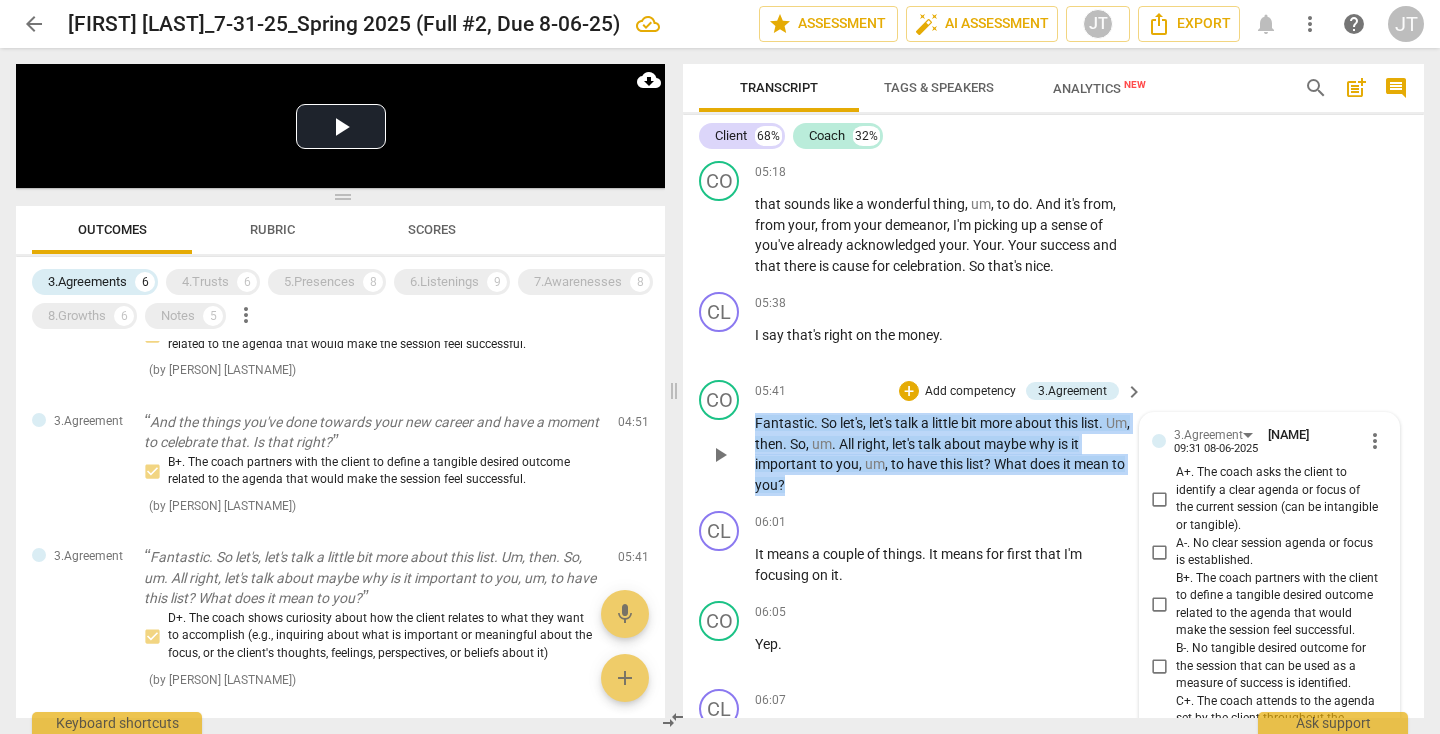 drag, startPoint x: 830, startPoint y: 494, endPoint x: 731, endPoint y: 428, distance: 118.98319 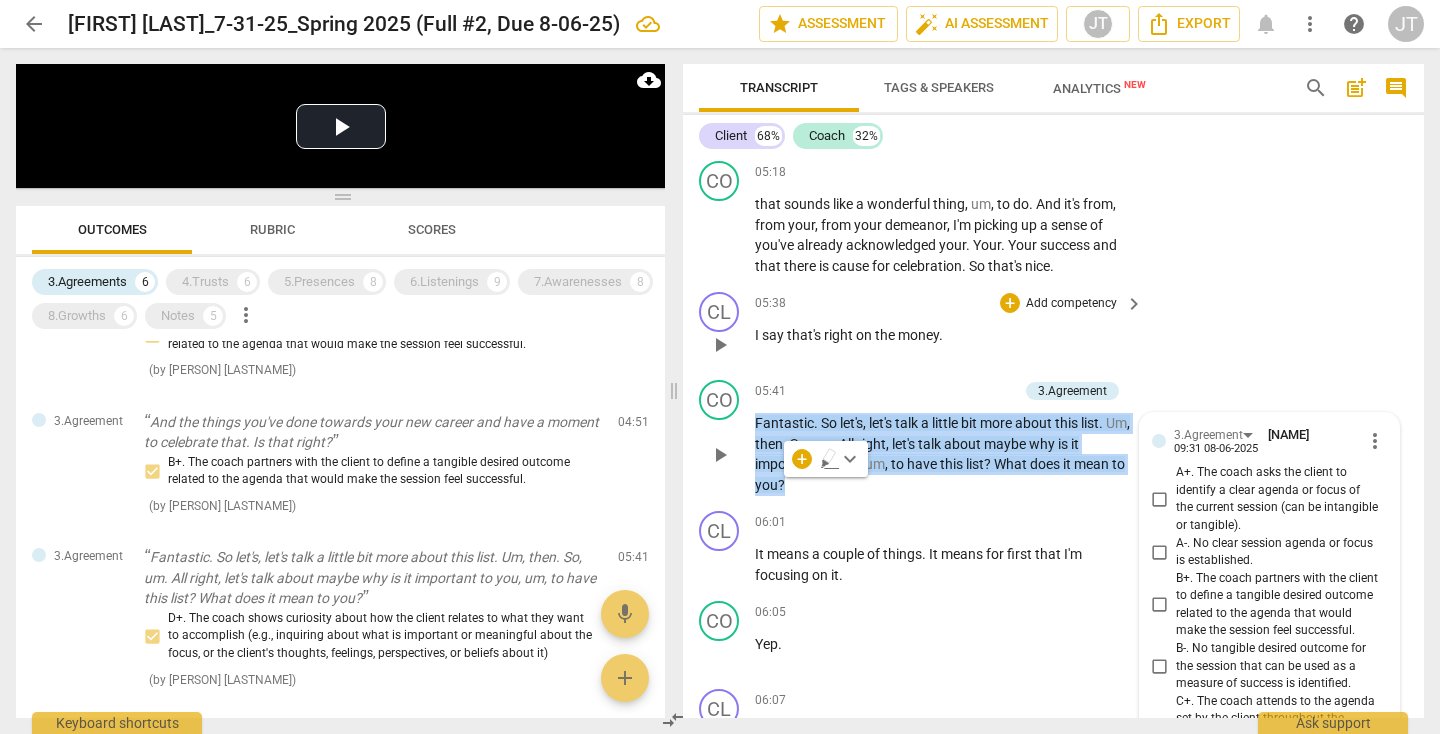 copy on "Fantastic .   So   let's ,   let's   talk   a   little   bit   more   about   this   list .   Um ,   then .   So ,   um .   All   right ,   let's   talk   about   maybe   why   is   it   important   to   you ,   um ,   to   have   this   list ?   What   does   it   mean   to   you ?" 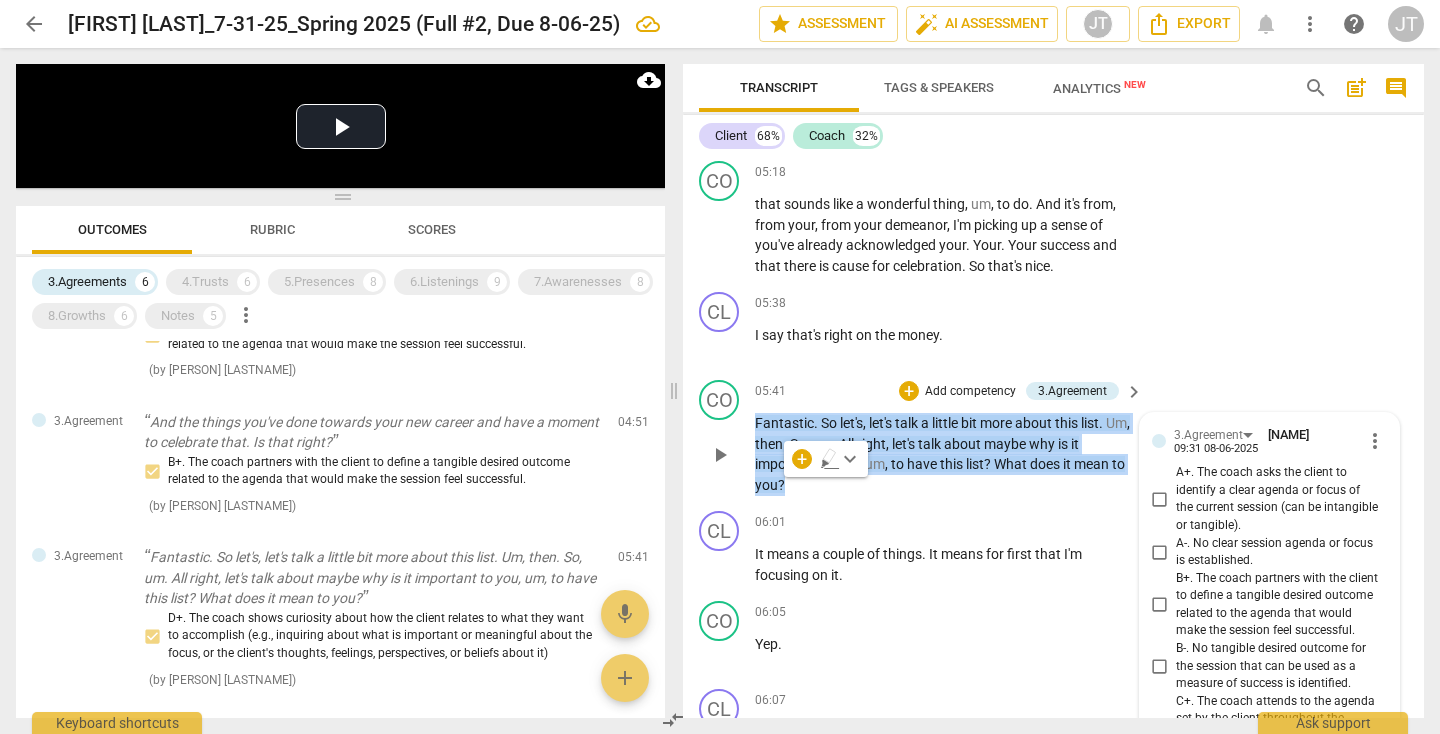 click on "list" at bounding box center [975, 464] 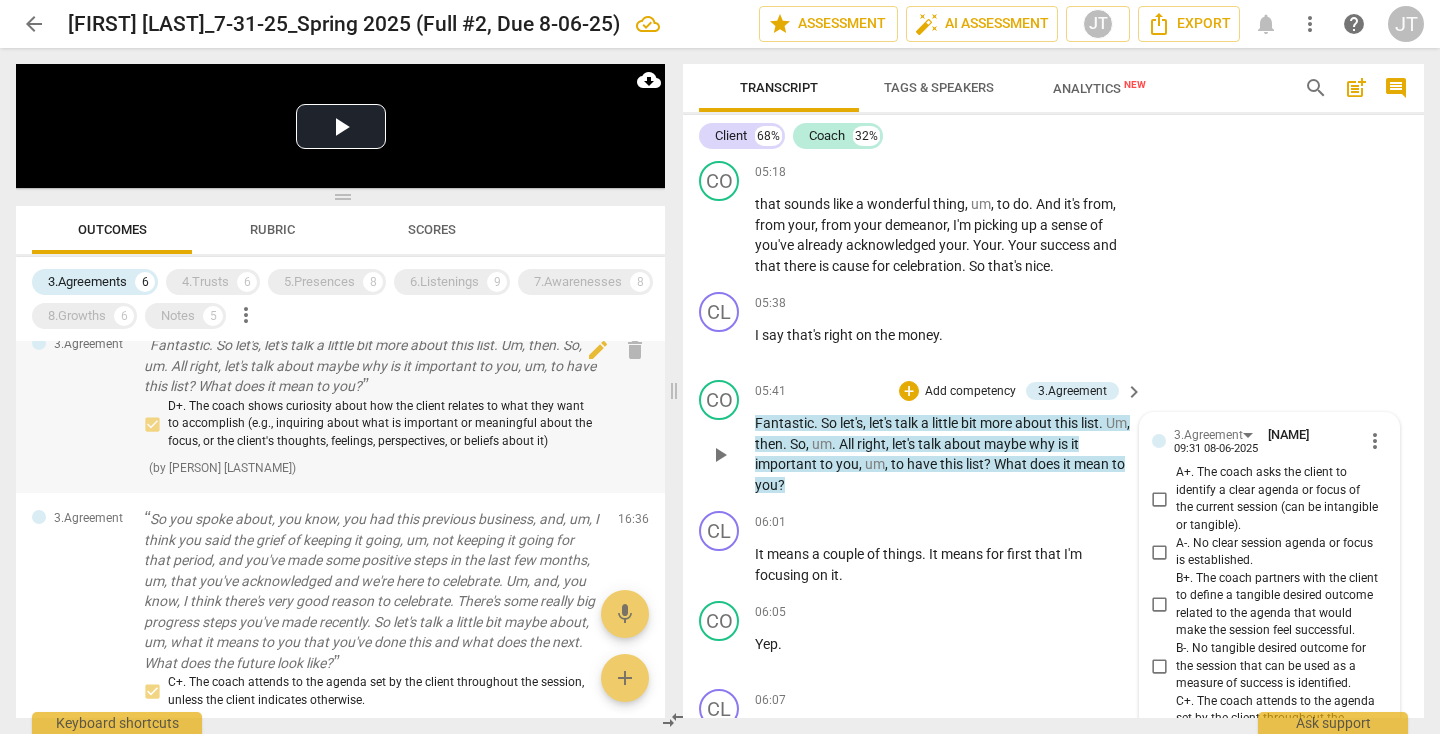 scroll, scrollTop: 698, scrollLeft: 0, axis: vertical 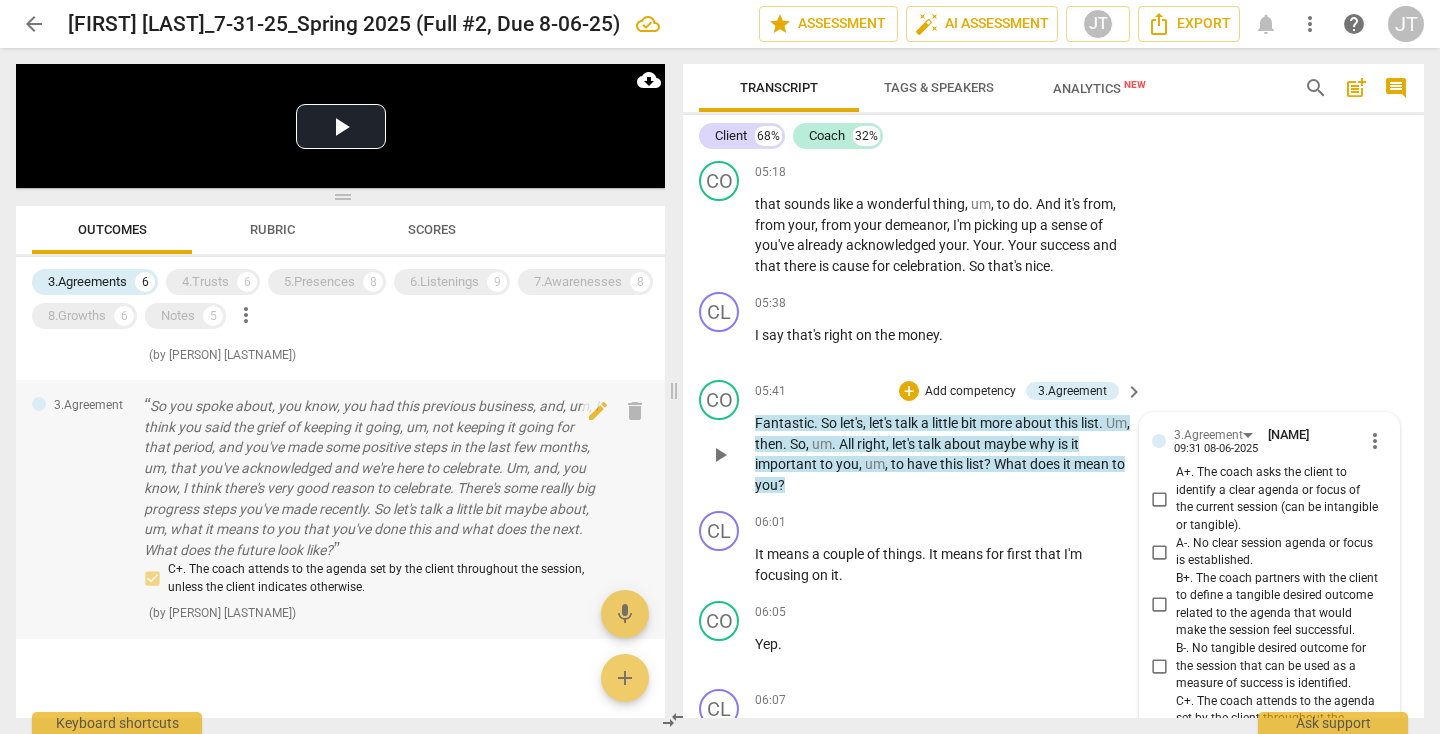 click on "So you spoke about, you know, you had this previous business, and, um, I think you said the grief of keeping it going, um, not keeping it going for that period, and you've made some positive steps in the last few months, um, that you've acknowledged and we're here to celebrate. Um, and, you know, I think there's very good reason to celebrate. There's some really big progress steps you've made recently. So let's talk a little bit maybe about, um, what it means to you that you've done this and what does the next. What does the future look like?" at bounding box center [373, 478] 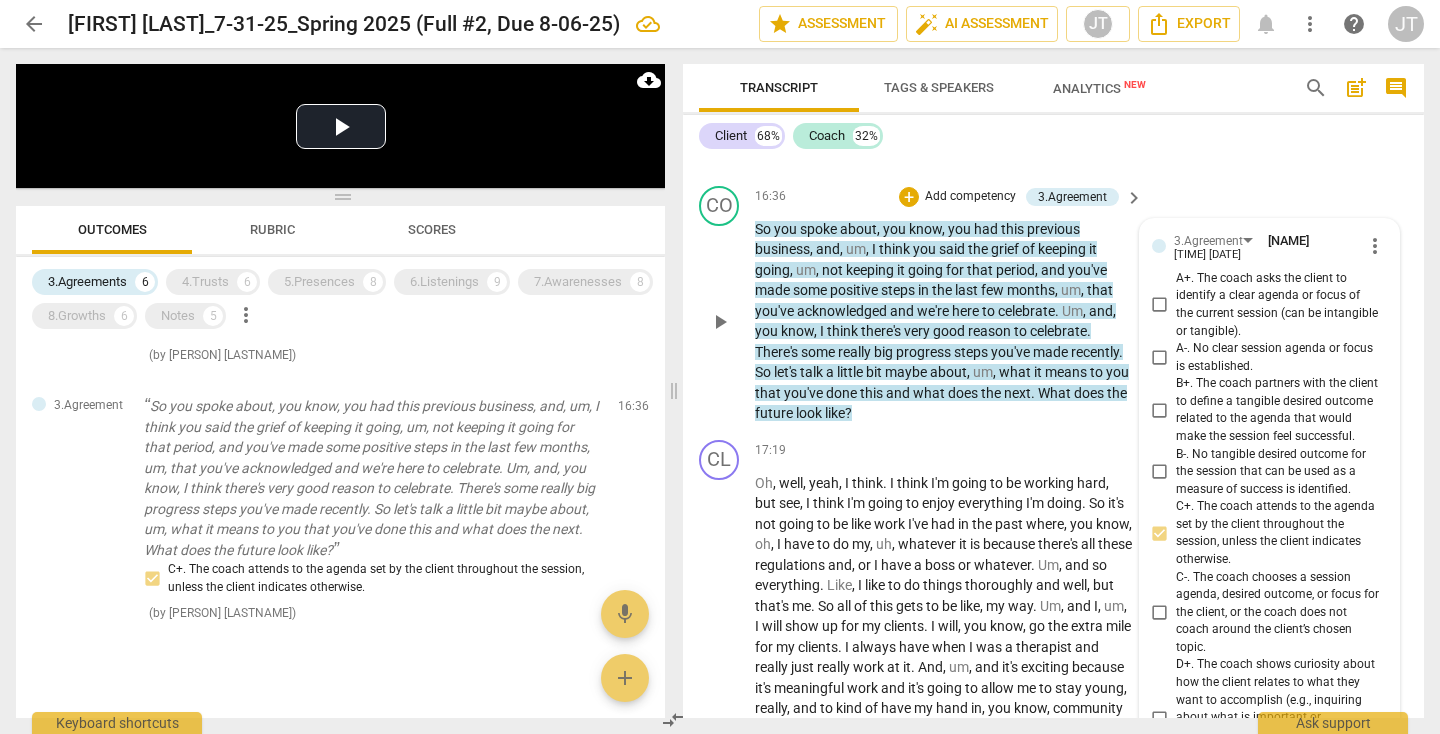 scroll, scrollTop: 8564, scrollLeft: 0, axis: vertical 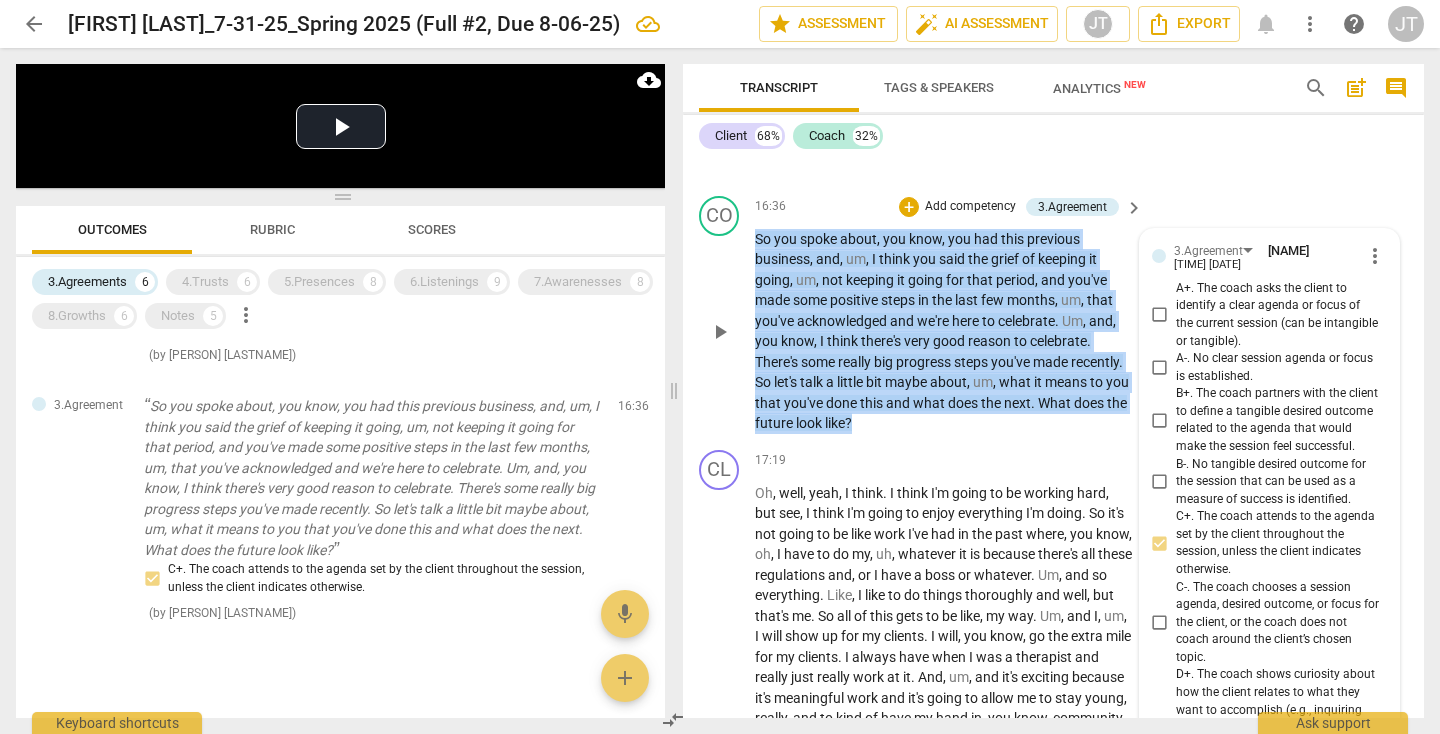 drag, startPoint x: 999, startPoint y: 552, endPoint x: 730, endPoint y: 370, distance: 324.78455 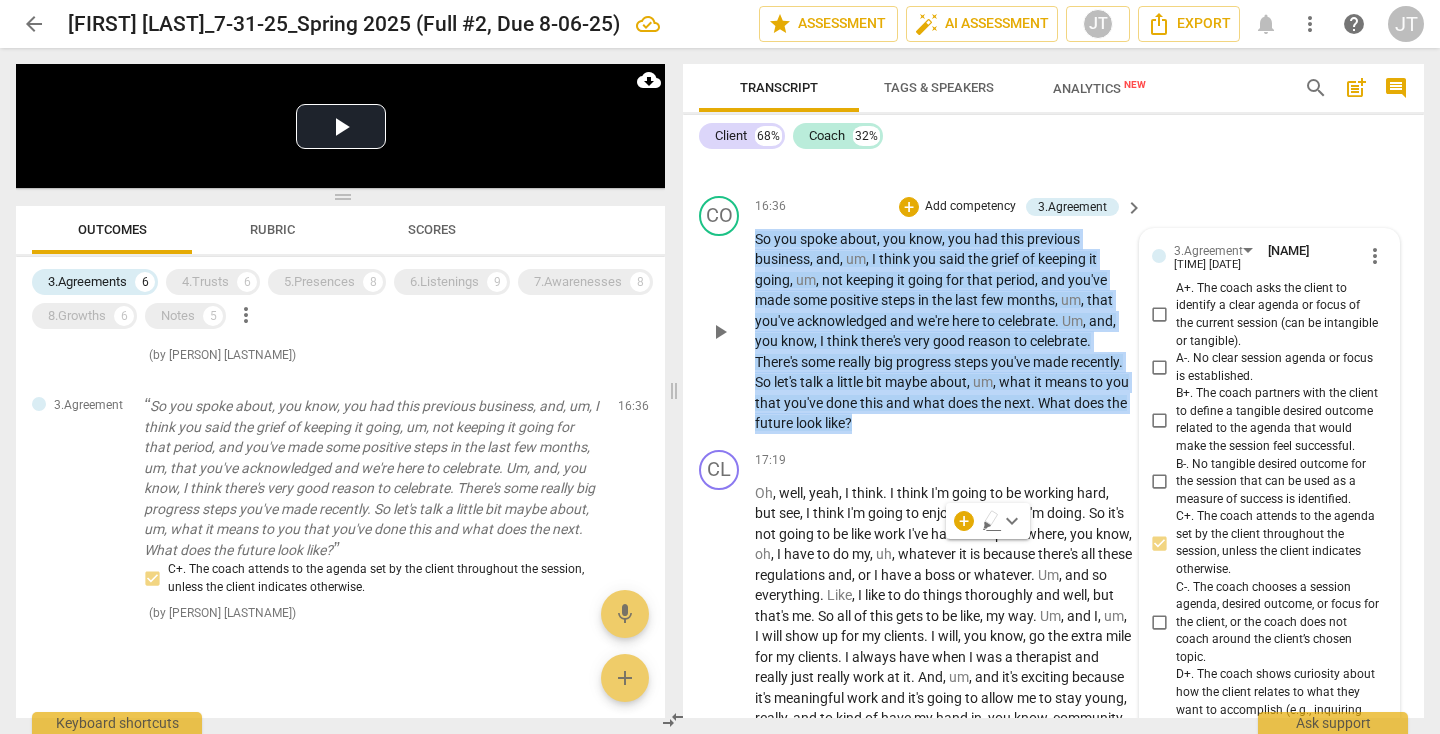 copy on "So you spoke about , you know , you had this previous business , and , um , I think you said the grief of keeping it going , um , not keeping it going for that period , and you've made some positive steps in the last few months , um , that you've acknowledged and we're here to celebrate . Um , and , you know , I think there's very good reason to celebrate . There's some really big progress steps you've made recently . So let's talk a little bit maybe about , um , what it means to you that you've done this and what does the next . What does the future look like ?" 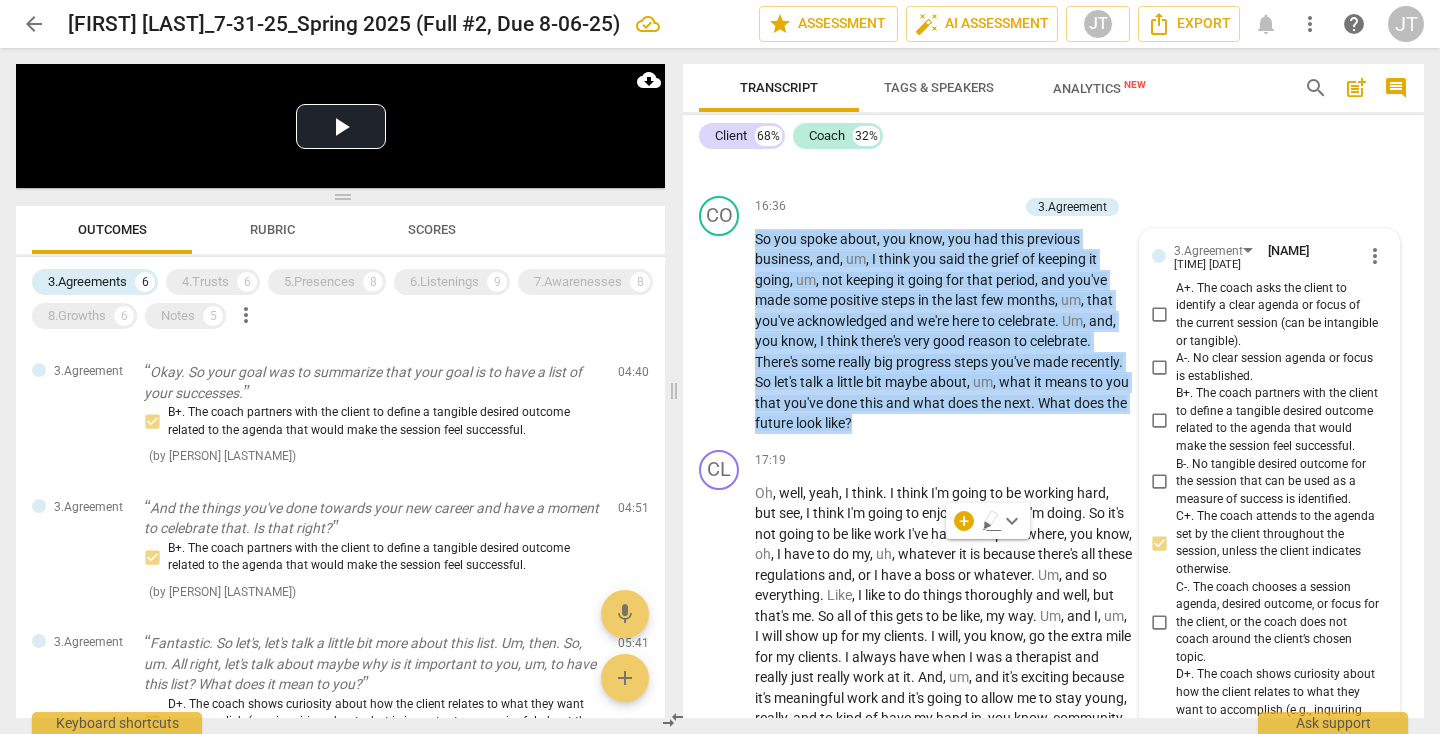 scroll, scrollTop: 284, scrollLeft: 0, axis: vertical 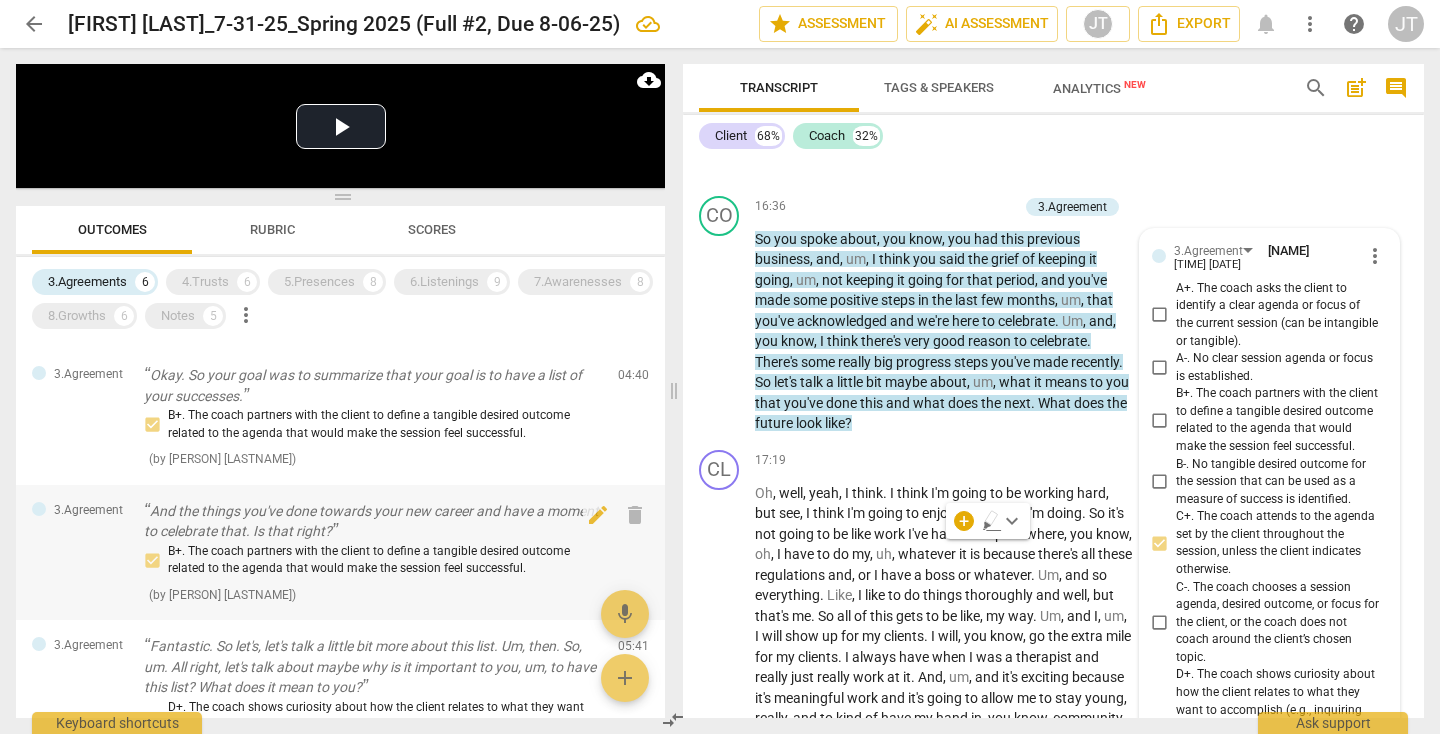 click on "And the things you've done towards your new career and have a moment to celebrate that. Is that right?" at bounding box center [373, 521] 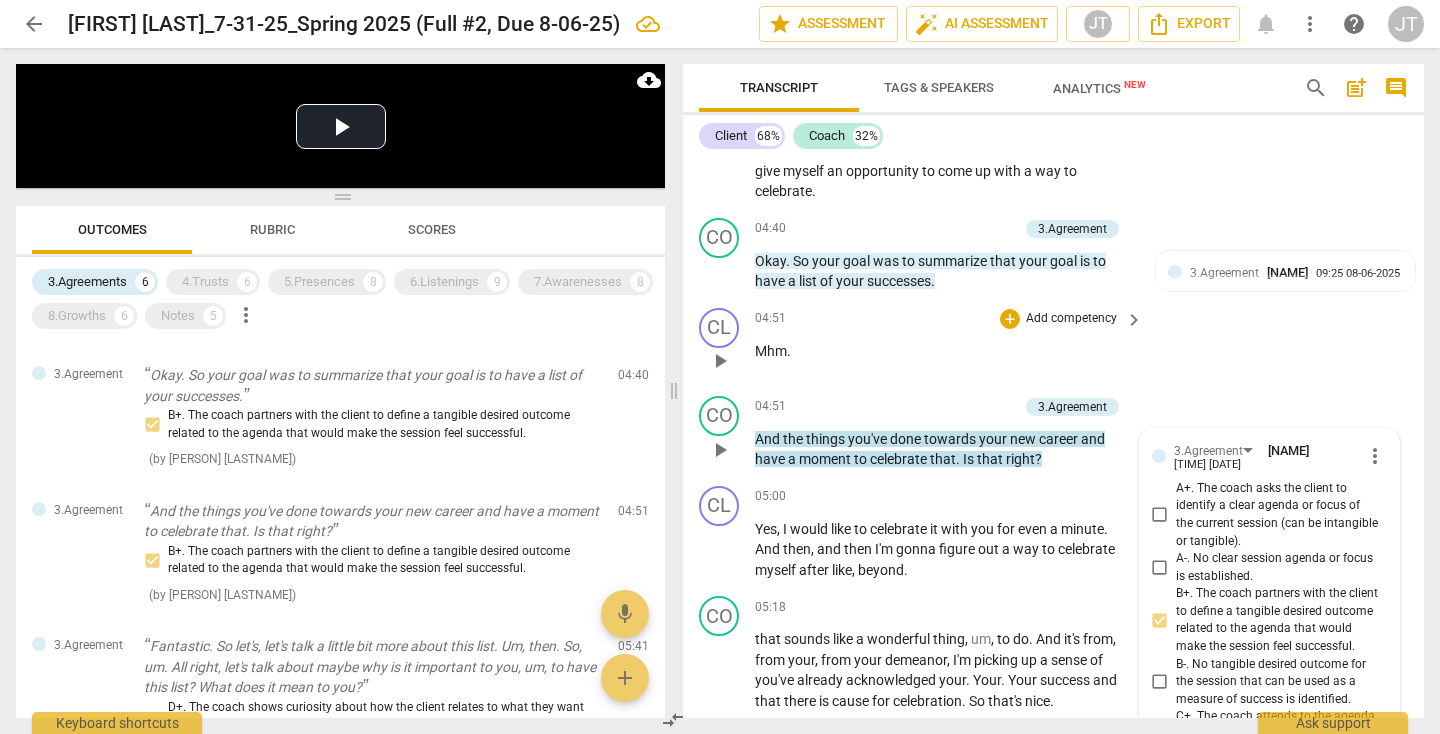 scroll, scrollTop: 2556, scrollLeft: 0, axis: vertical 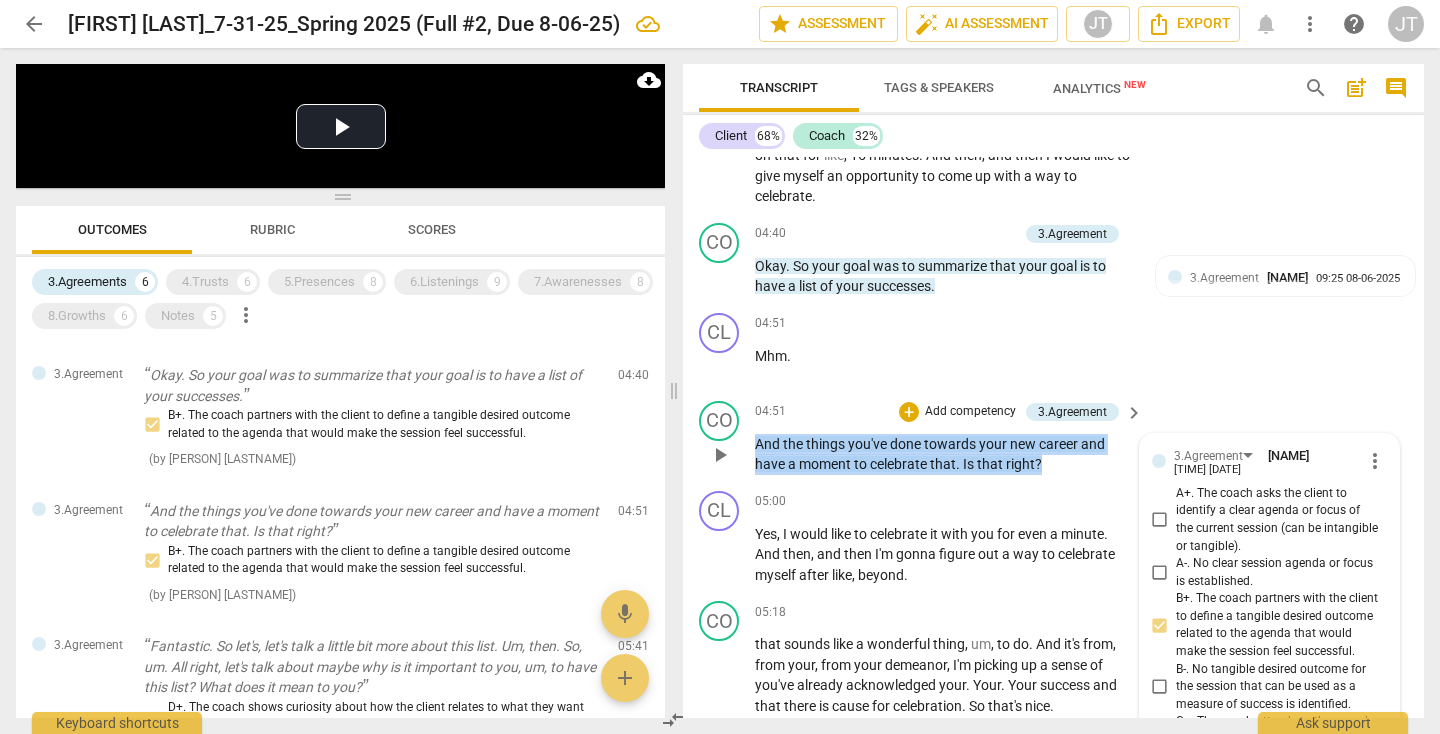 drag, startPoint x: 1049, startPoint y: 462, endPoint x: 737, endPoint y: 442, distance: 312.64038 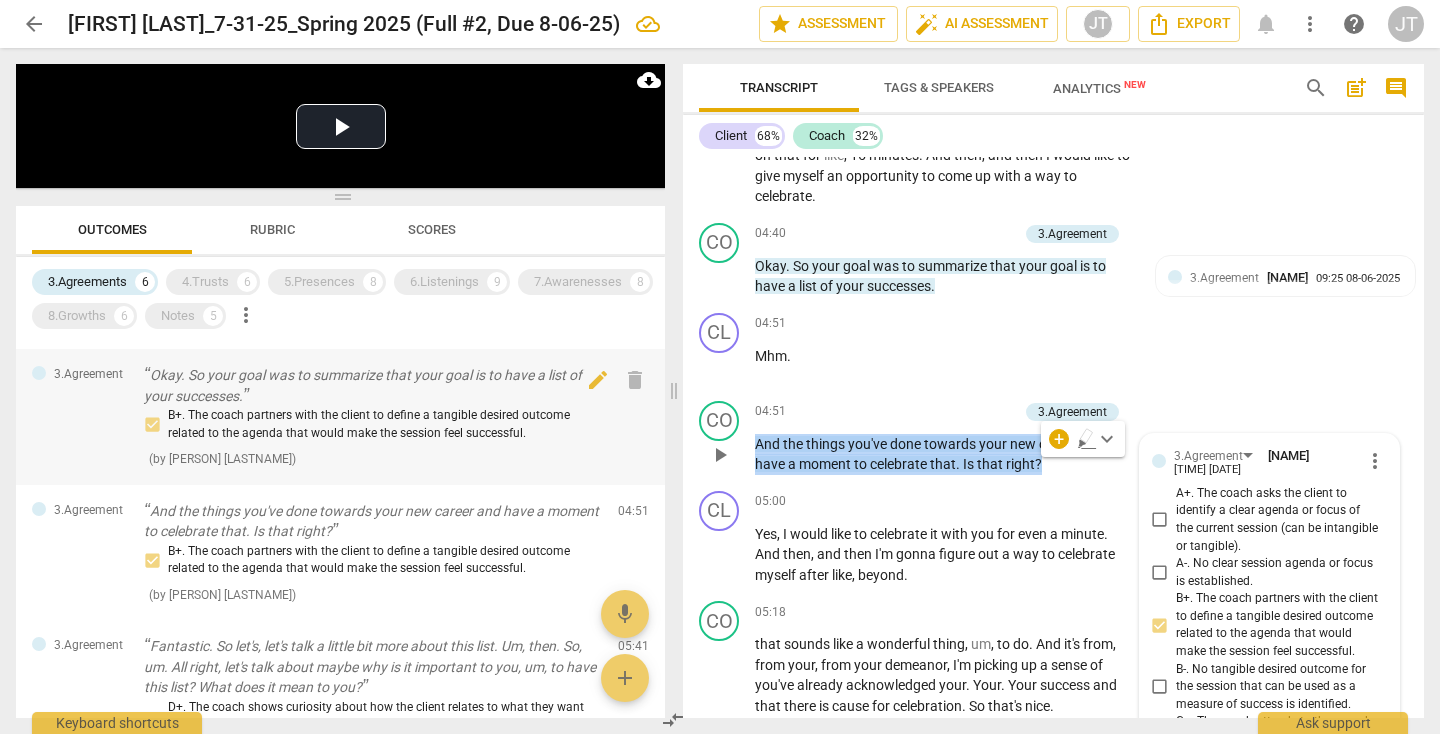 copy on "And   the   things   you've   done   towards   your   new   career   and   have   a   moment   to   celebrate   that .   Is   that   right ?" 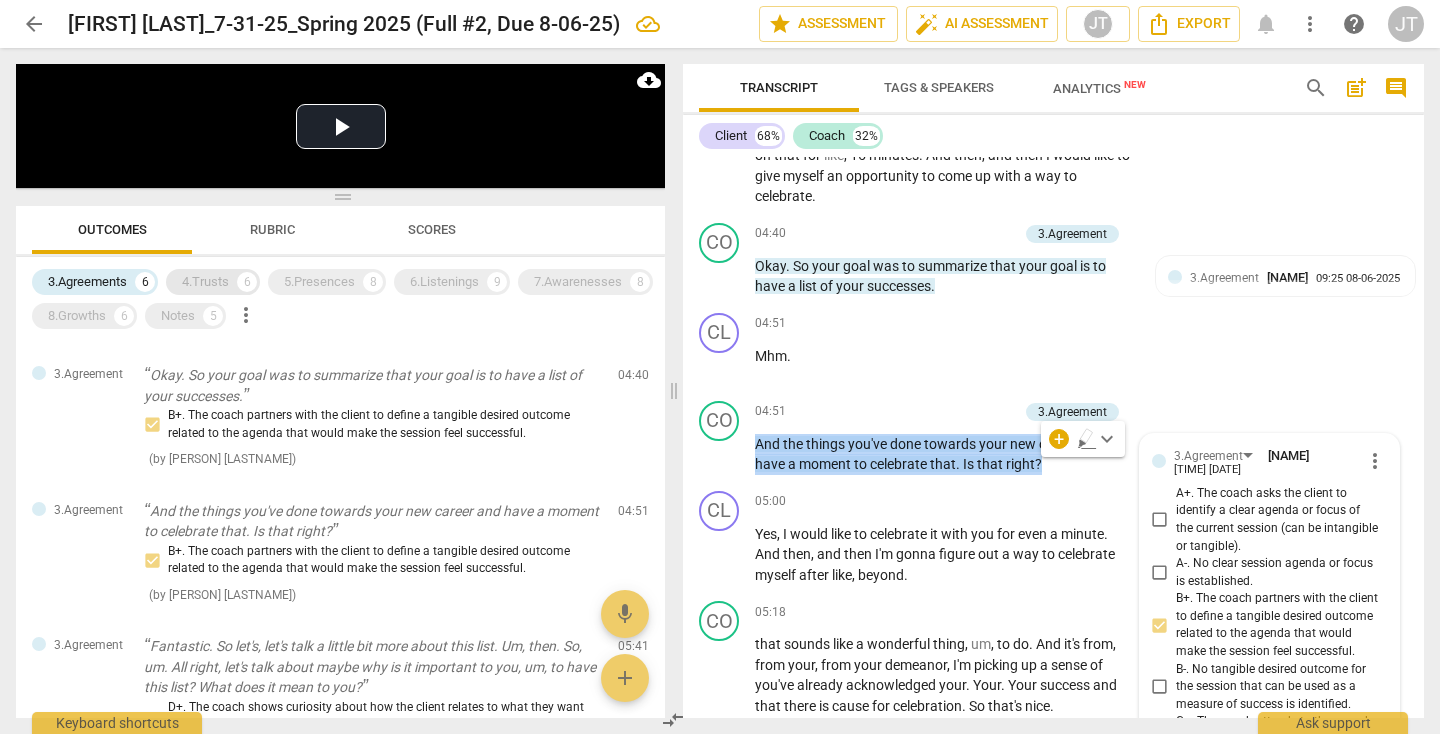 click on "4.Trusts" at bounding box center (205, 282) 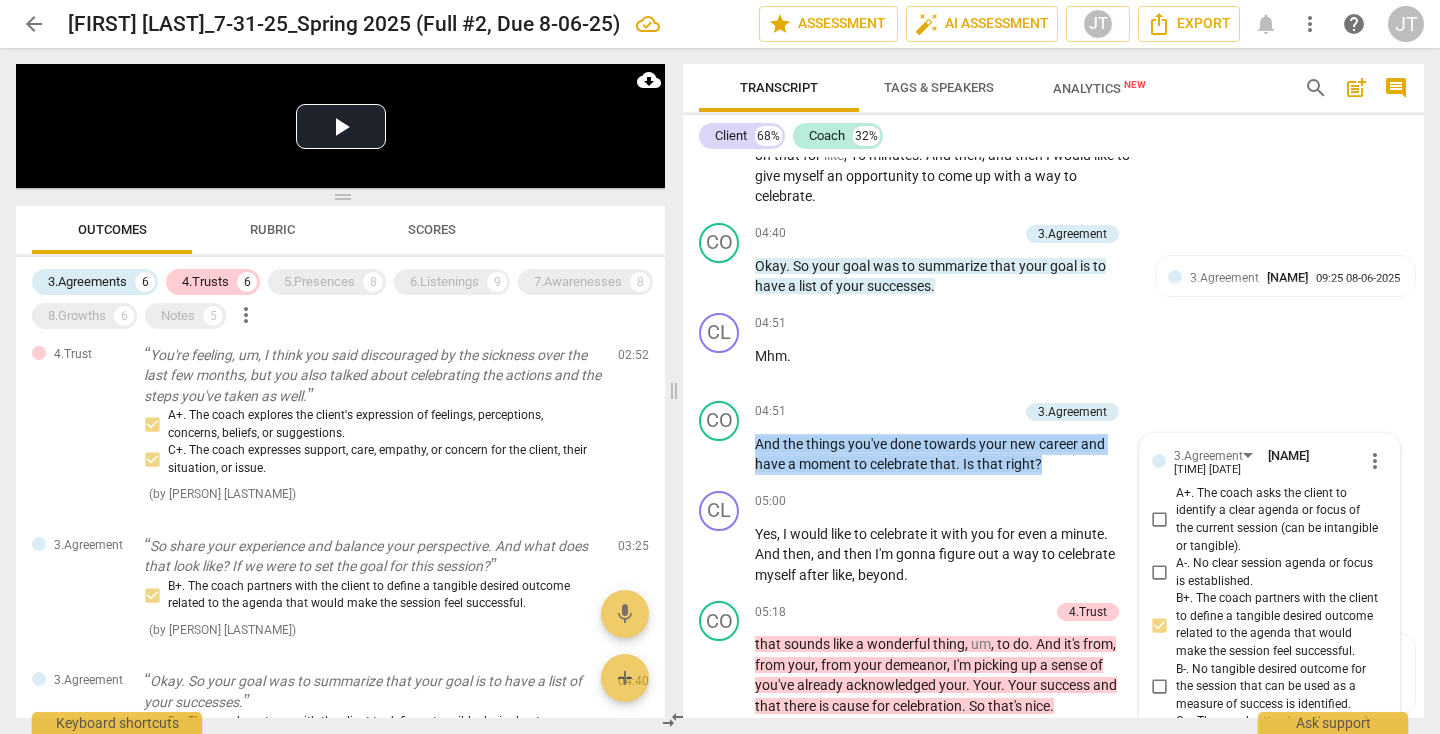 scroll, scrollTop: 590, scrollLeft: 0, axis: vertical 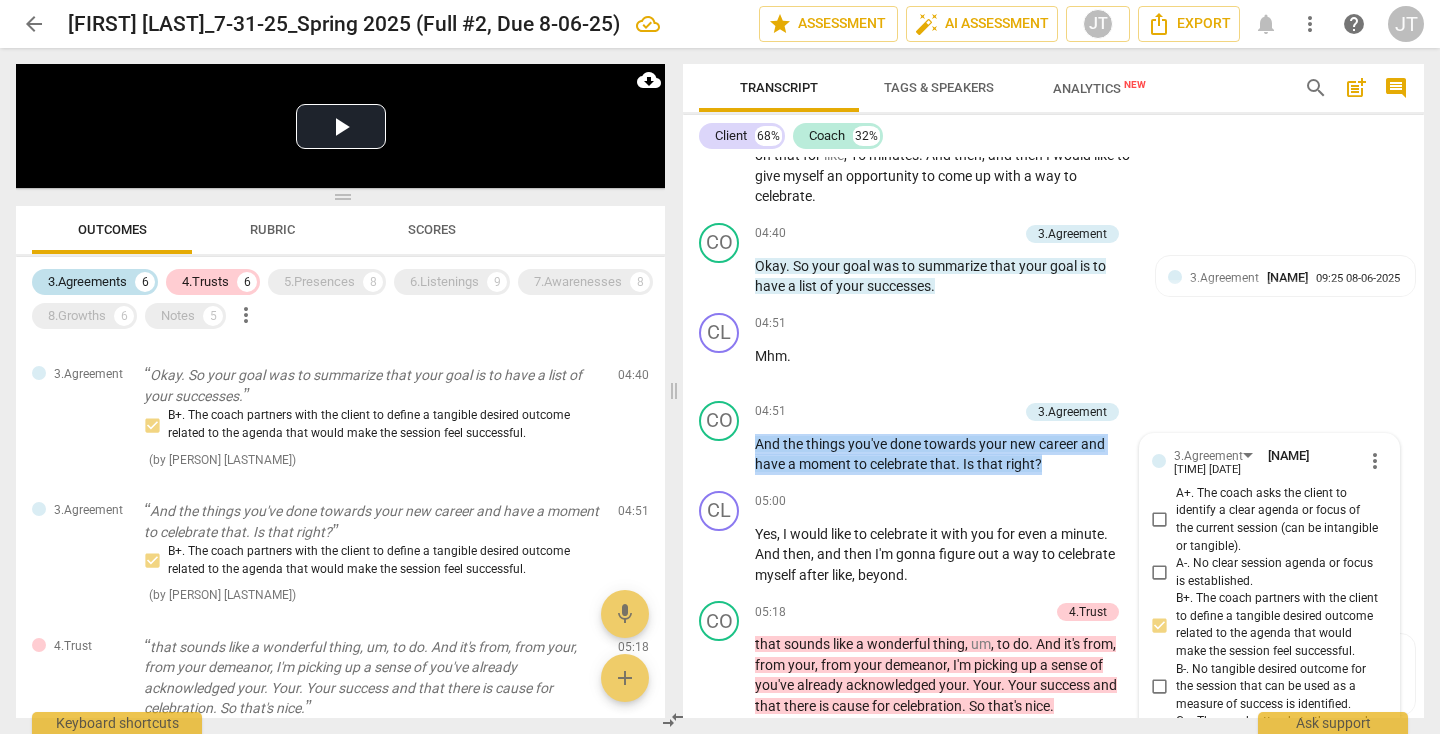 click on "3.Agreements" at bounding box center [87, 282] 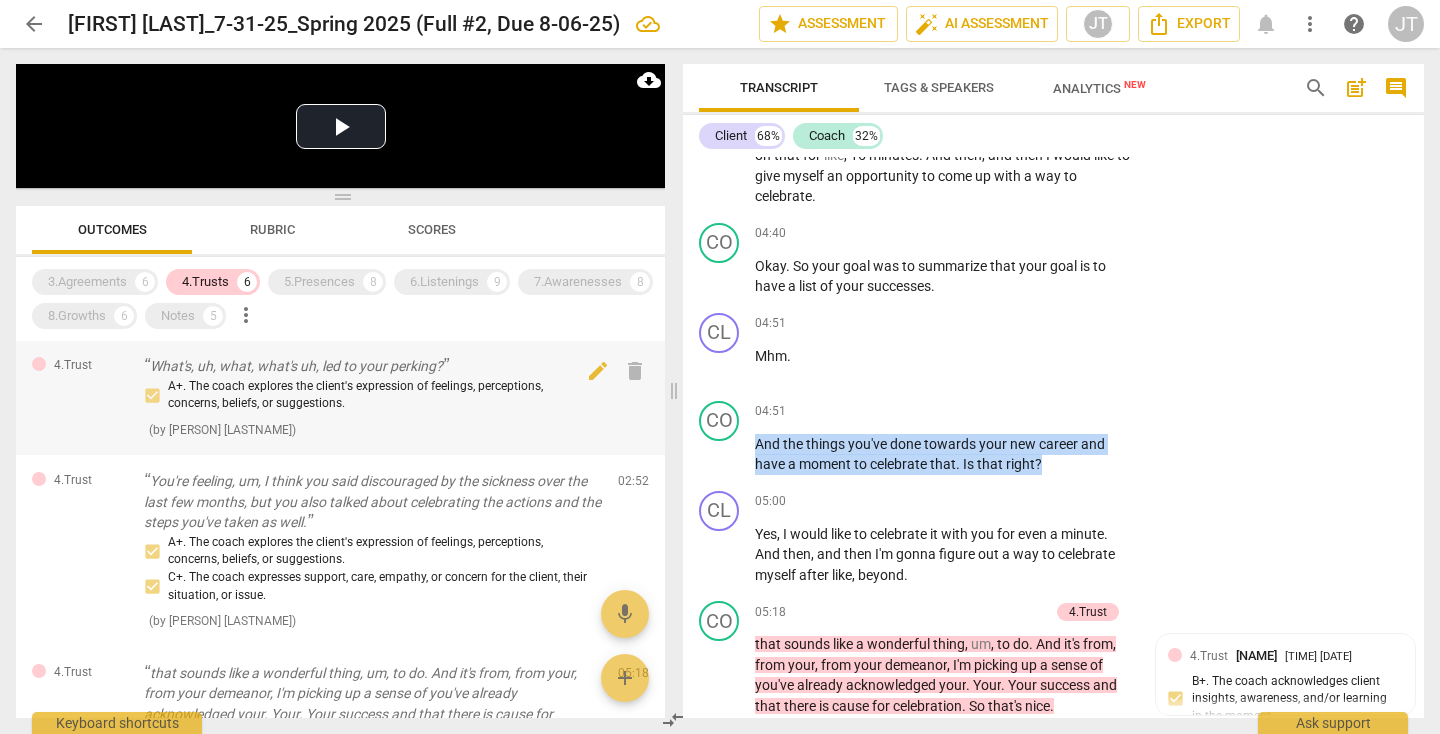 scroll, scrollTop: 0, scrollLeft: 0, axis: both 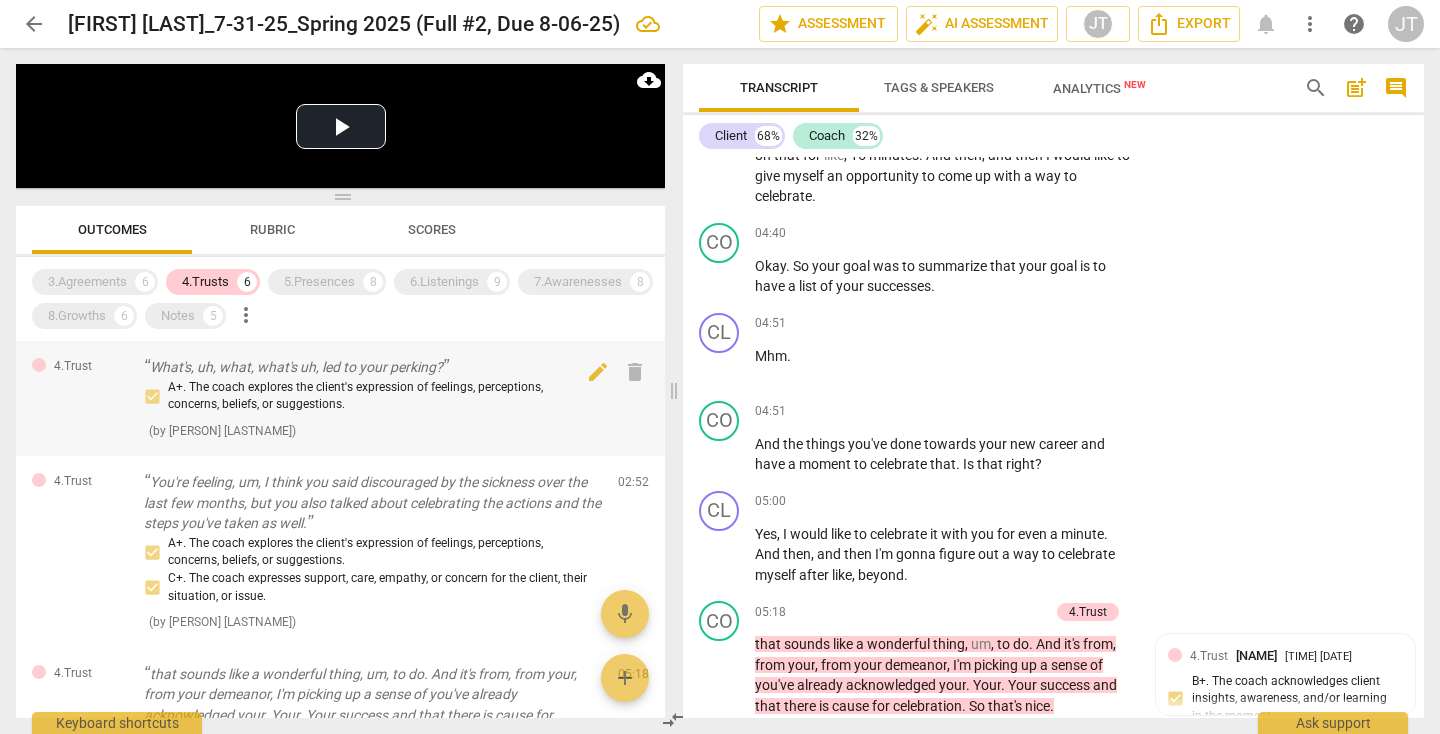 click on "A+. The coach explores the client's expression of feelings, perceptions, concerns, beliefs, or suggestions." at bounding box center (373, 396) 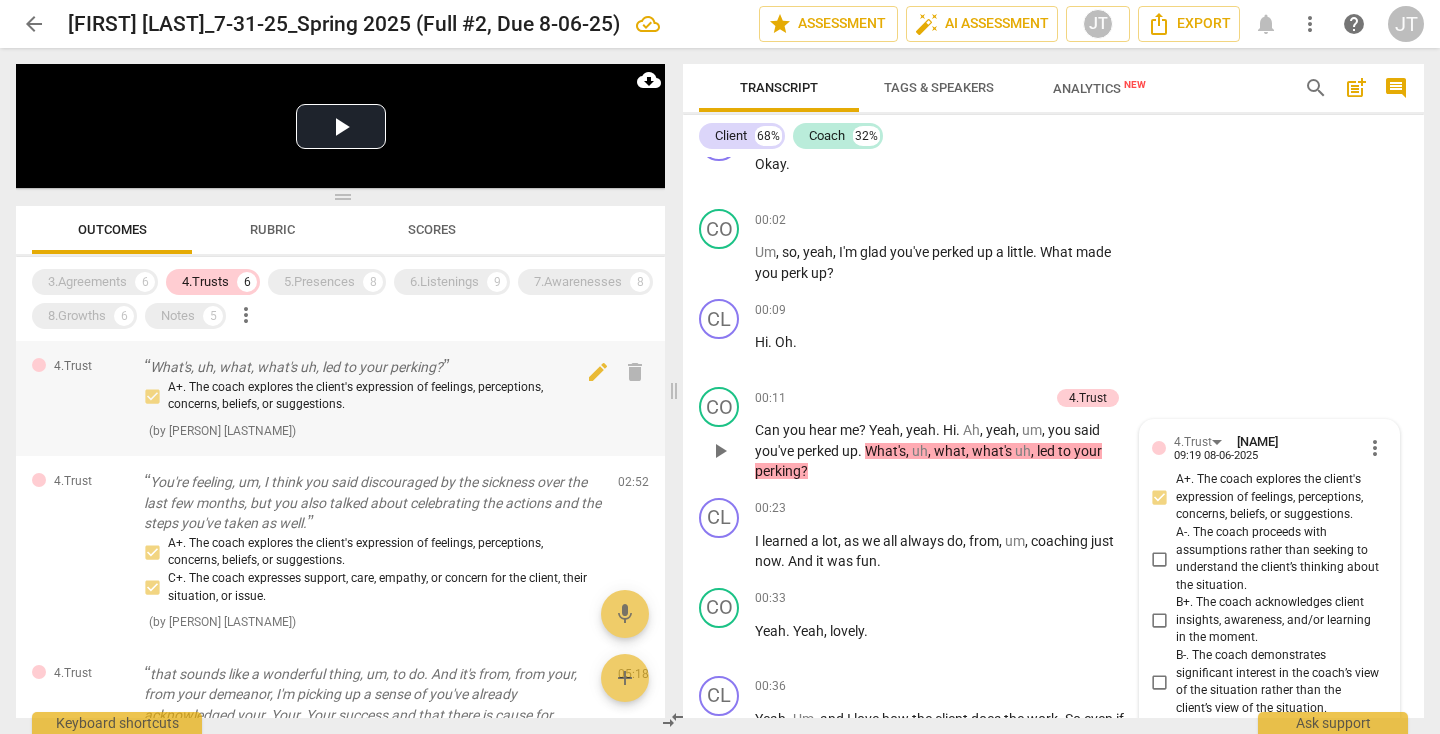 scroll, scrollTop: 41, scrollLeft: 0, axis: vertical 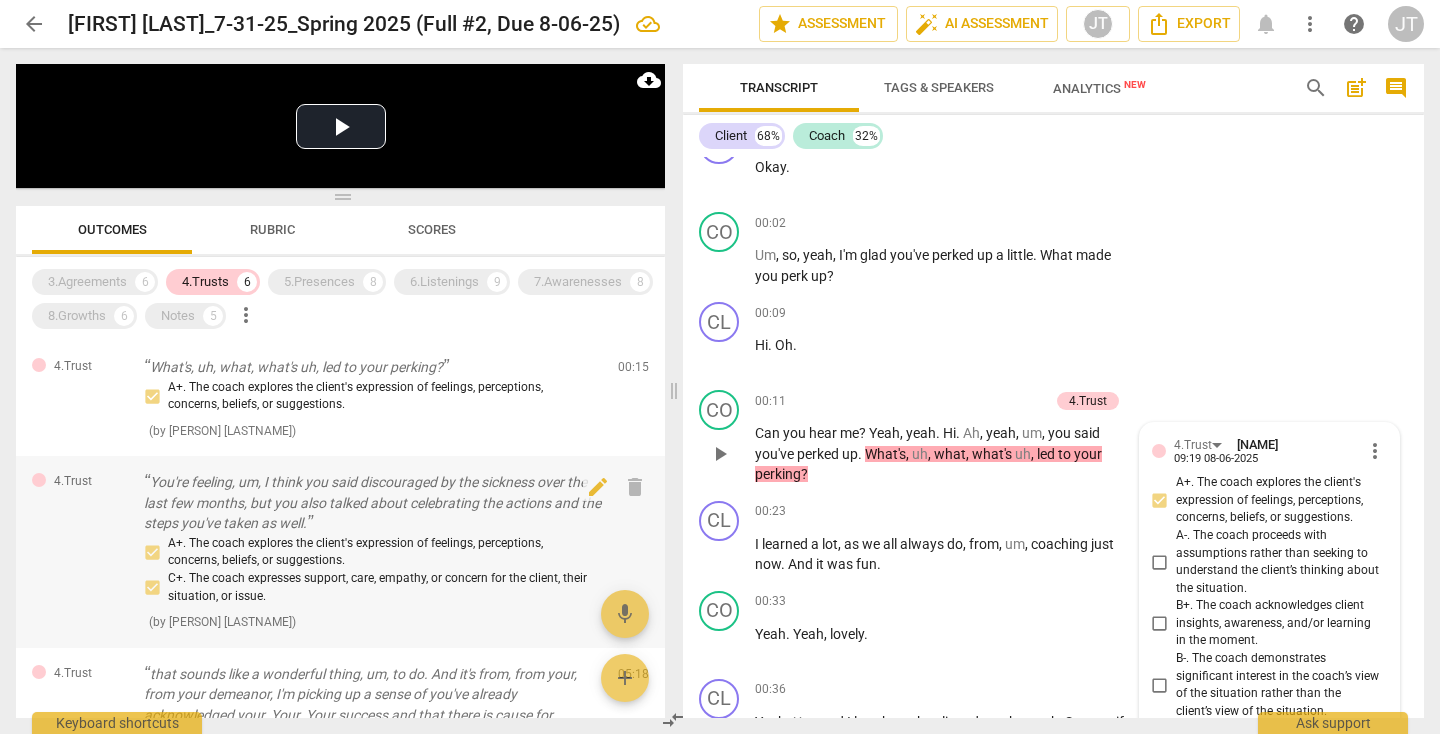click on "You're feeling, um, I think you said discouraged by the sickness over the last few months, but you also talked about celebrating the actions and the steps you've taken as well." at bounding box center [373, 503] 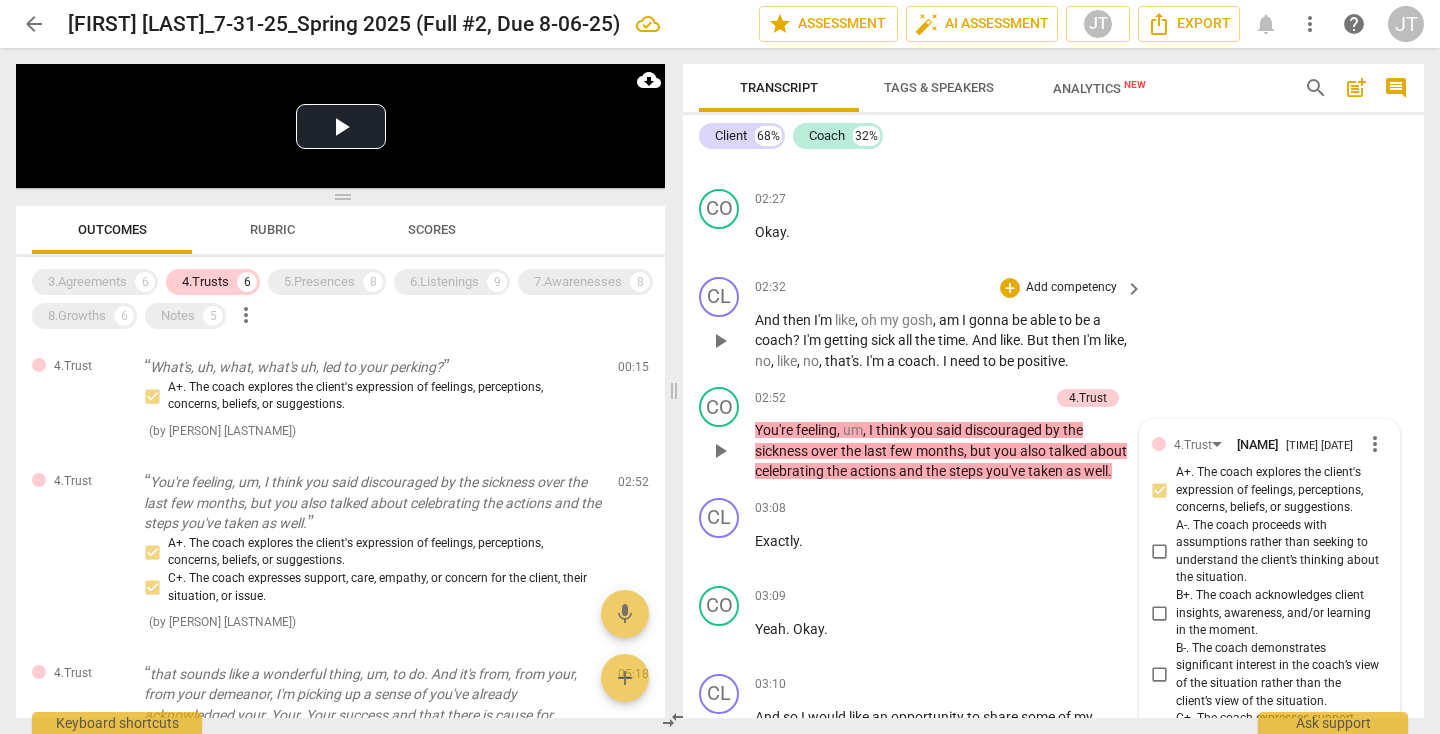 scroll, scrollTop: 1220, scrollLeft: 0, axis: vertical 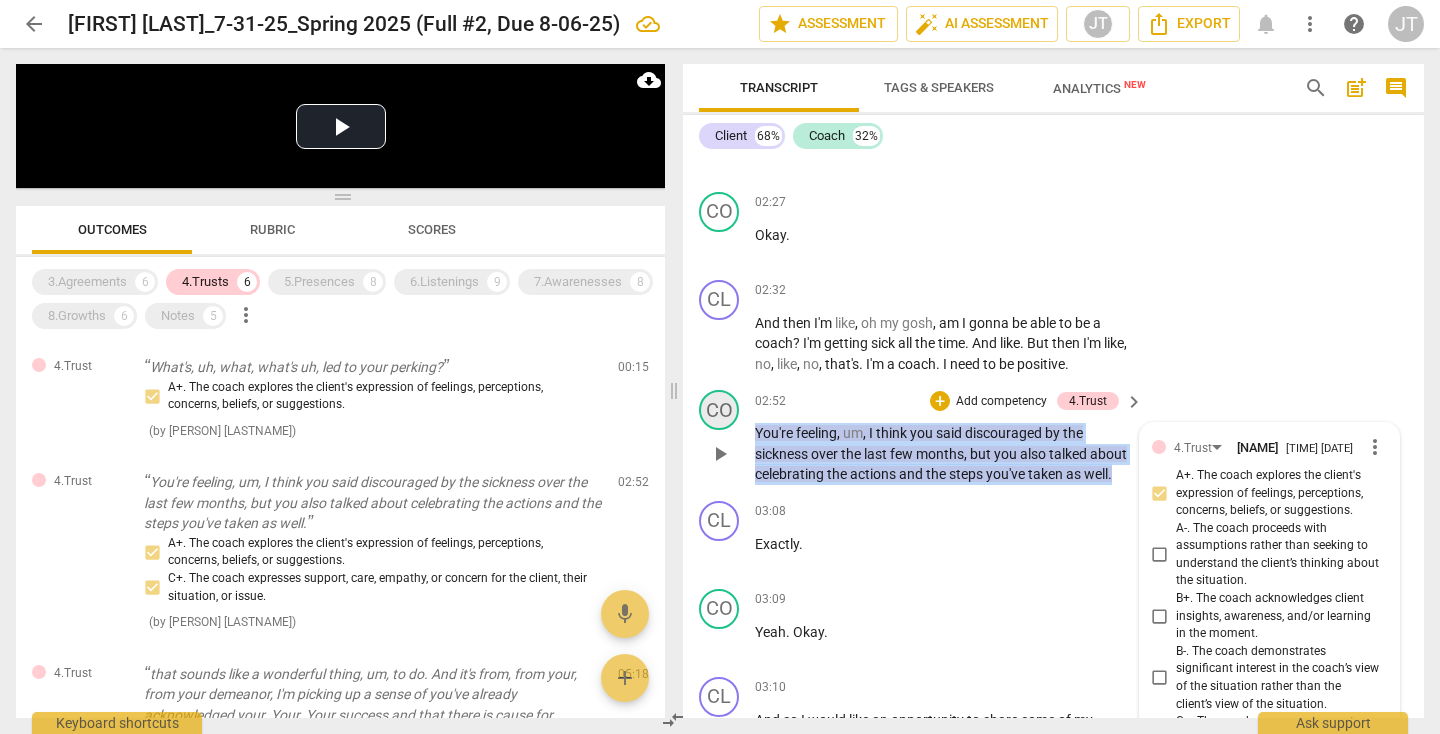 drag, startPoint x: 1121, startPoint y: 475, endPoint x: 719, endPoint y: 427, distance: 404.85553 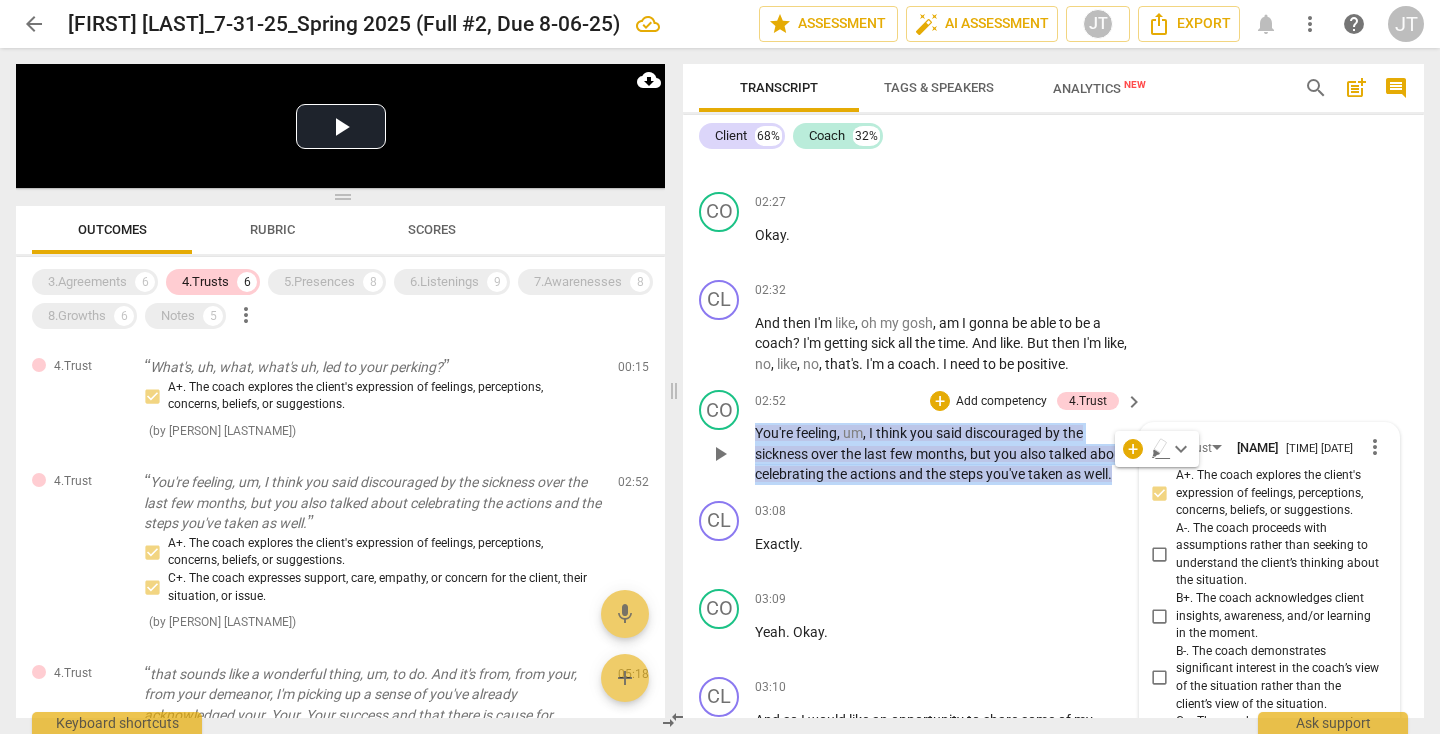 copy on "You're   feeling ,   um ,   I   think   you   said   discouraged   by   the   sickness   over   the   last   few   months ,   but   you   also   talked   about   celebrating   the   actions   and   the   steps   you've   taken   as   well ." 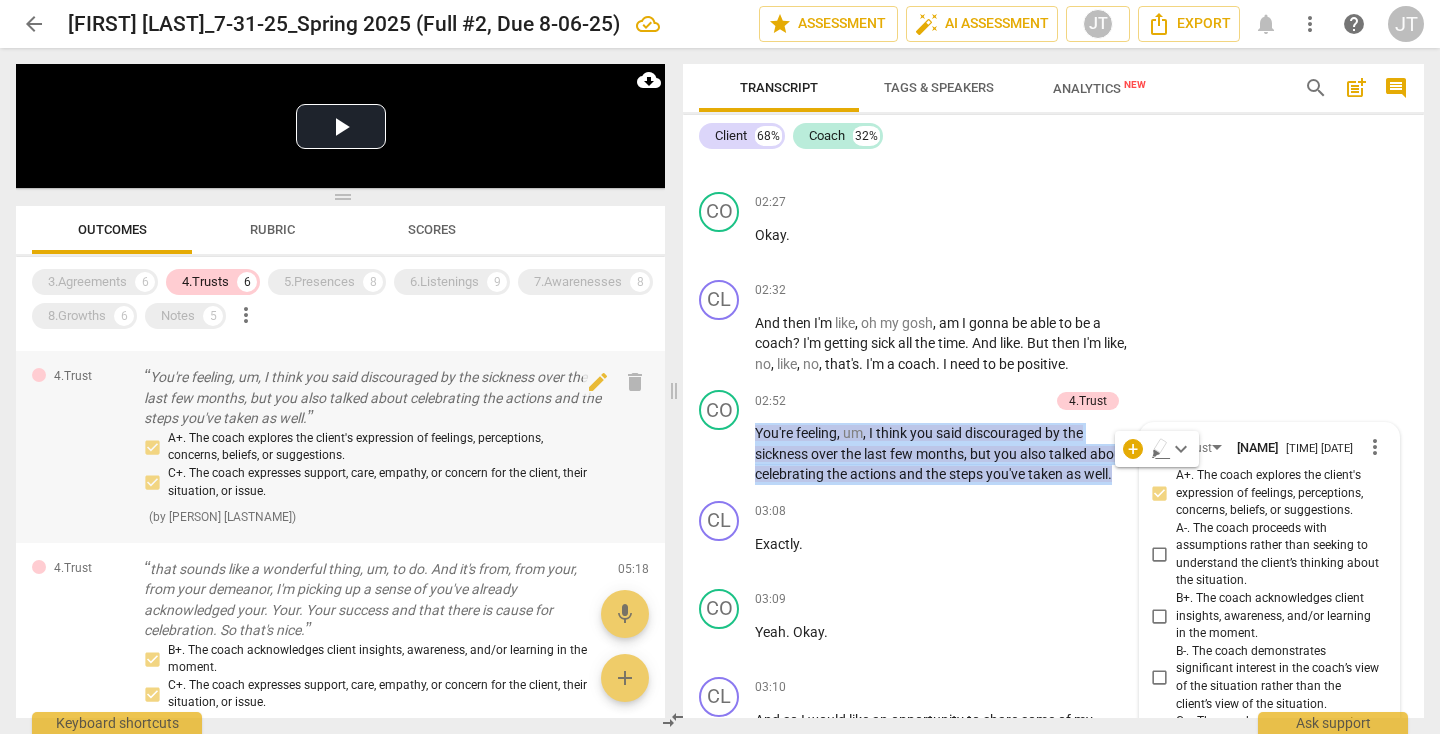 scroll, scrollTop: 106, scrollLeft: 0, axis: vertical 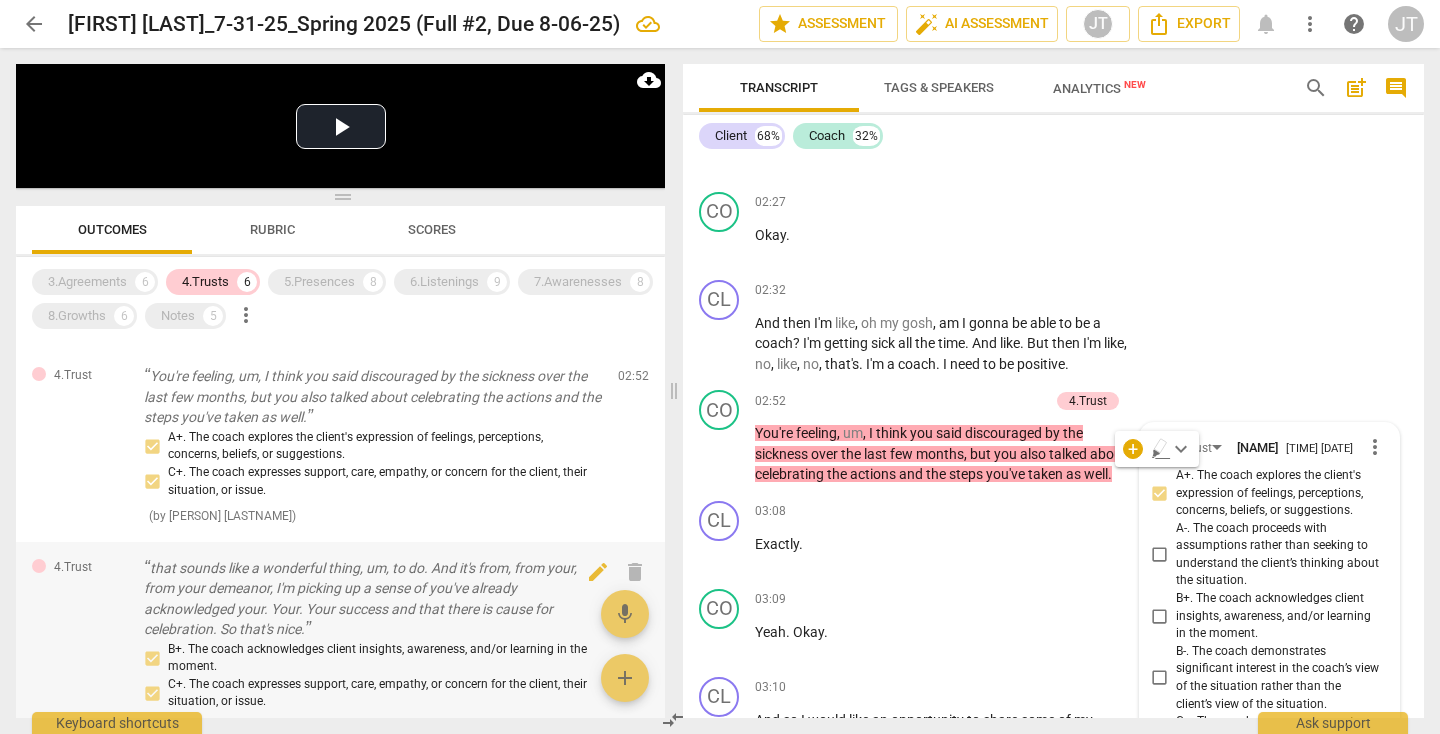 click on "that sounds like a wonderful thing, um, to do. And it's from, from your, from your demeanor, I'm picking up a sense of you've already acknowledged your. Your. Your success and that there is cause for celebration. So that's nice." at bounding box center [373, 599] 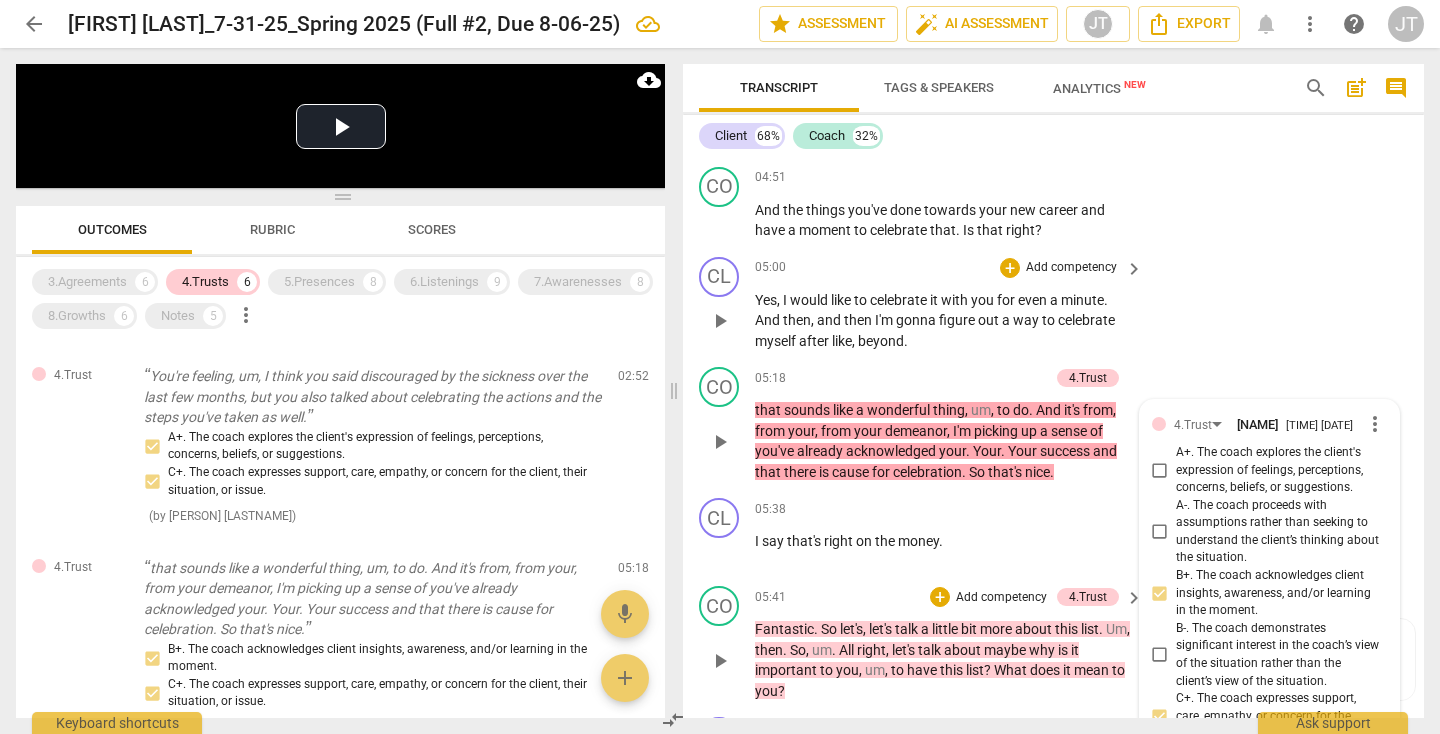 scroll, scrollTop: 2777, scrollLeft: 0, axis: vertical 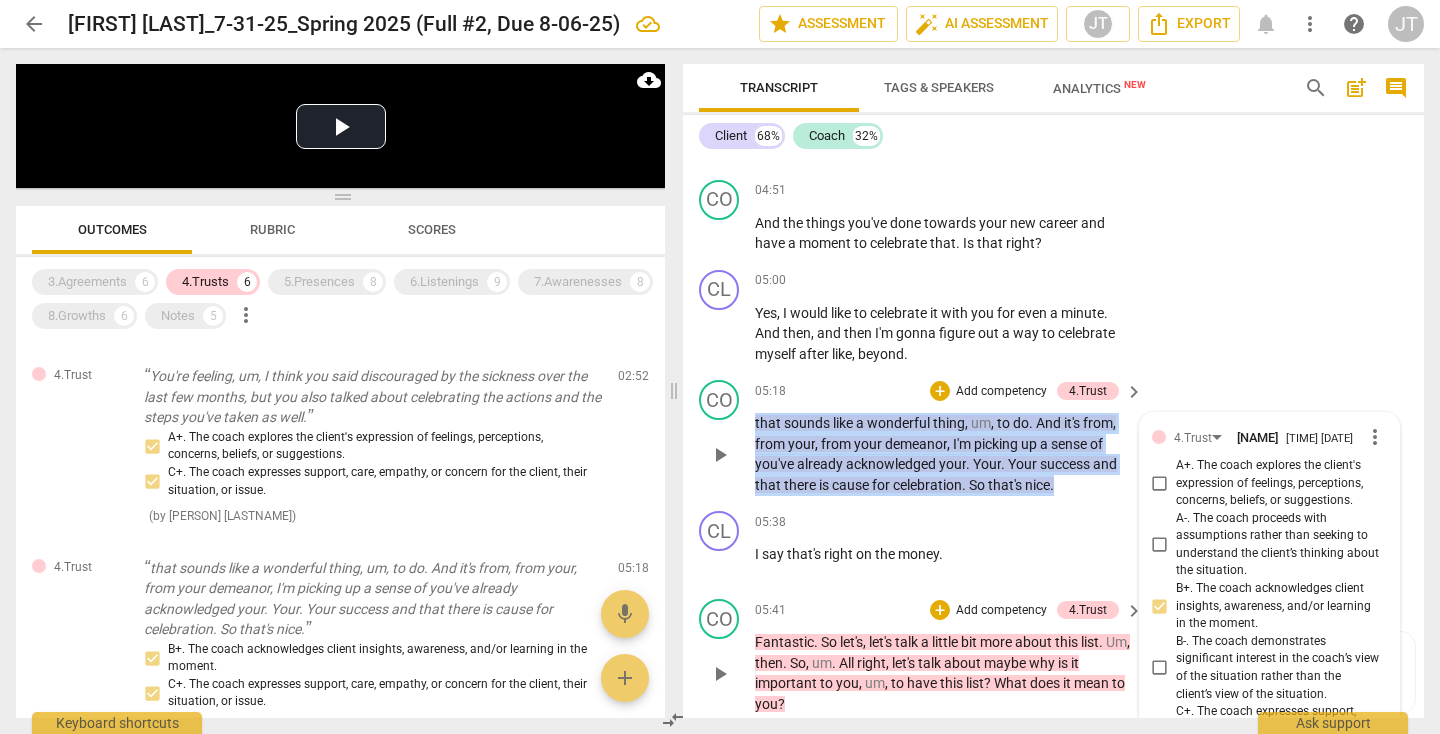 drag, startPoint x: 1086, startPoint y: 488, endPoint x: 745, endPoint y: 418, distance: 348.11063 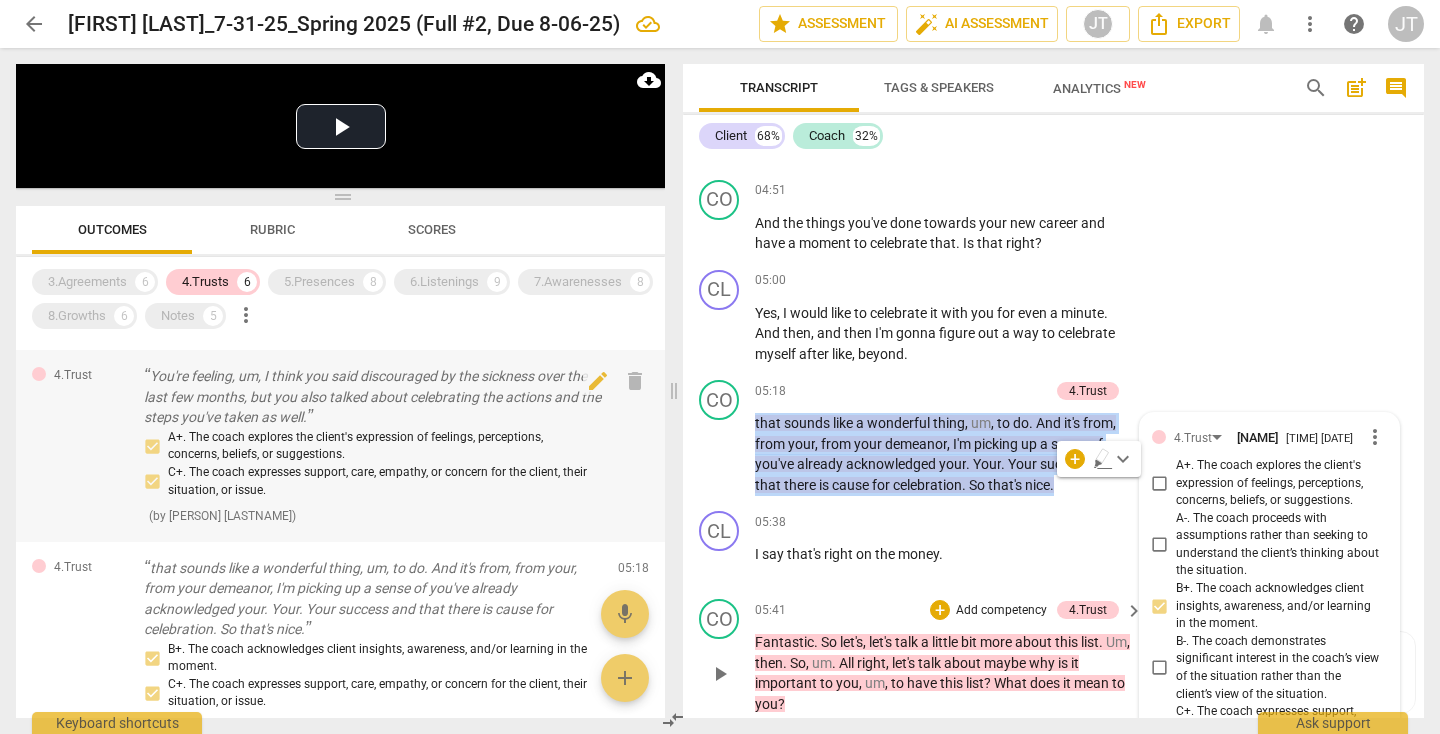 copy on "that   sounds   like   a   wonderful   thing ,   um ,   to   do .   And   it's   from ,   from   your ,   from   your   demeanor ,   I'm   picking   up   a   sense   of   you've   already   acknowledged   your .   Your .   Your   success   and   that   there   is   cause   for   celebration .   So   that's   nice ." 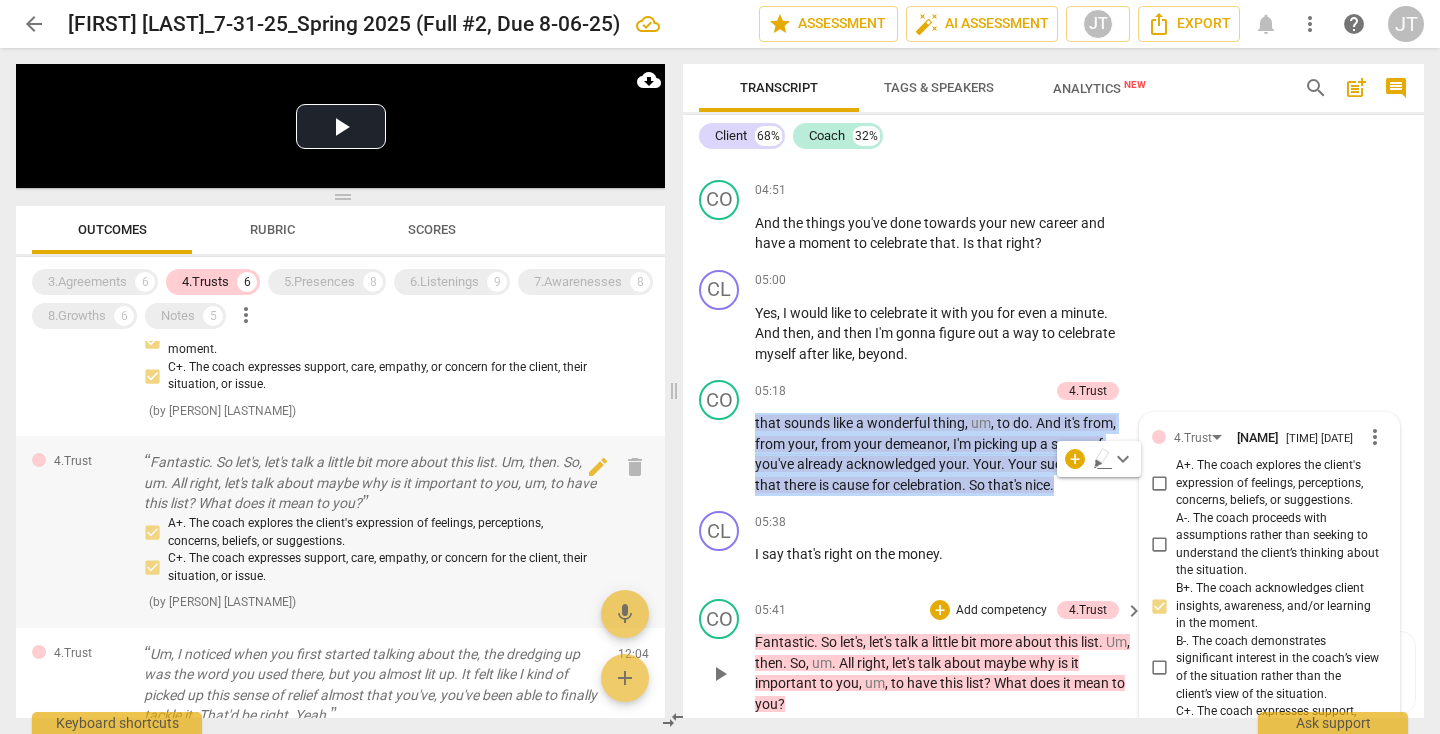scroll, scrollTop: 420, scrollLeft: 0, axis: vertical 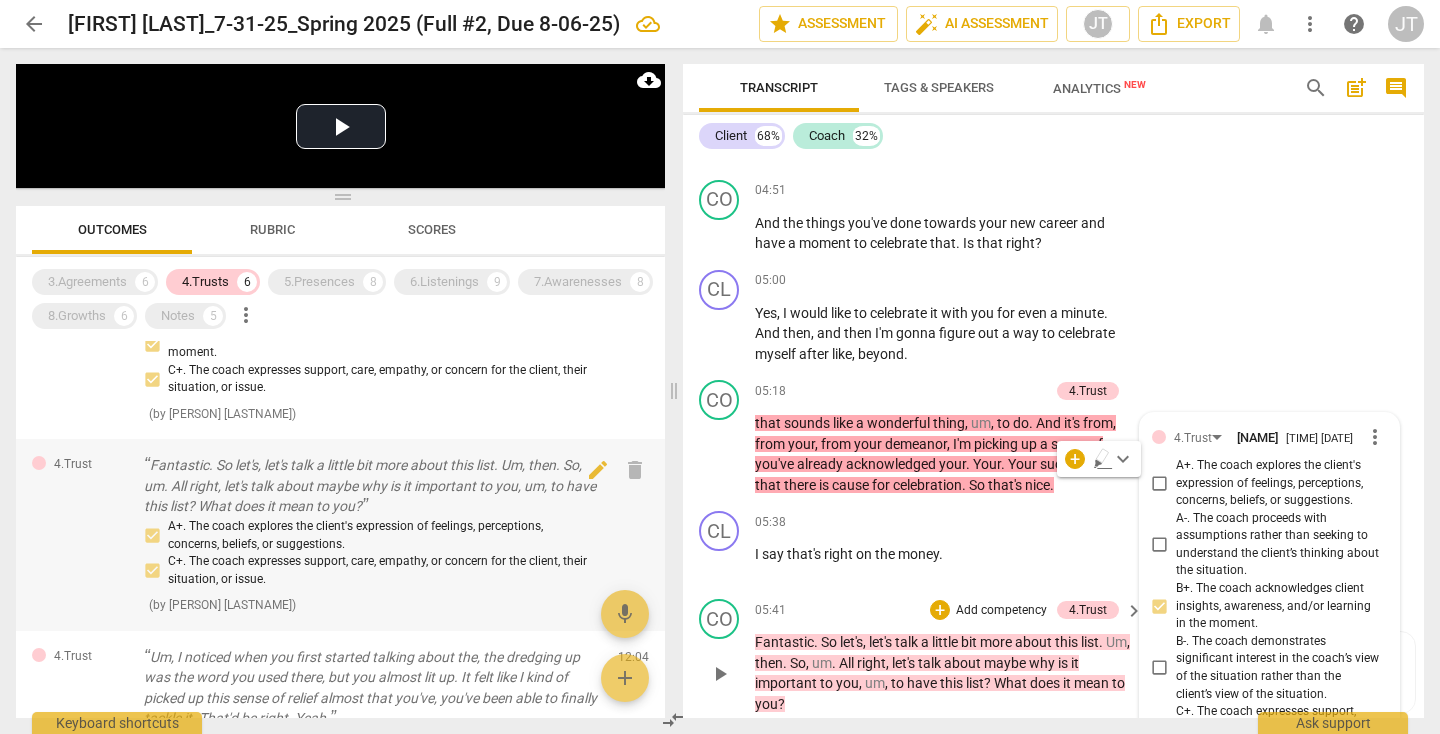 click on "Fantastic. So let's, let's talk a little bit more about this list. Um, then. So, um. All right, let's talk about maybe why is it important to you, um, to have this list? What does it mean to you?" at bounding box center [373, 486] 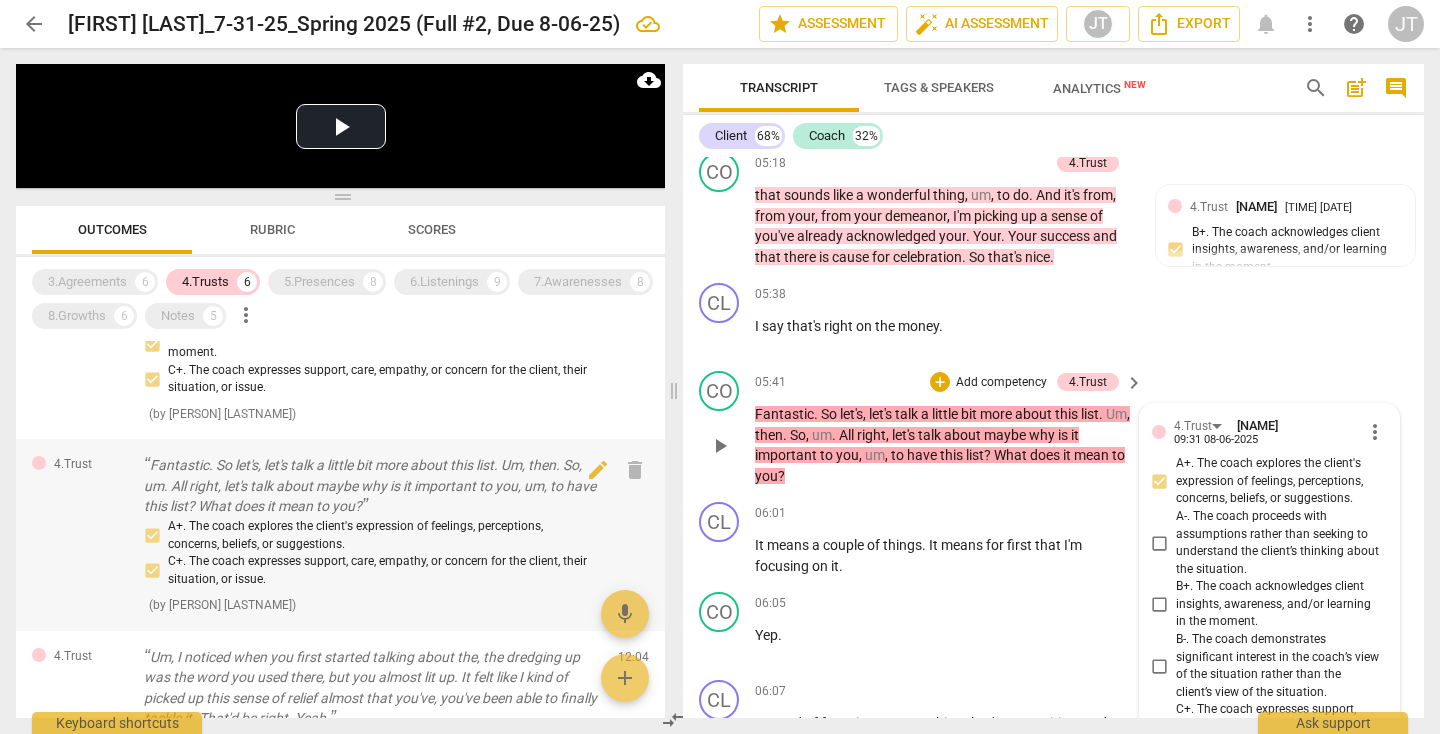 scroll, scrollTop: 2996, scrollLeft: 0, axis: vertical 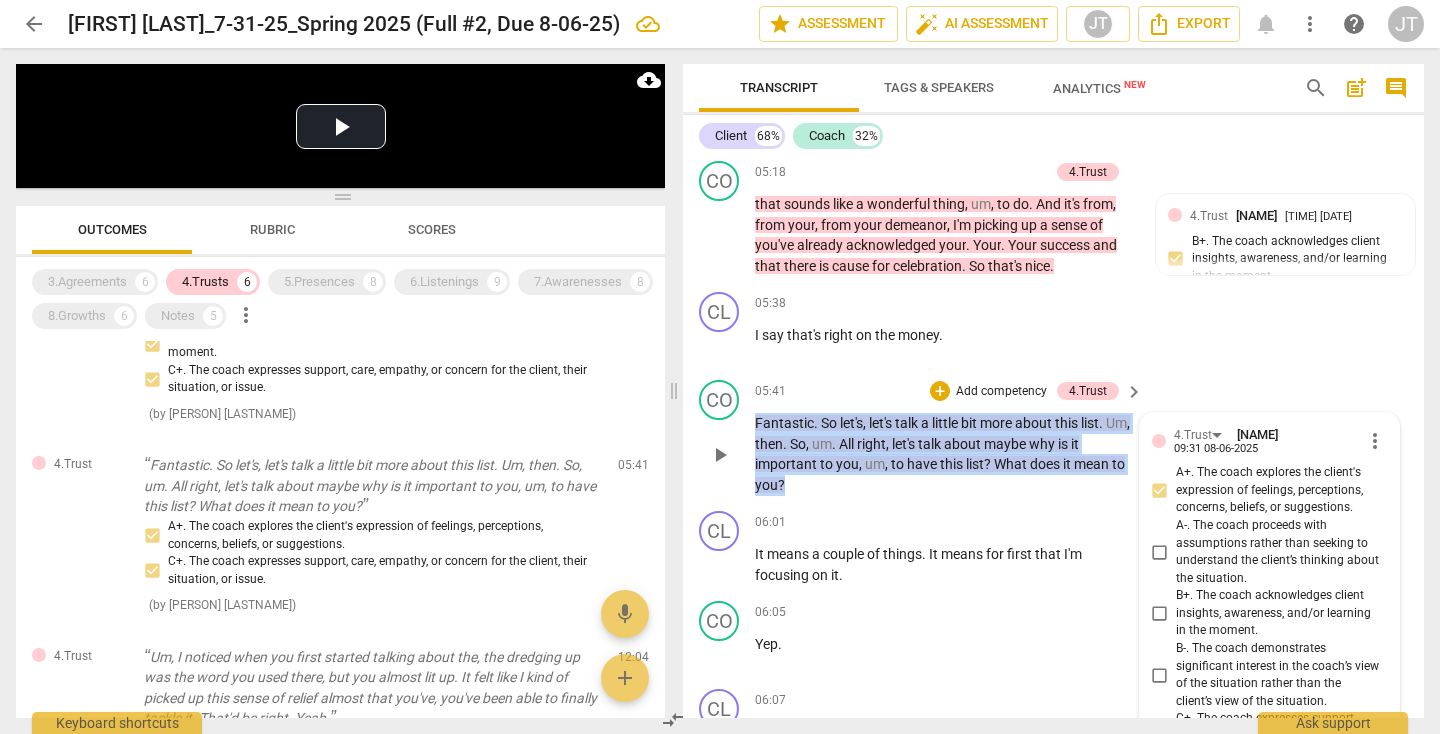 drag, startPoint x: 849, startPoint y: 490, endPoint x: 727, endPoint y: 431, distance: 135.51753 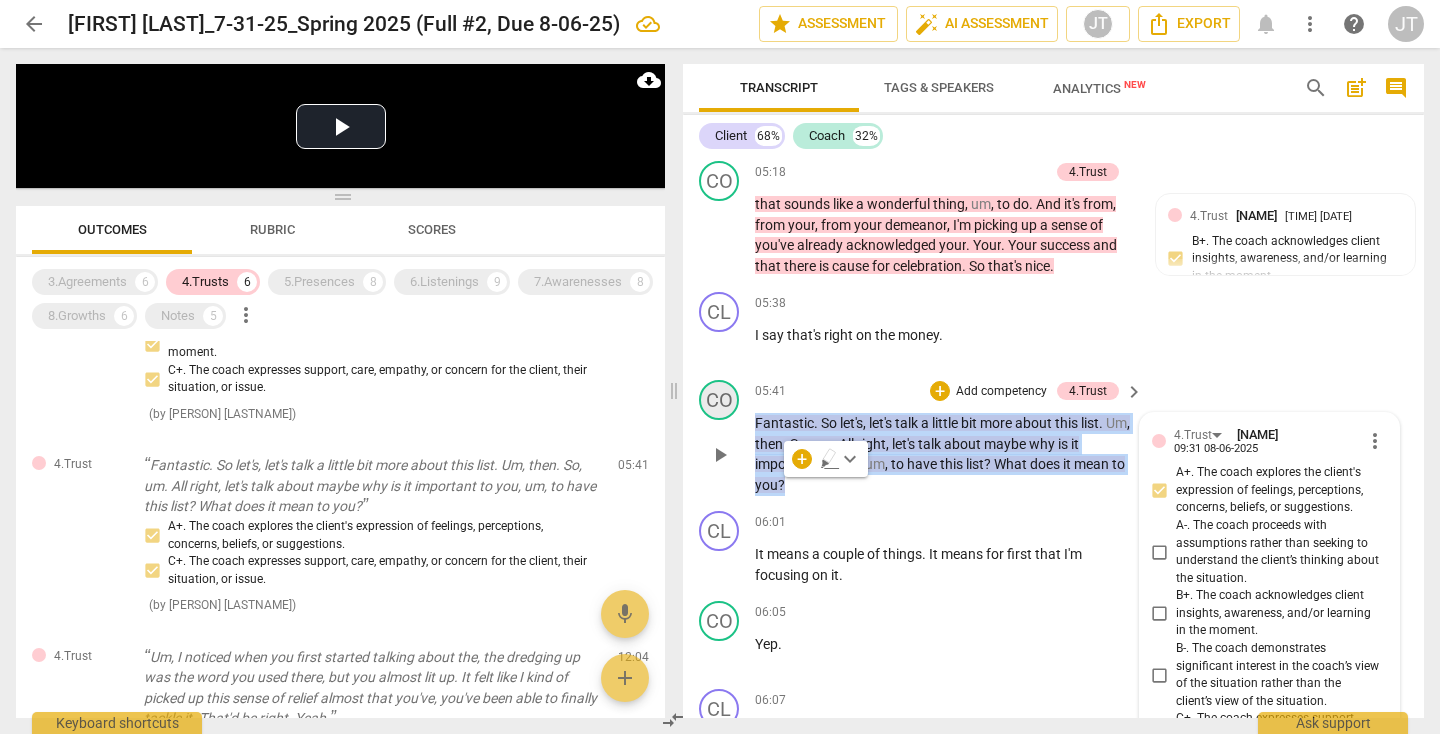 copy on "Fantastic .   So   let's ,   let's   talk   a   little   bit   more   about   this   list .   Um ,   then .   So ,   um .   All   right ,   let's   talk   about   maybe   why   is   it   important   to   you ,   um ,   to   have   this   list ?   What   does   it   mean   to   you ?" 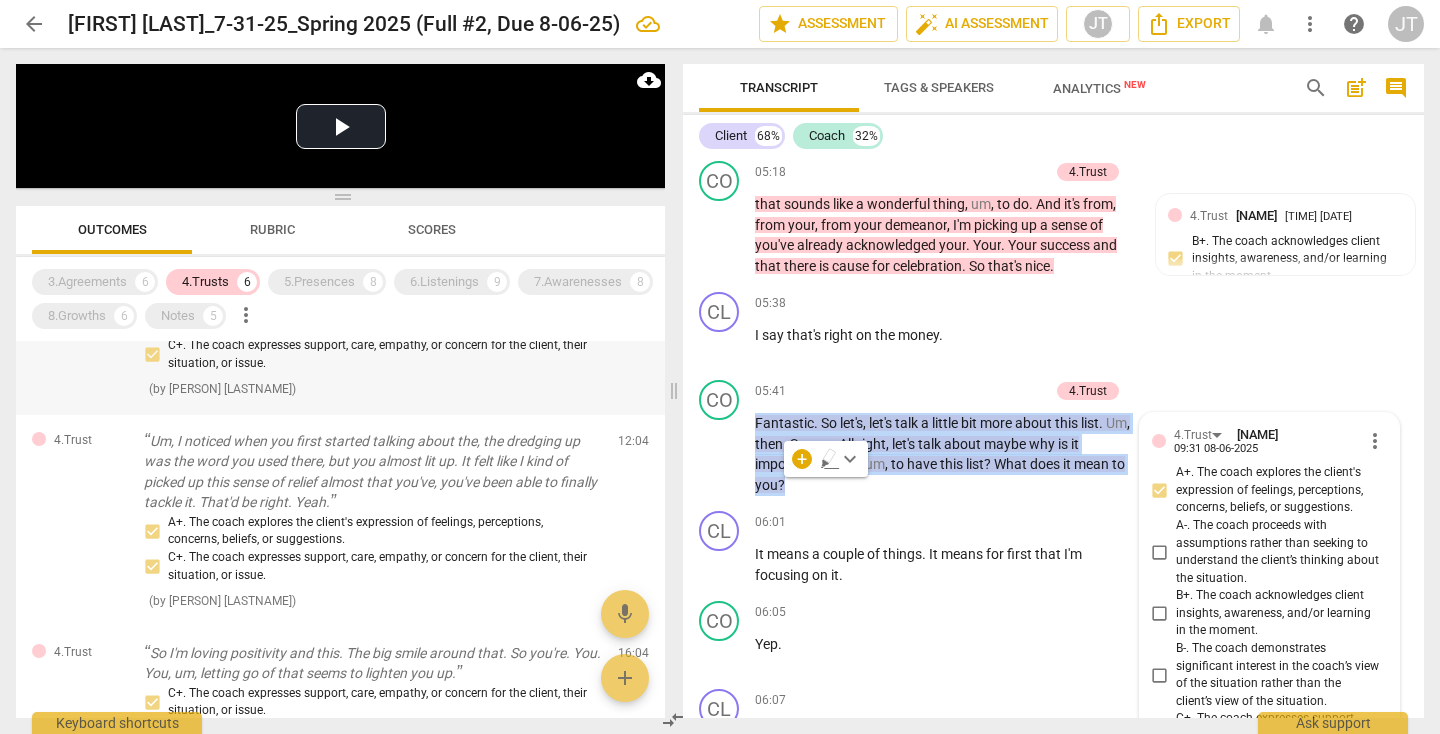 scroll, scrollTop: 663, scrollLeft: 0, axis: vertical 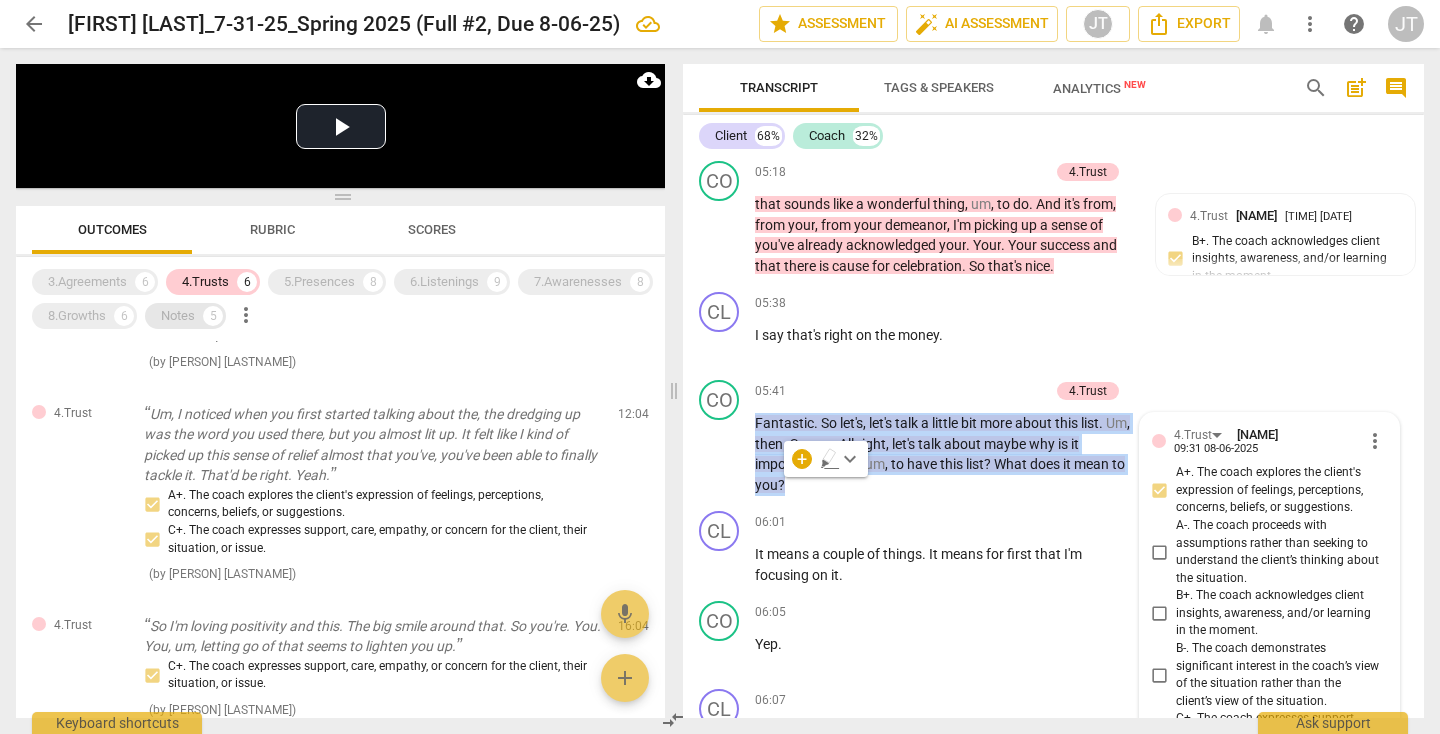 click on "Notes" at bounding box center [178, 316] 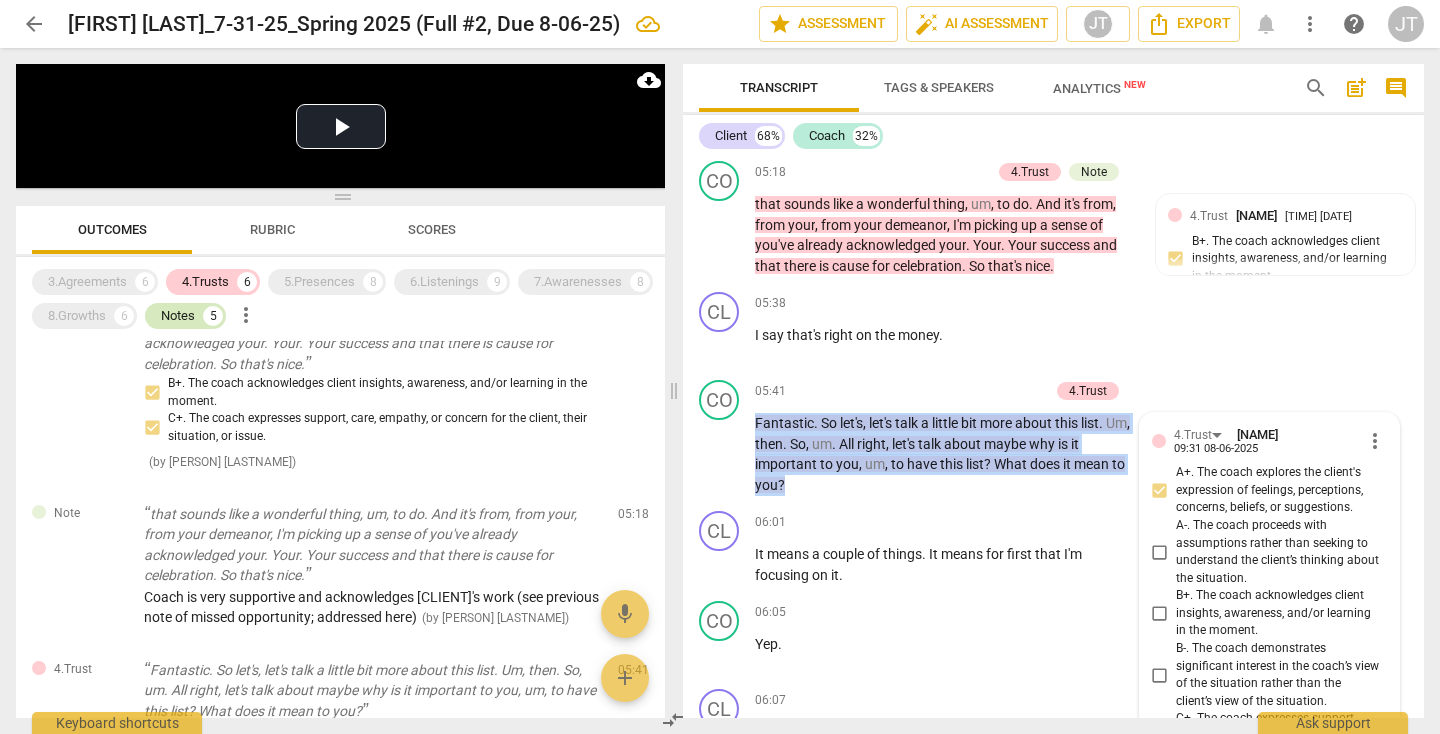 scroll, scrollTop: 1090, scrollLeft: 0, axis: vertical 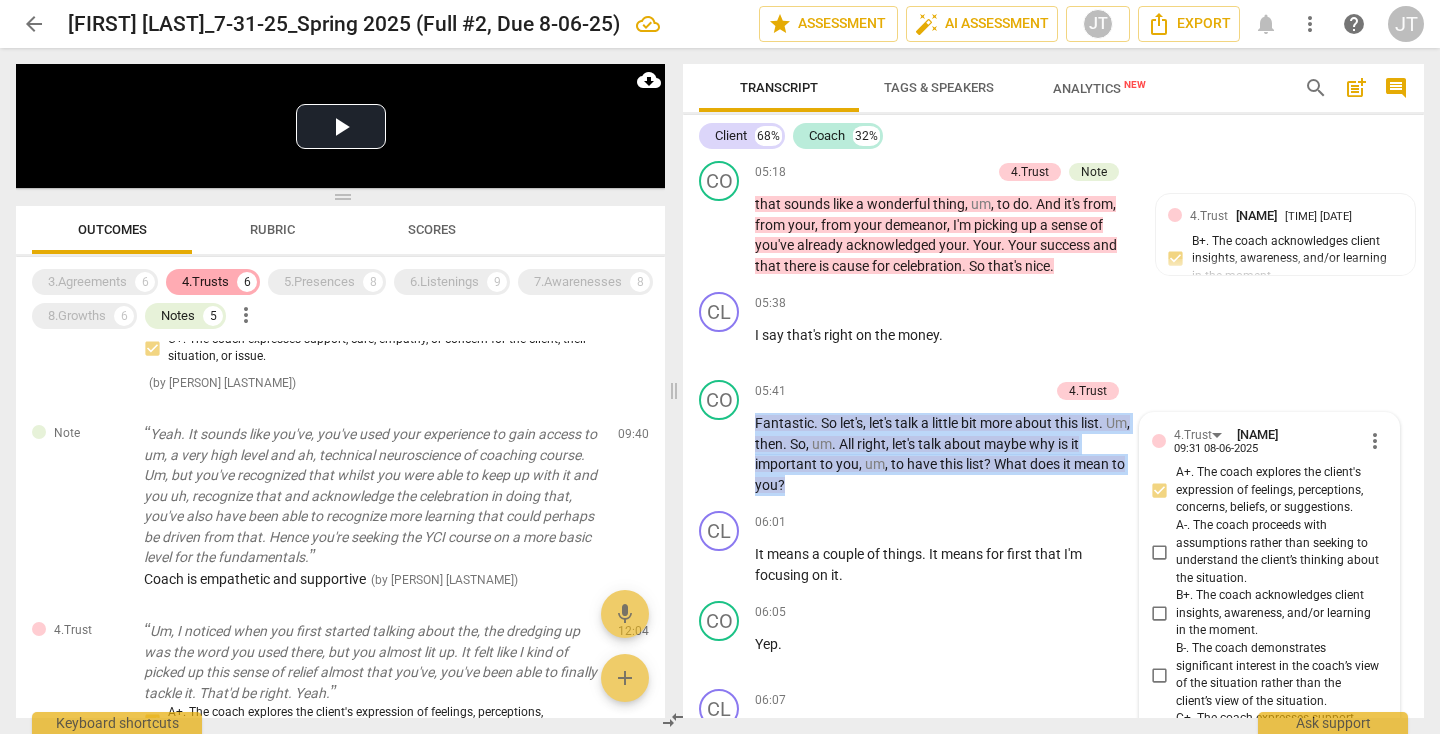 click on "4.Trusts" at bounding box center [205, 282] 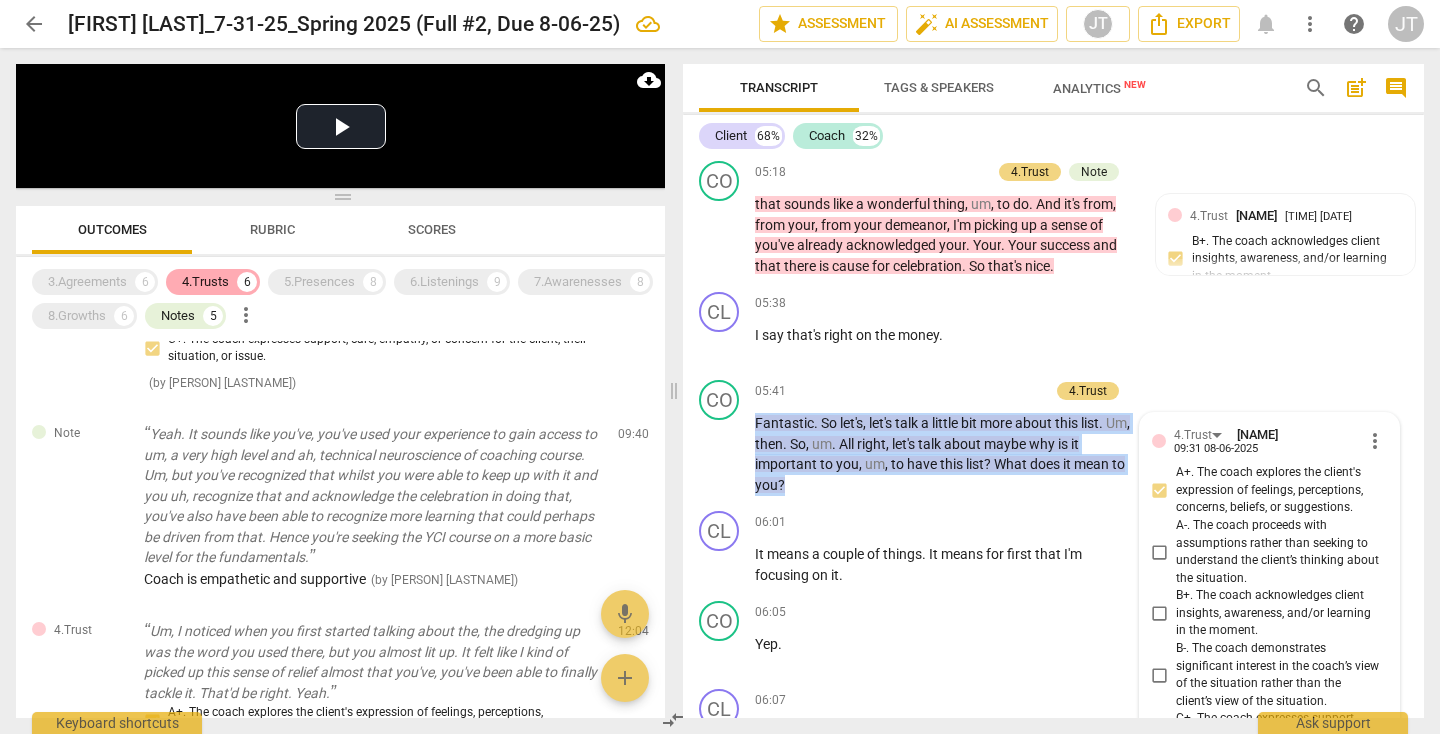 scroll, scrollTop: 380, scrollLeft: 0, axis: vertical 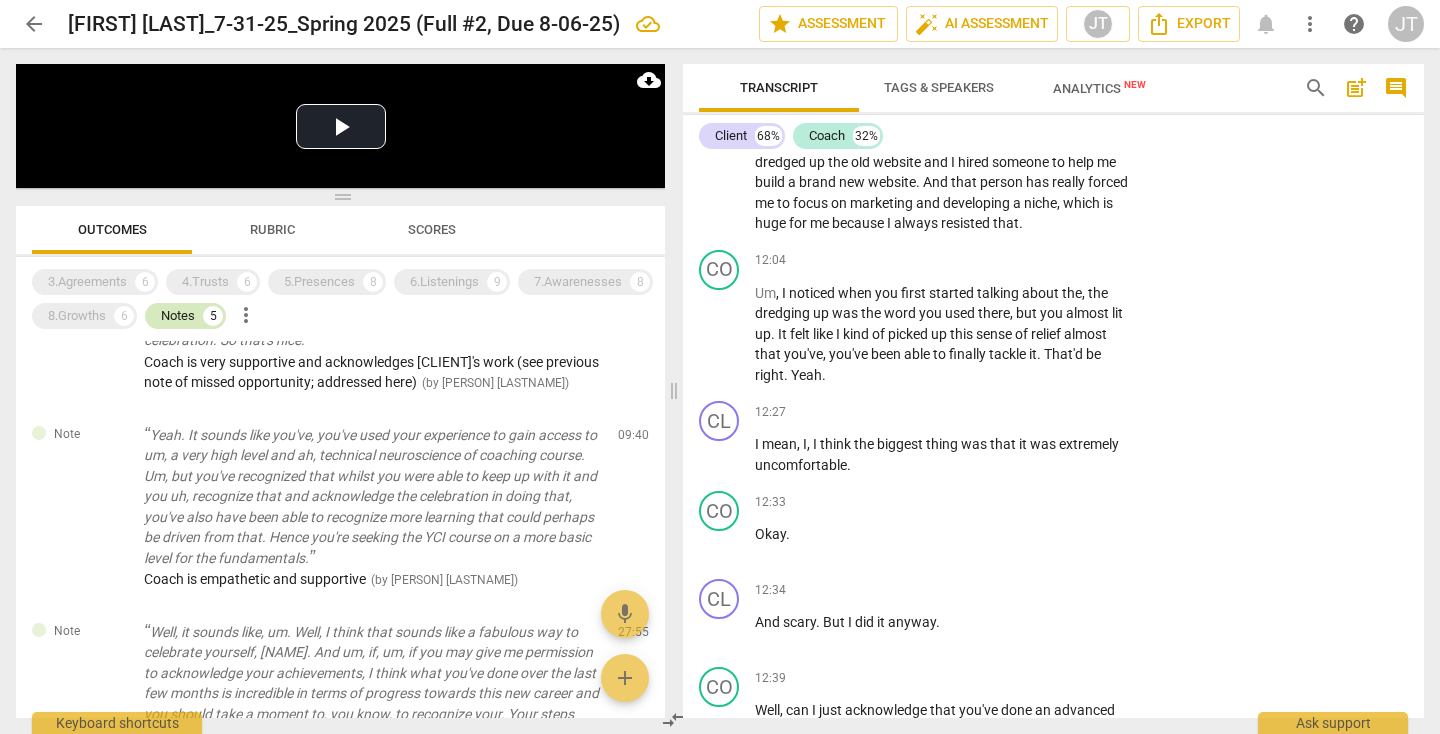 click on "Notes 5" at bounding box center [185, 316] 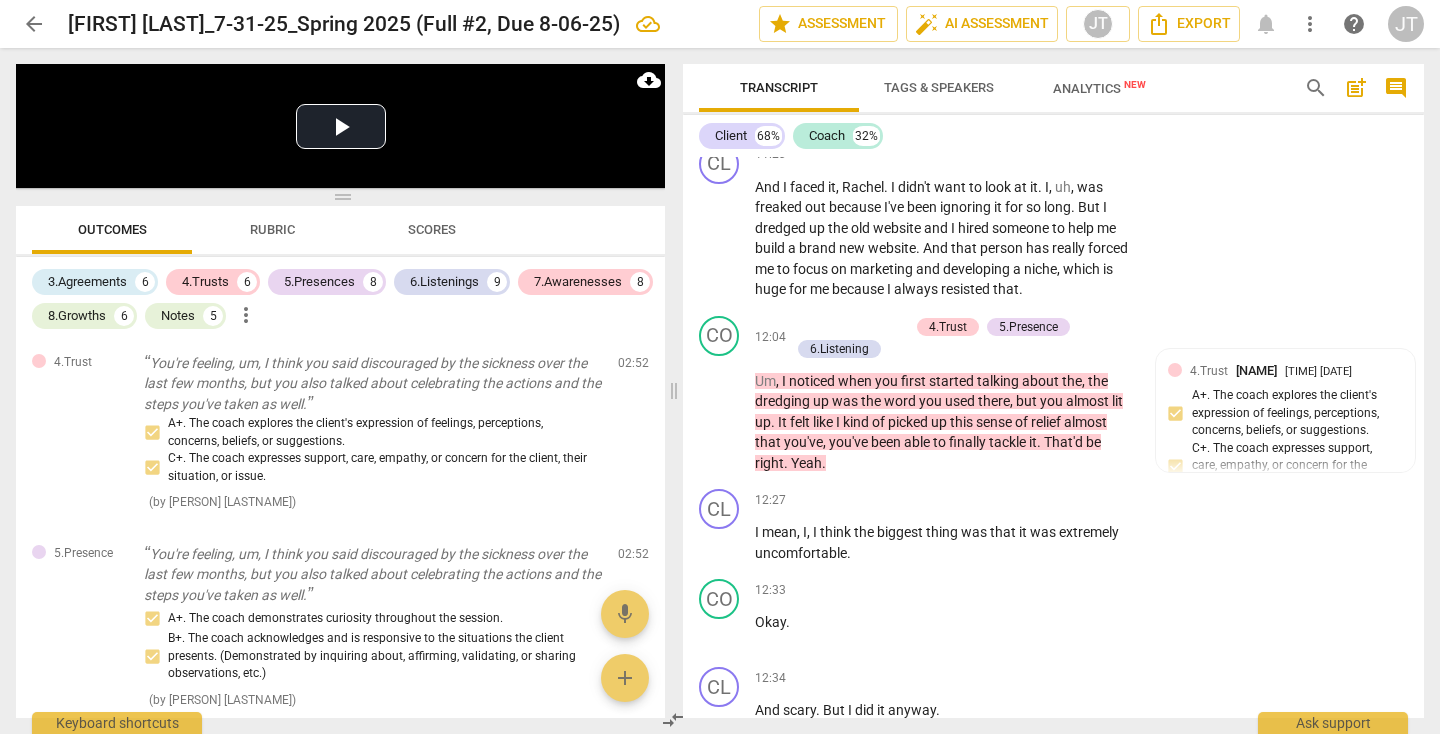 scroll, scrollTop: 3680, scrollLeft: 0, axis: vertical 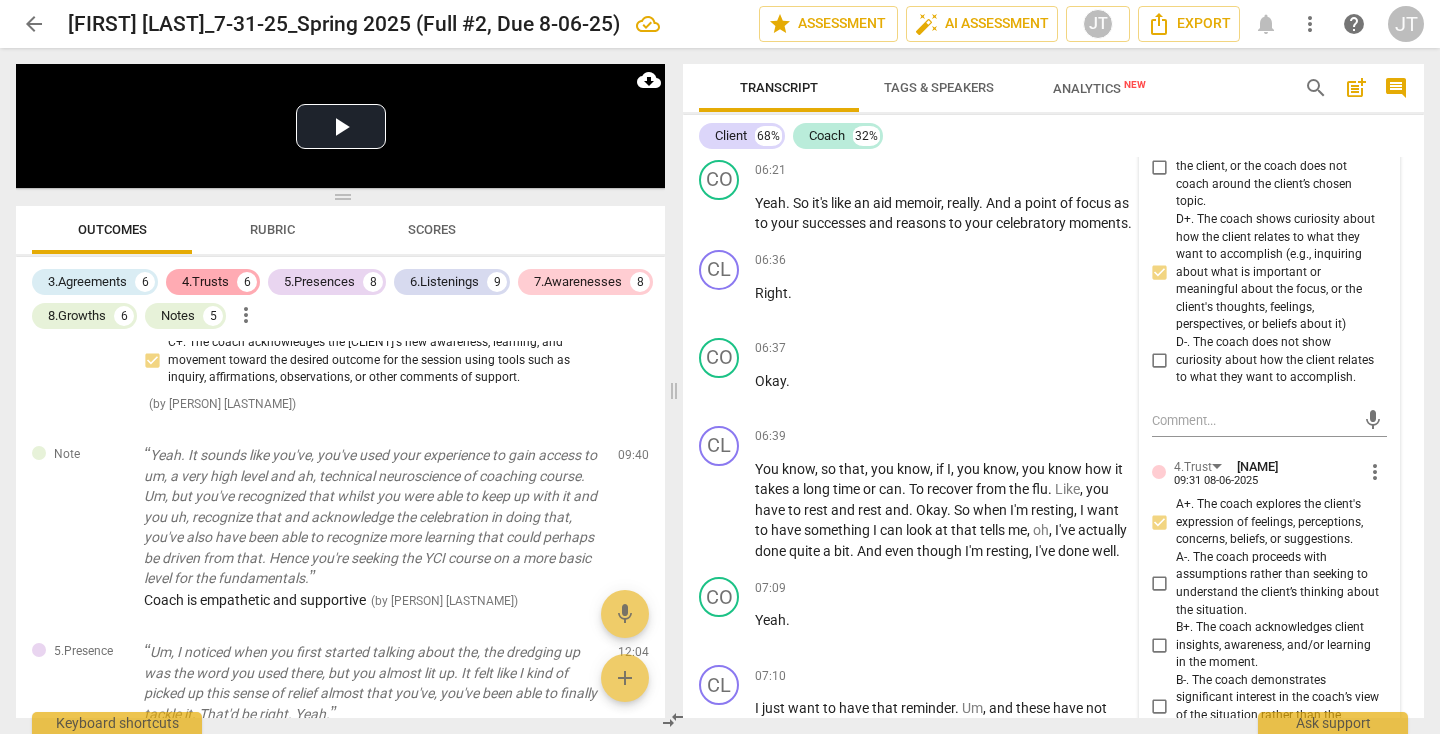 click on "4.Trusts" at bounding box center (205, 282) 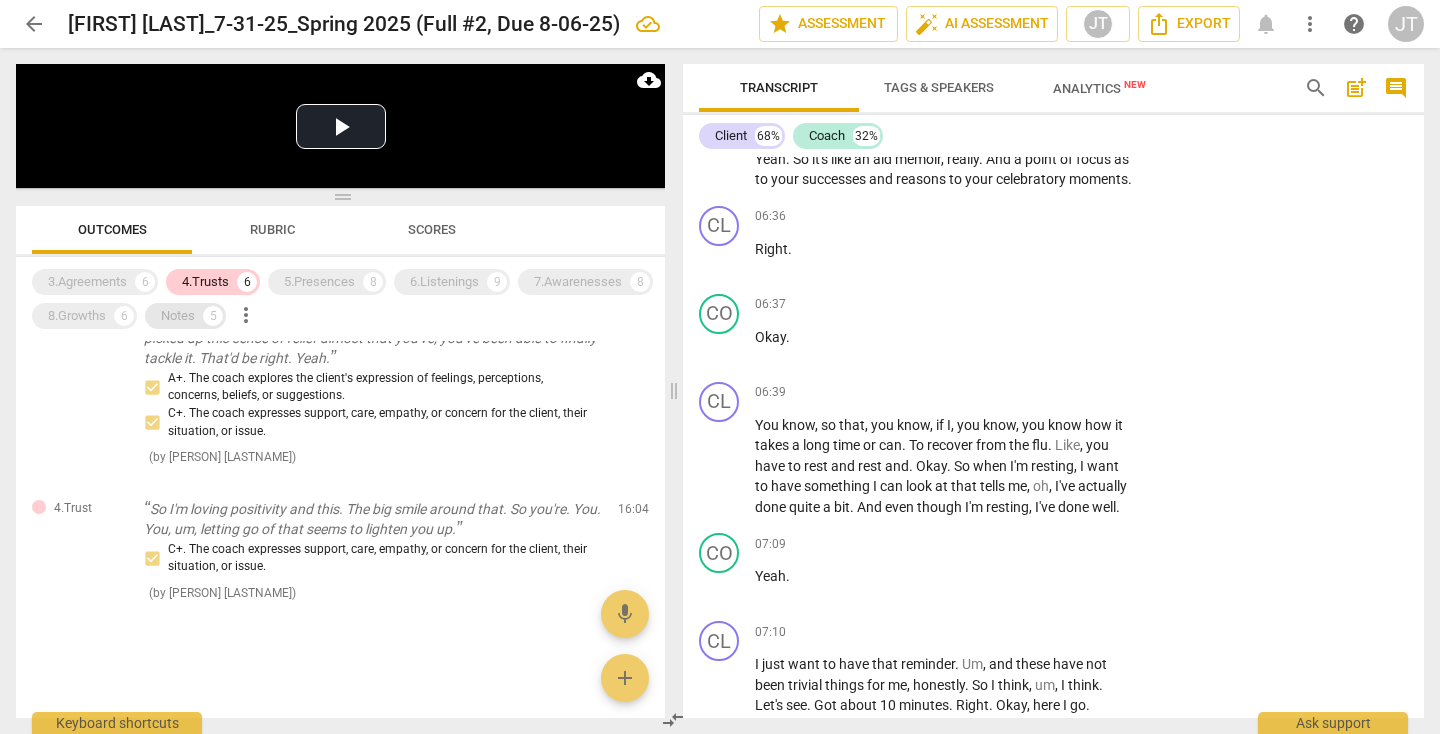 scroll, scrollTop: 780, scrollLeft: 0, axis: vertical 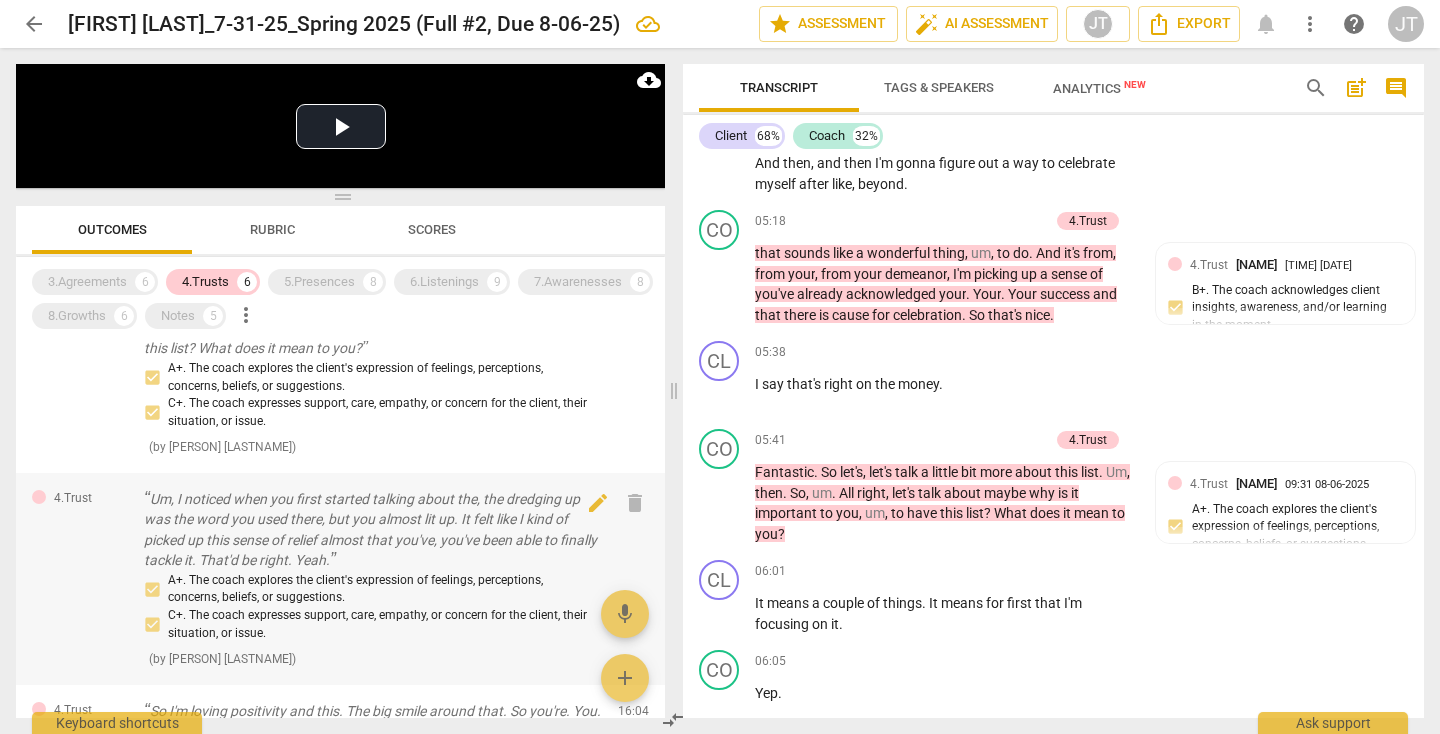 click on "Um, I noticed when you first started talking about the, the dredging up was the word you used there, but you almost lit up. It felt like I kind of picked up this sense of relief almost that you've, you've been able to finally tackle it. That'd be right. Yeah." at bounding box center [373, 530] 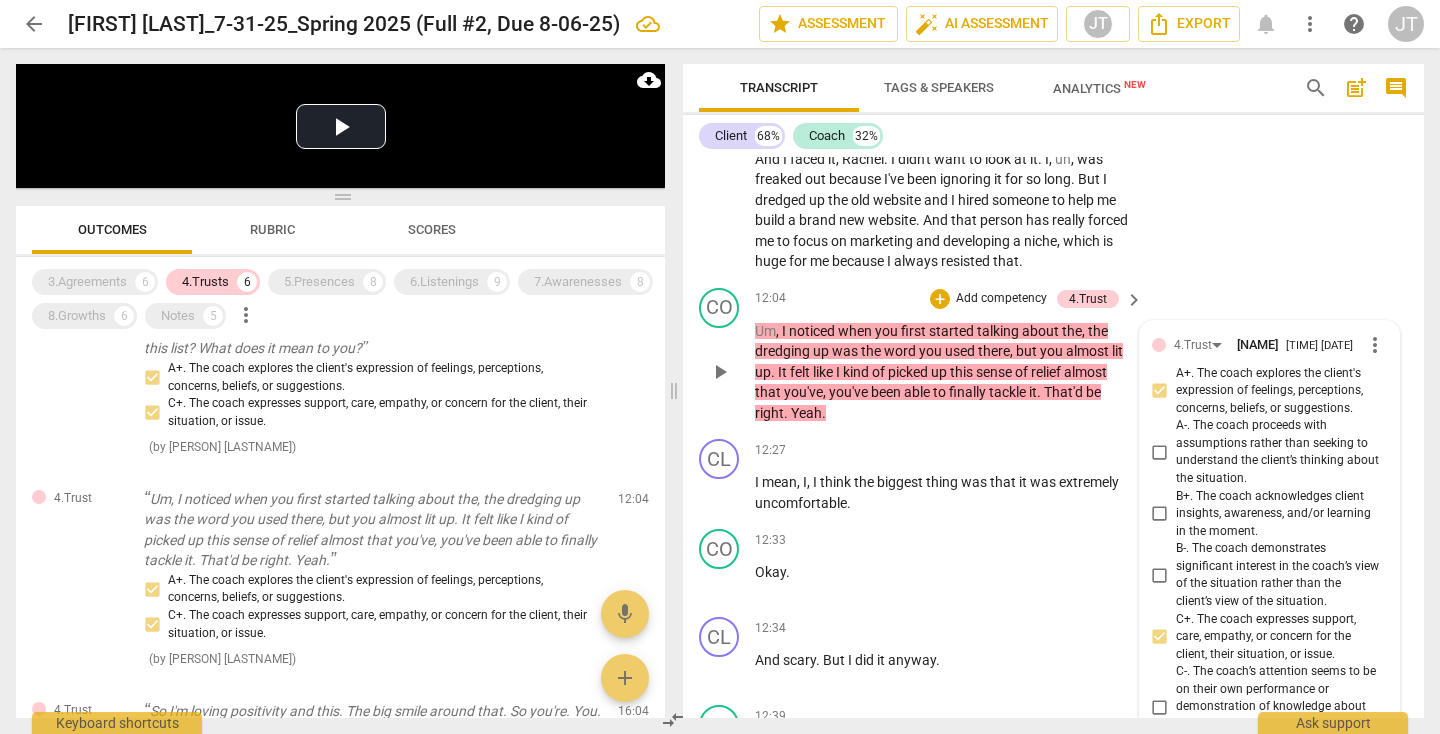 scroll, scrollTop: 5629, scrollLeft: 0, axis: vertical 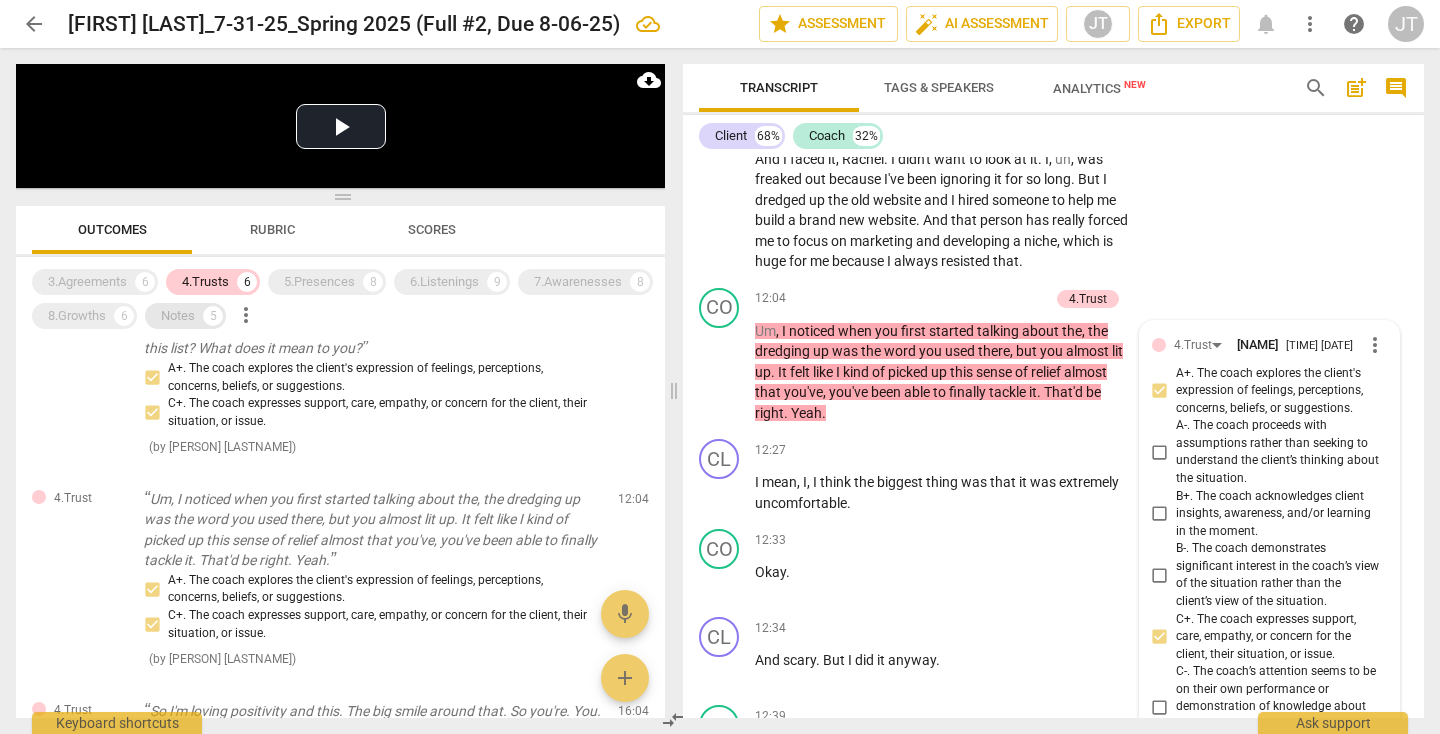 click on "Notes 5" at bounding box center (185, 316) 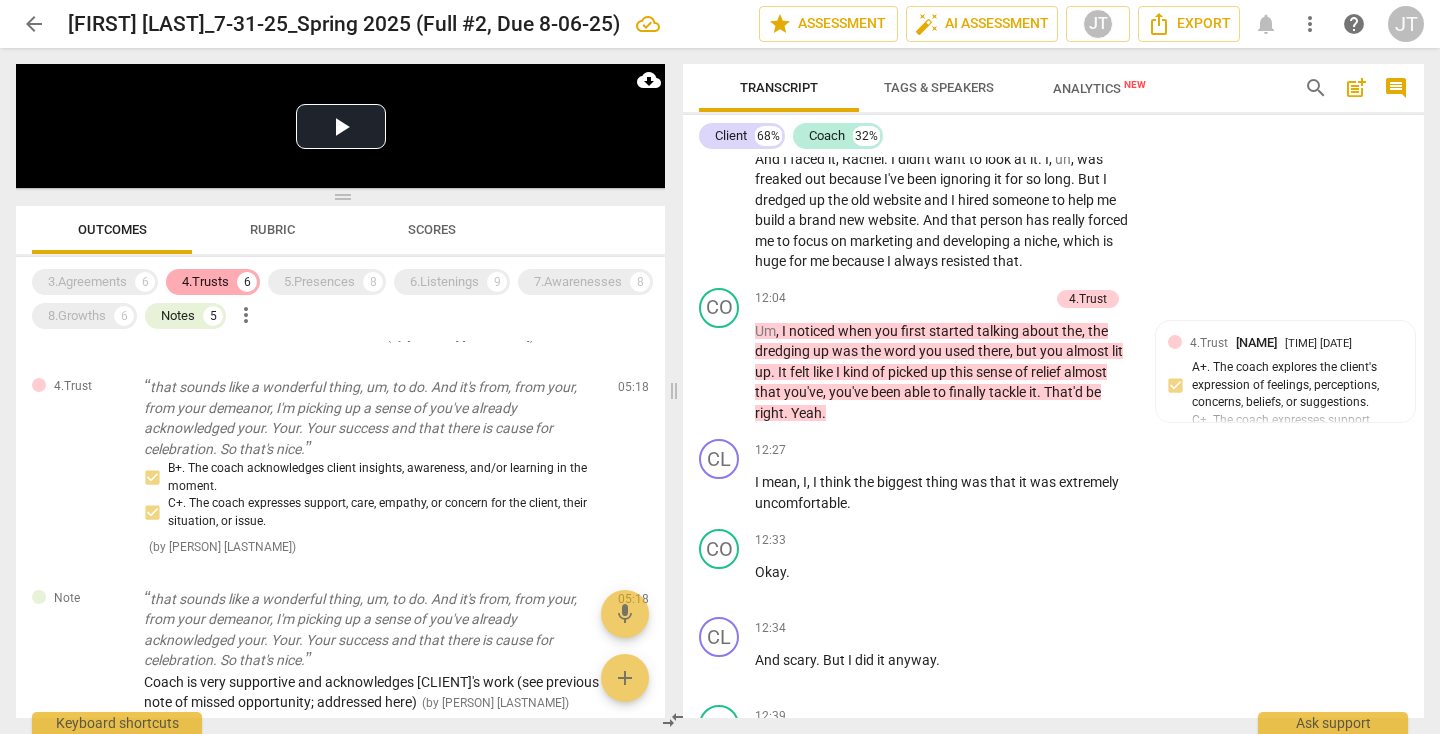 scroll, scrollTop: 1005, scrollLeft: 0, axis: vertical 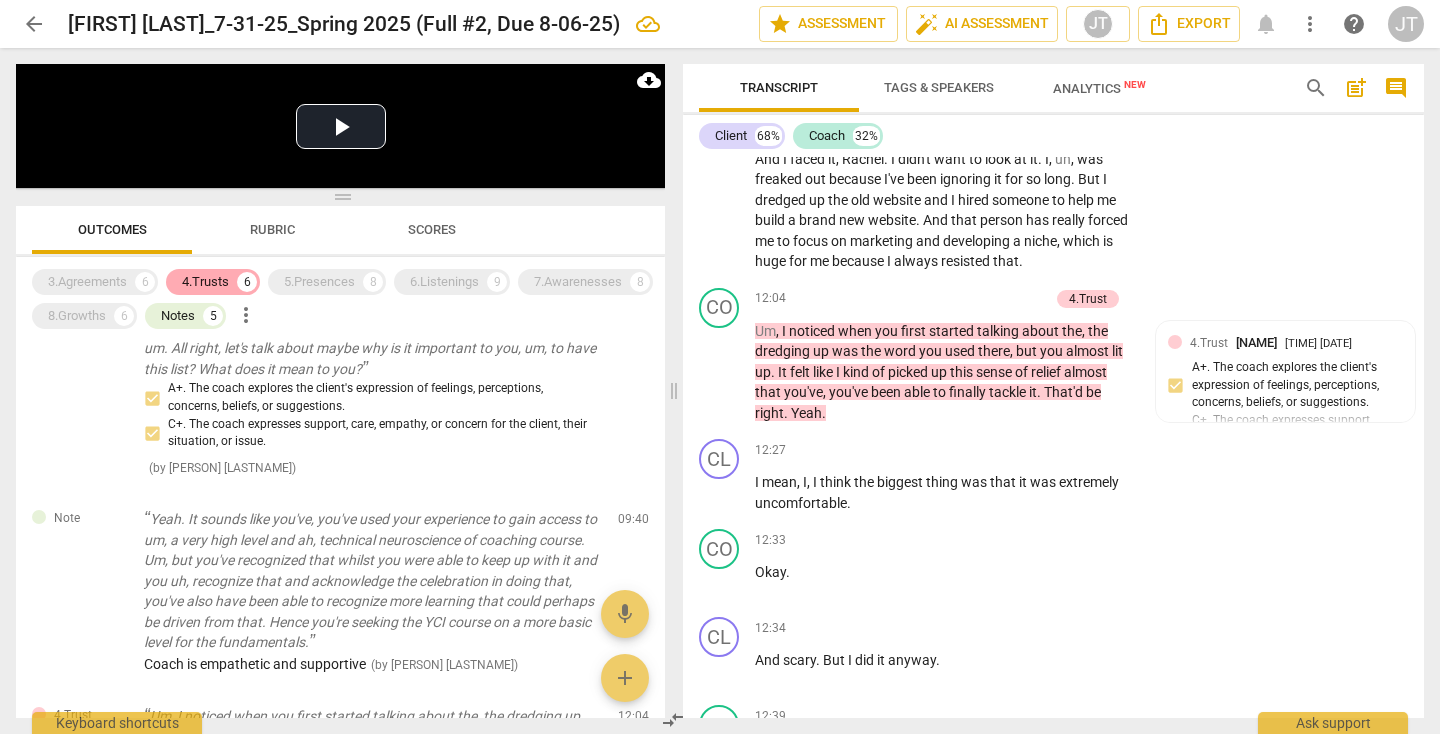 click on "4.Trusts" at bounding box center (205, 282) 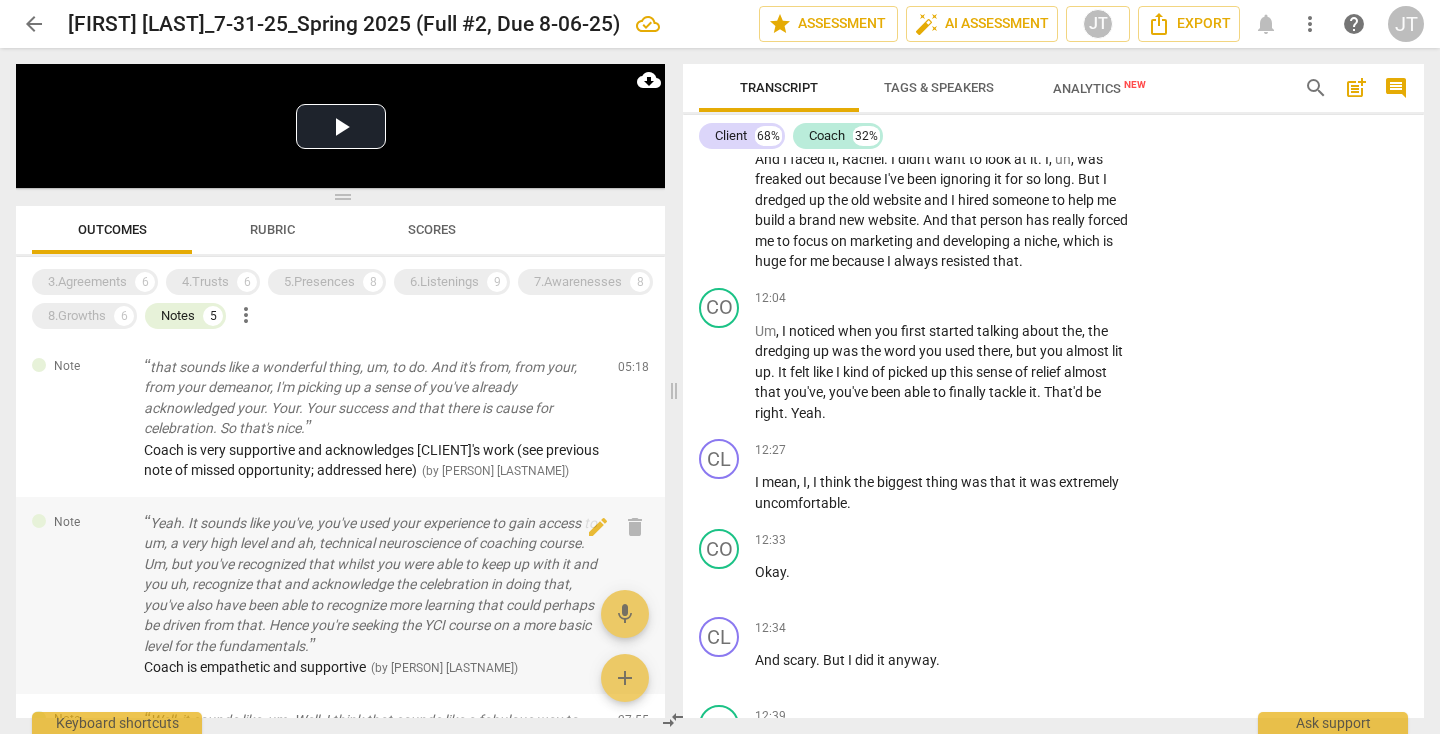 scroll, scrollTop: 264, scrollLeft: 0, axis: vertical 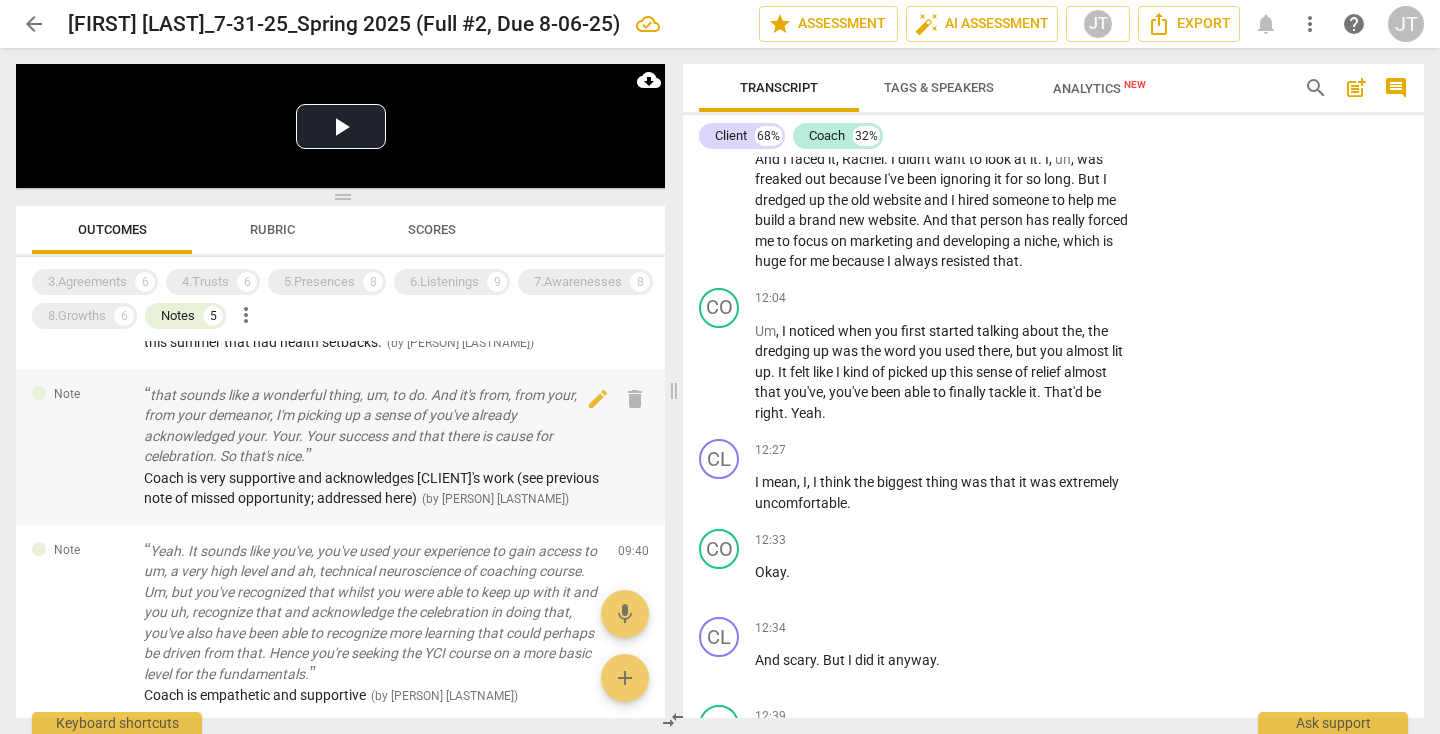 click on "that sounds like a wonderful thing, um, to do. And it's from, from your, from your demeanor, I'm picking up a sense of you've already acknowledged your. Your. Your success and that there is cause for celebration. So that's nice." at bounding box center [373, 426] 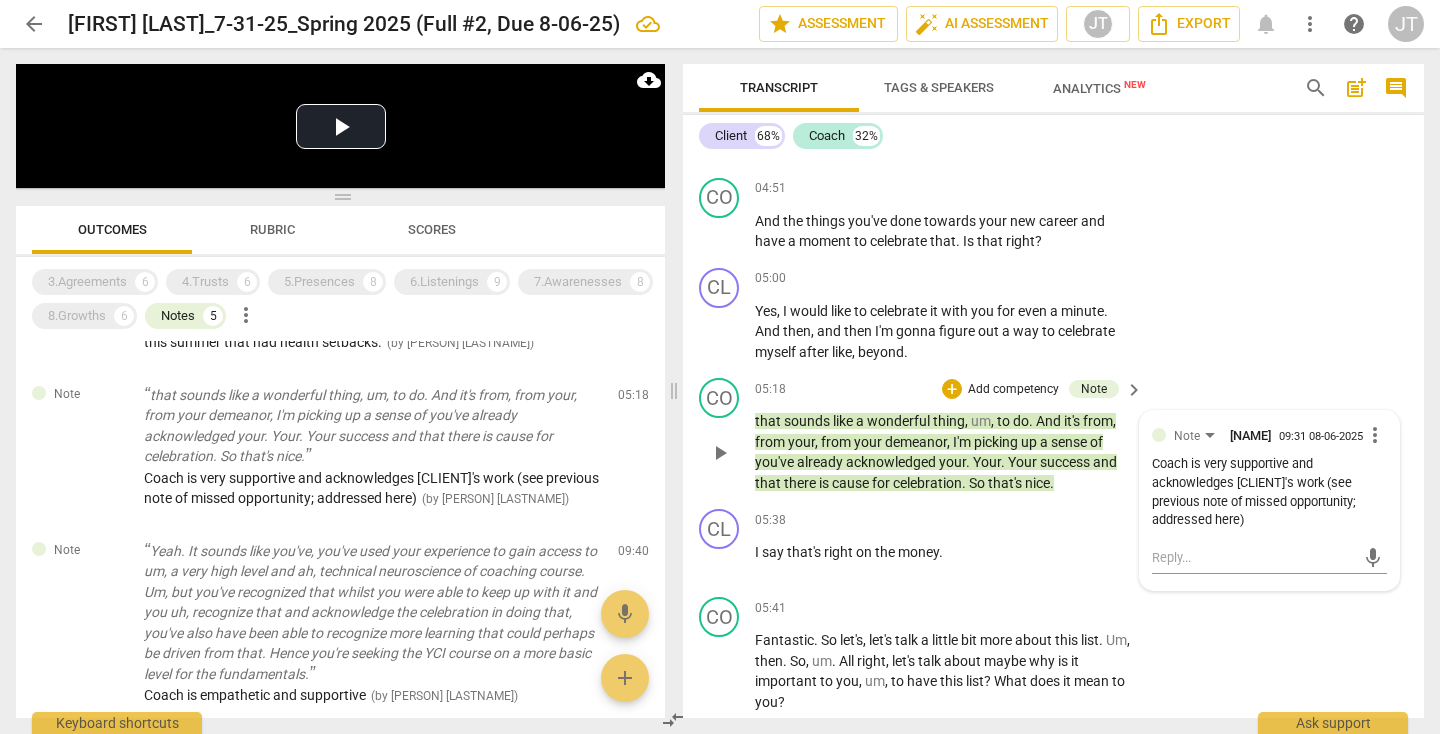scroll, scrollTop: 2777, scrollLeft: 0, axis: vertical 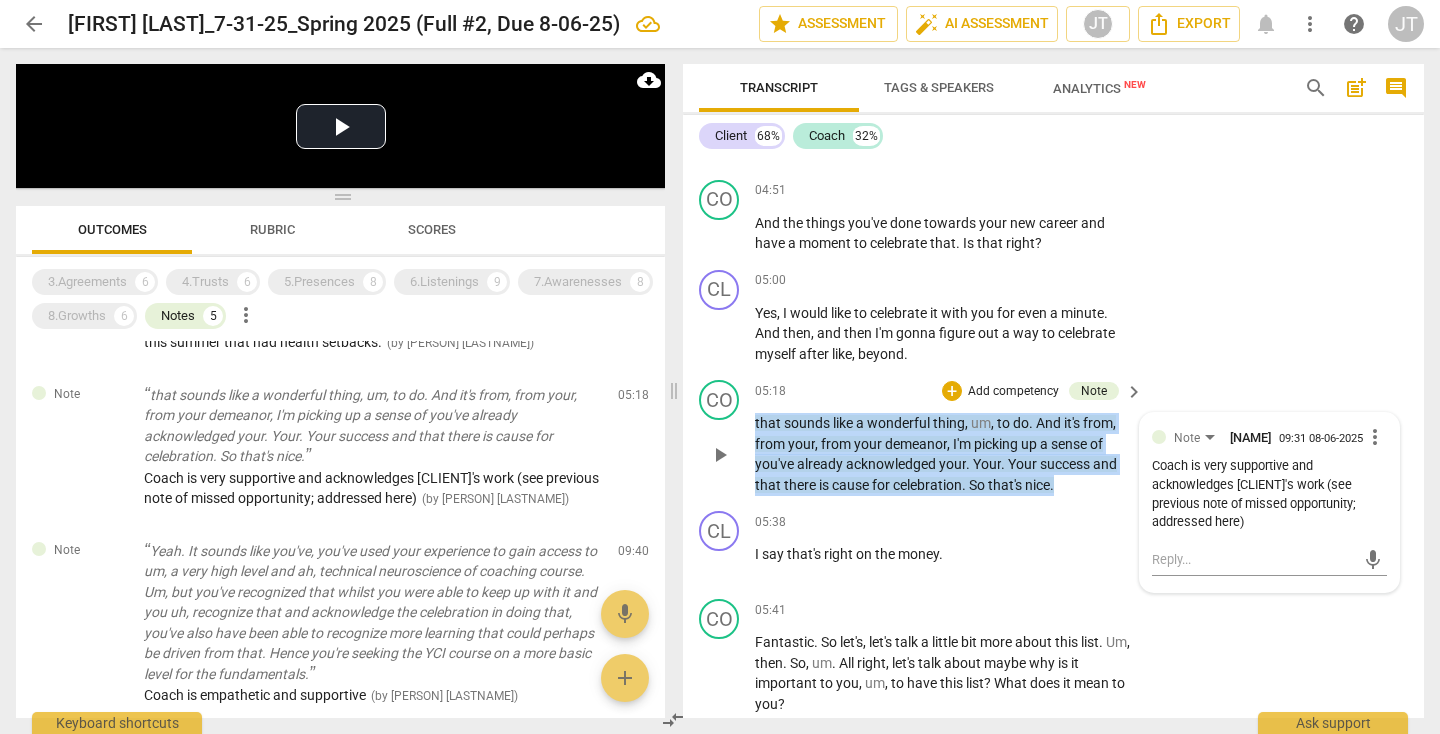 drag, startPoint x: 1082, startPoint y: 482, endPoint x: 725, endPoint y: 431, distance: 360.62445 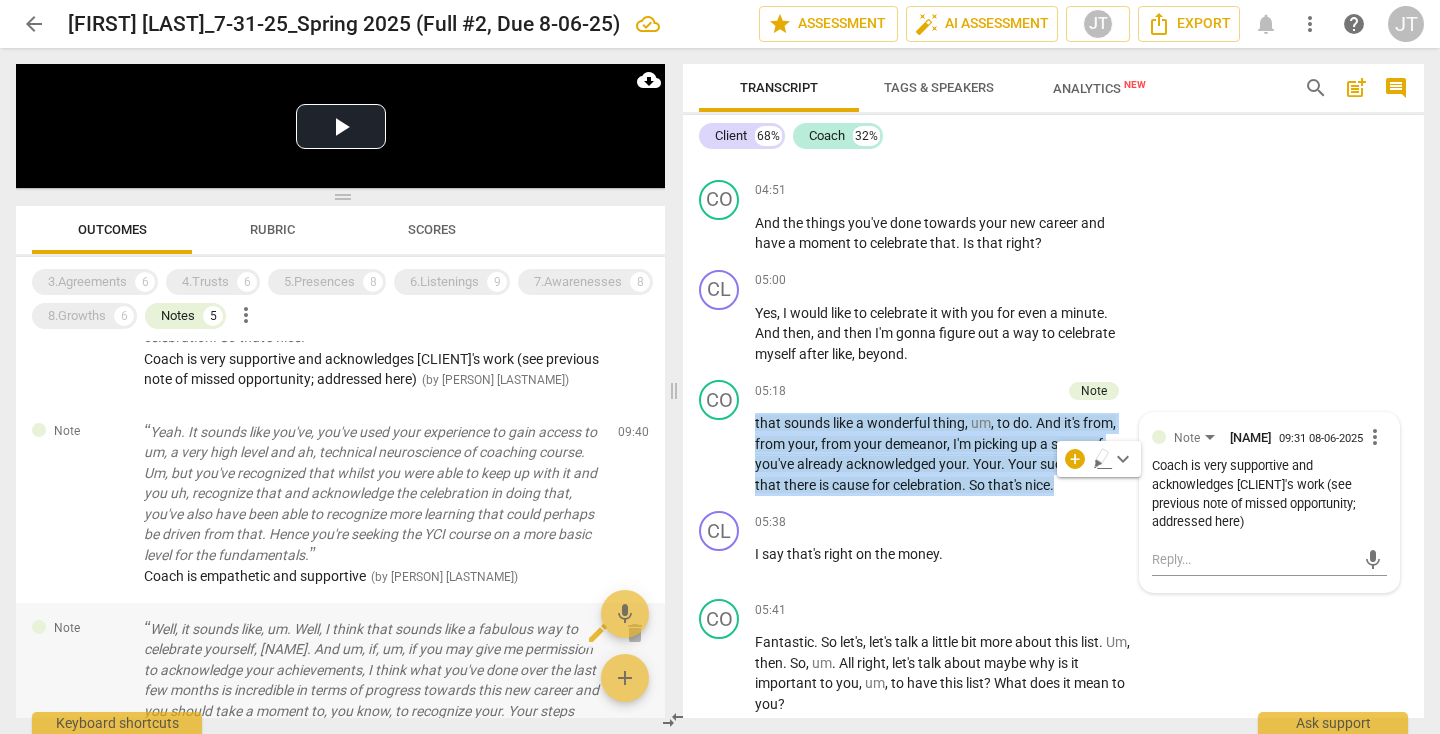 scroll, scrollTop: 0, scrollLeft: 0, axis: both 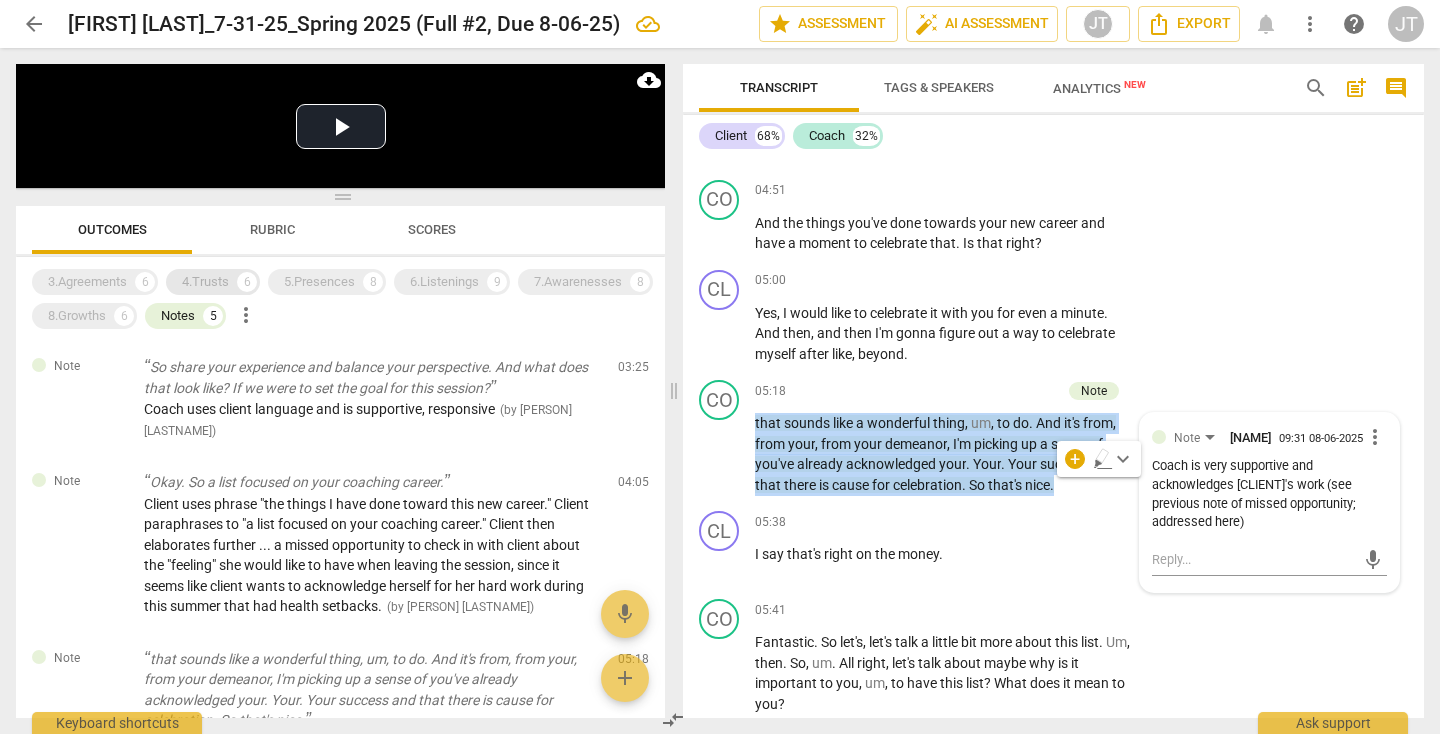 drag, startPoint x: 197, startPoint y: 313, endPoint x: 209, endPoint y: 283, distance: 32.31099 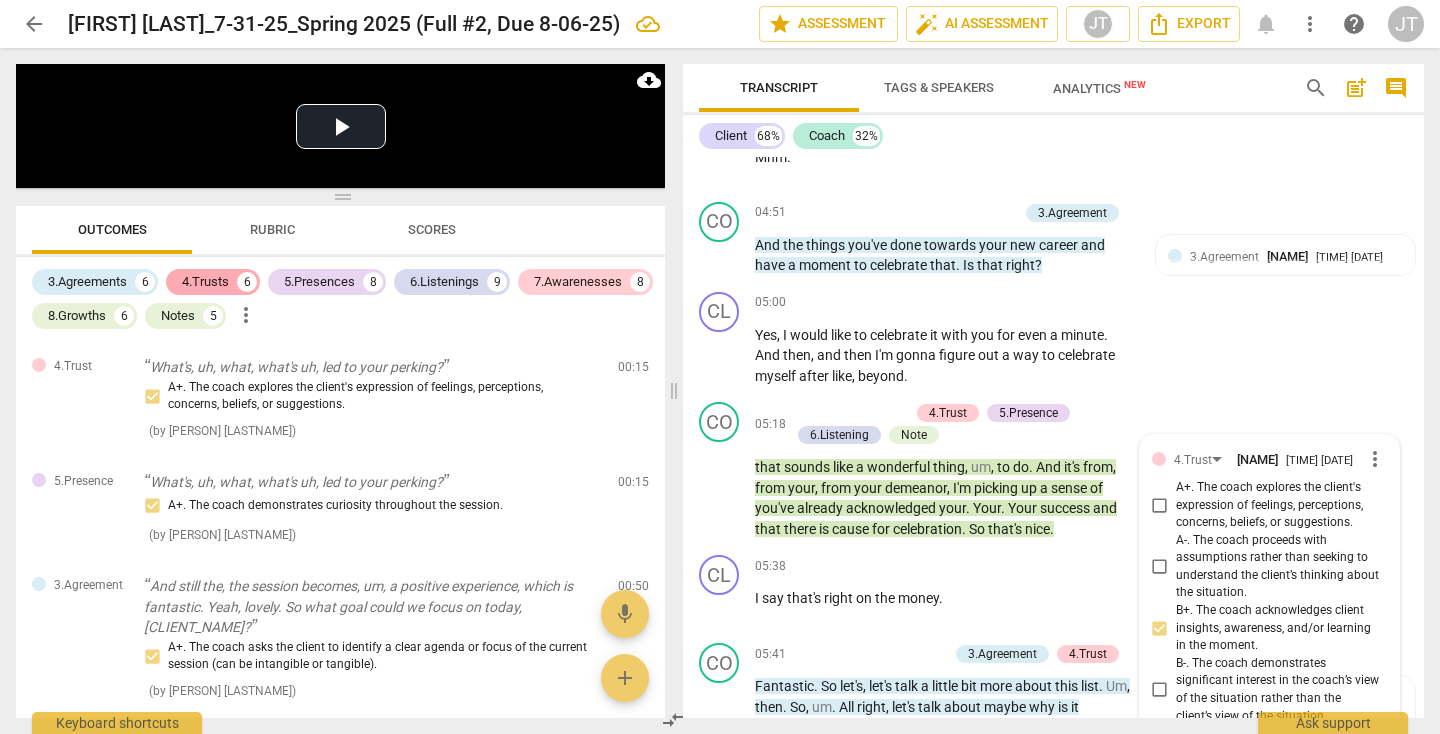 scroll, scrollTop: 3246, scrollLeft: 0, axis: vertical 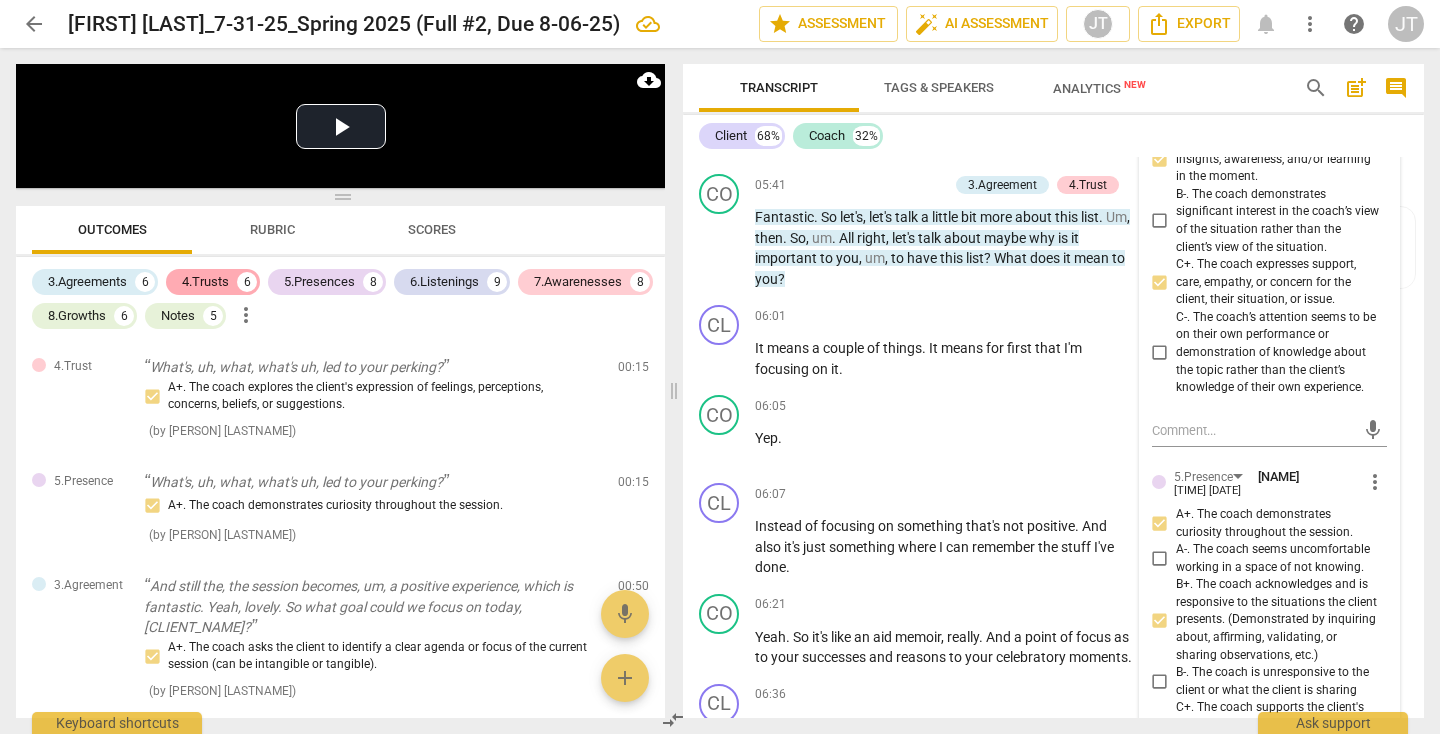 click on "4.Trusts" at bounding box center (205, 282) 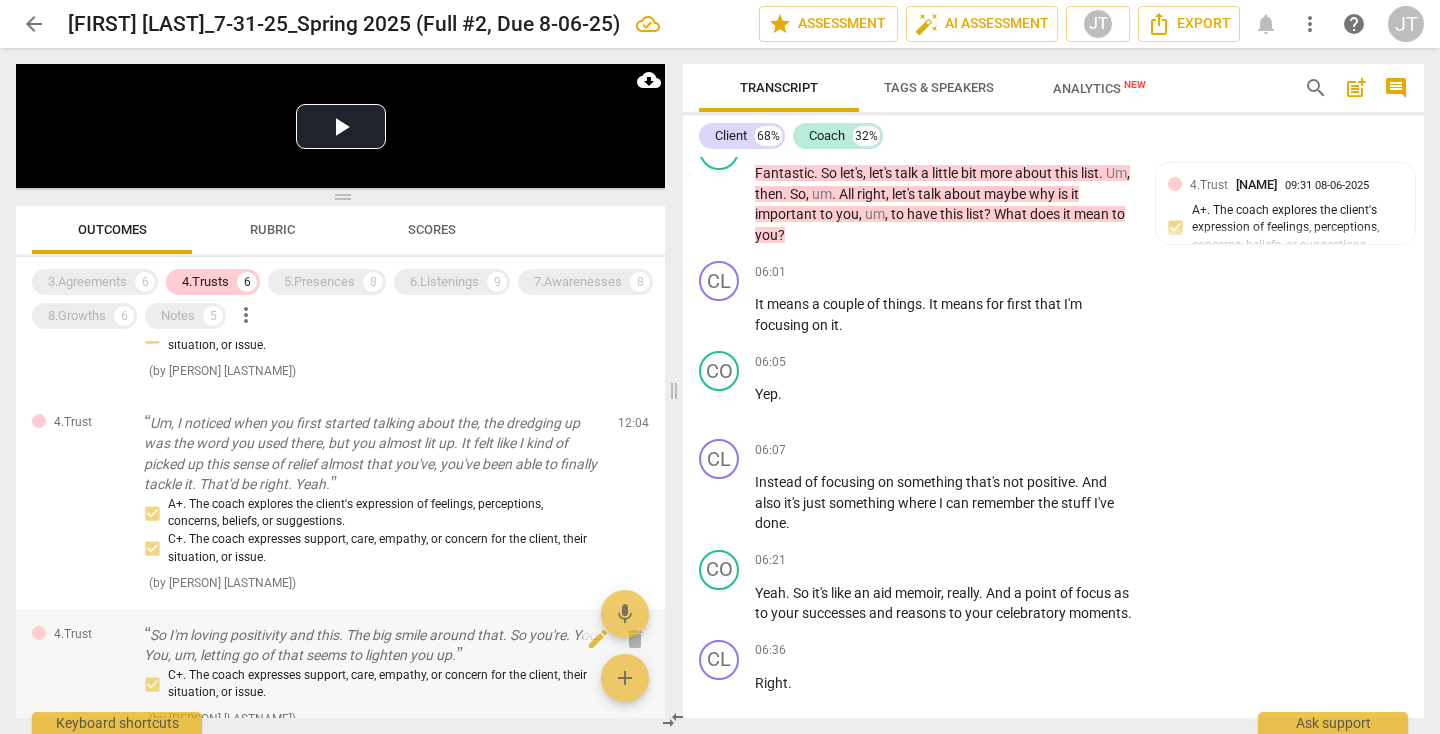 scroll, scrollTop: 621, scrollLeft: 0, axis: vertical 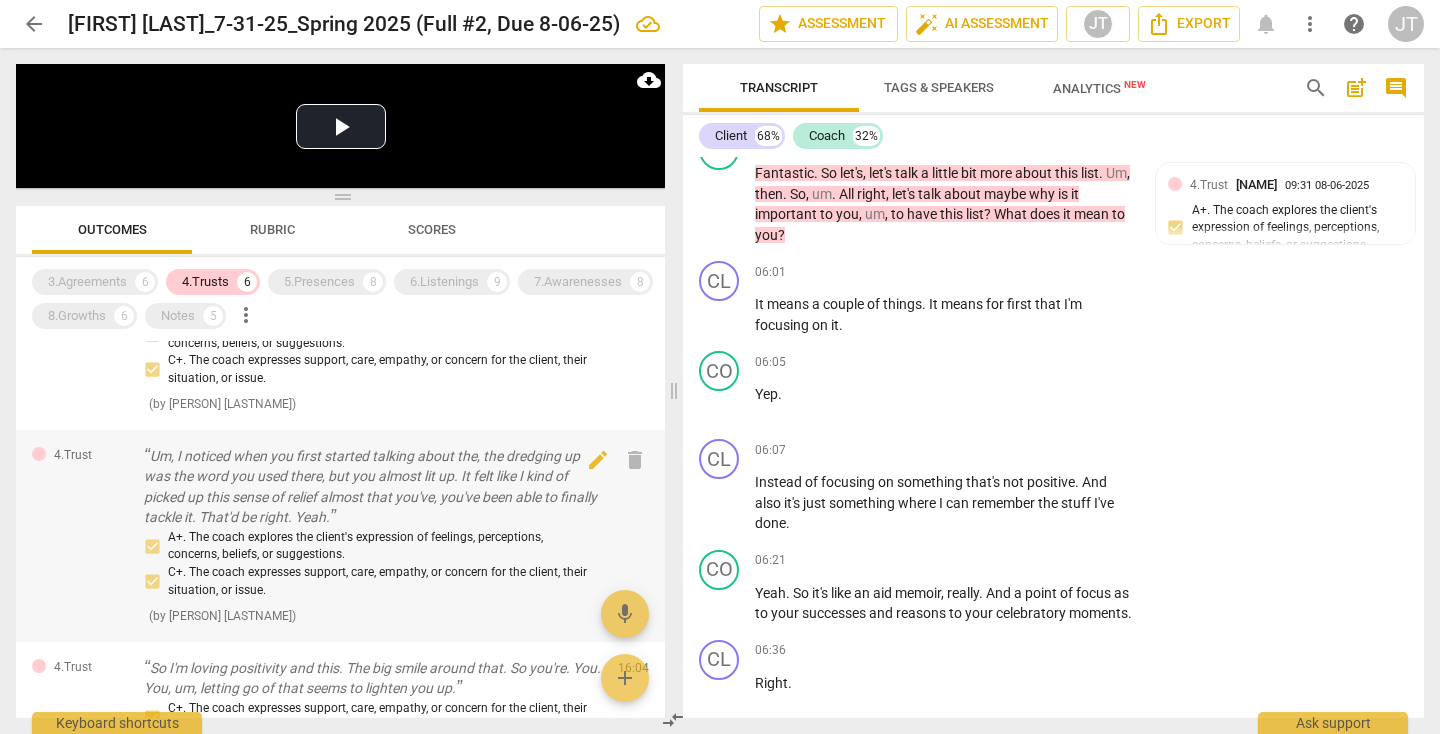 click on "Um, I noticed when you first started talking about the, the dredging up was the word you used there, but you almost lit up. It felt like I kind of picked up this sense of relief almost that you've, you've been able to finally tackle it. That'd be right. Yeah." at bounding box center [373, 487] 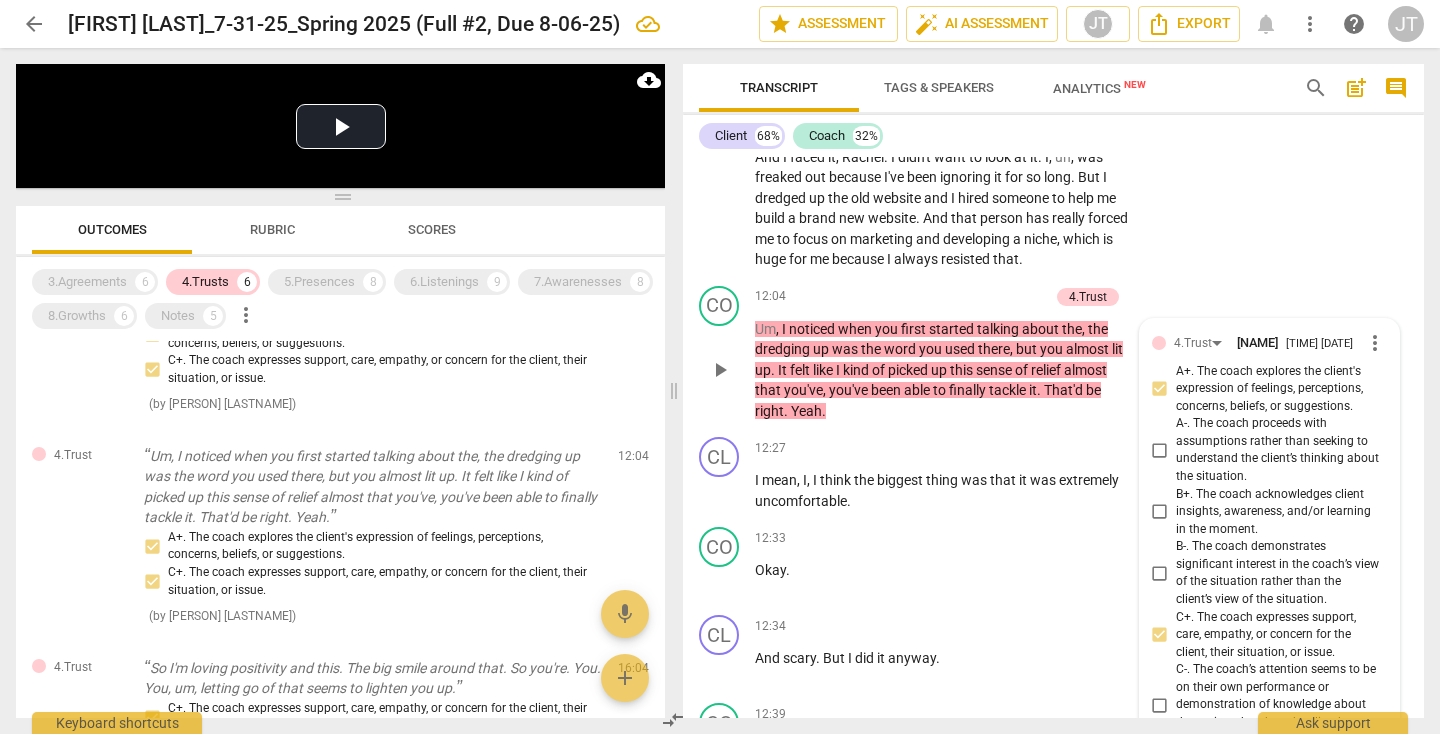 scroll, scrollTop: 5629, scrollLeft: 0, axis: vertical 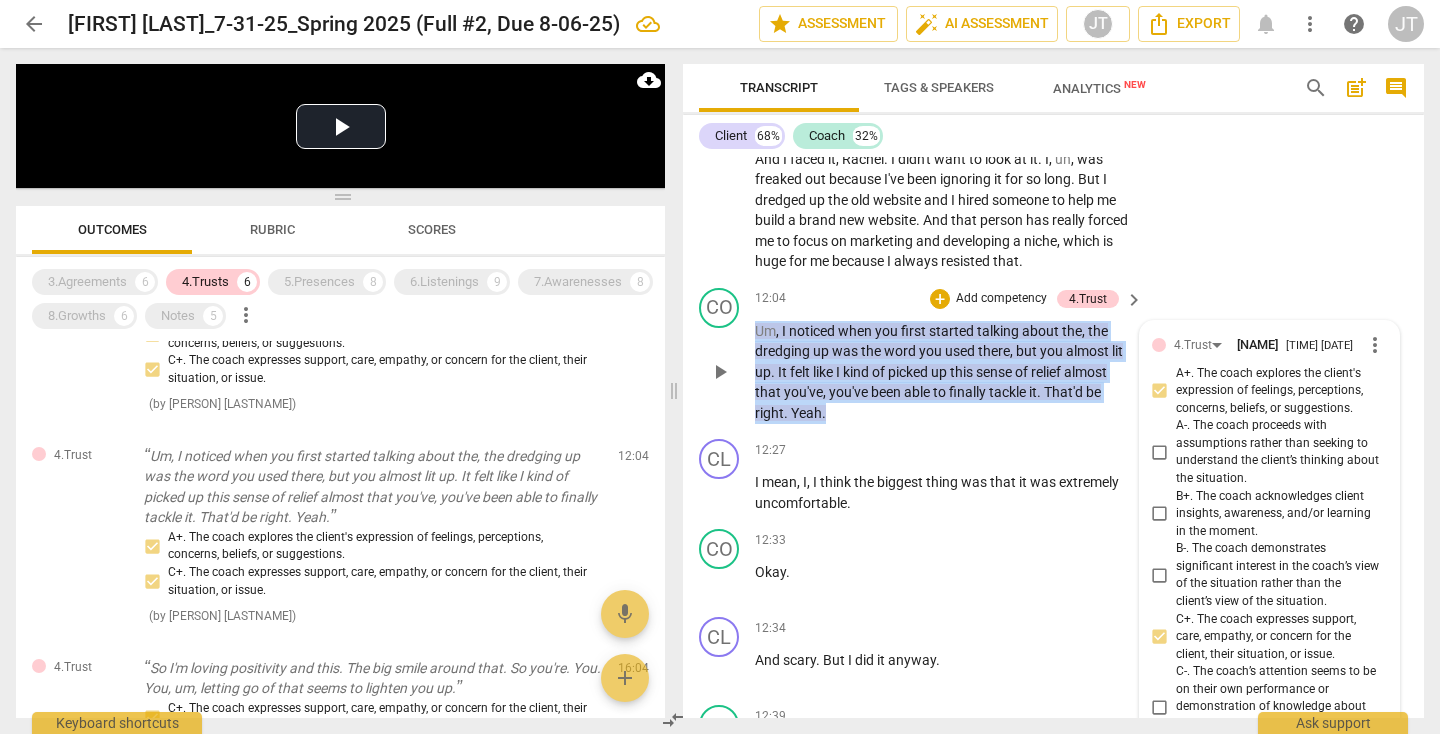 drag, startPoint x: 879, startPoint y: 494, endPoint x: 756, endPoint y: 412, distance: 147.8276 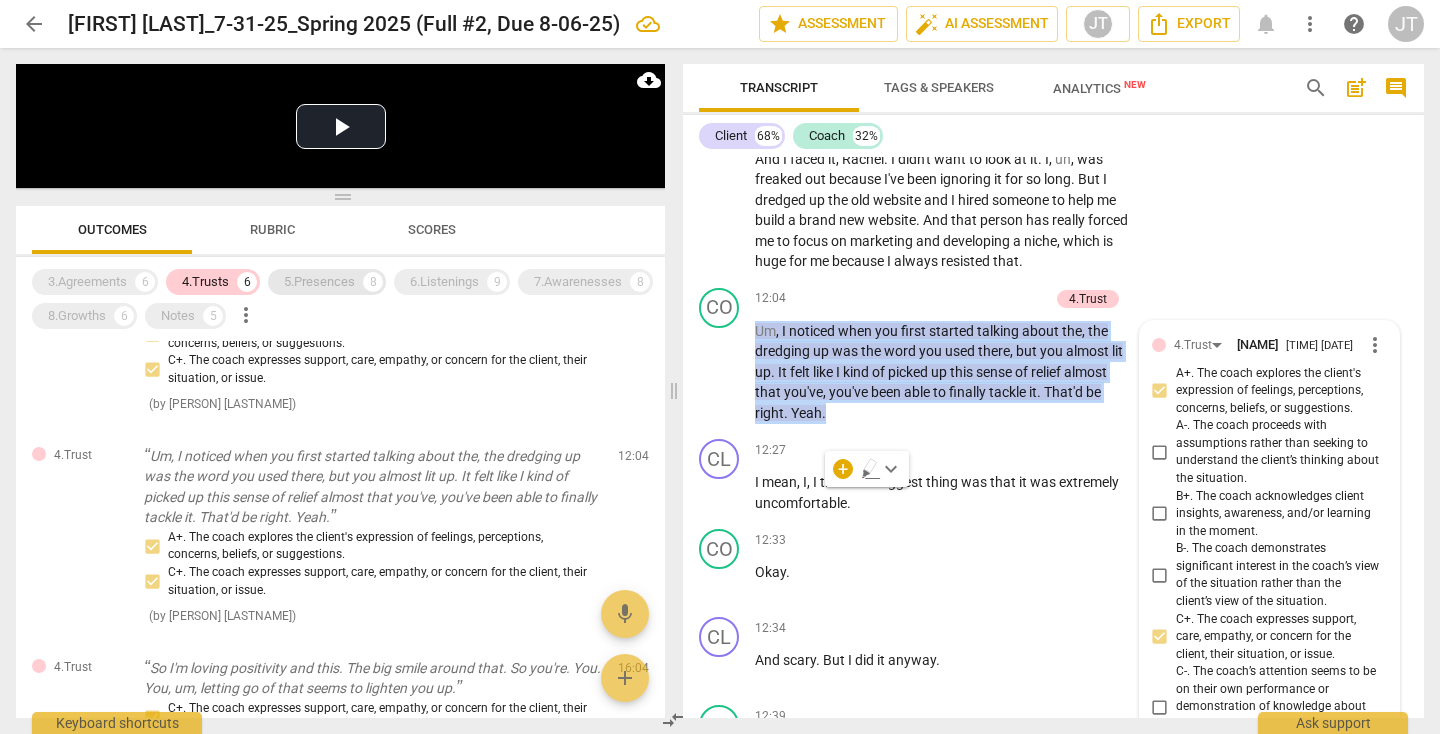 click on "5.Presences" at bounding box center [319, 282] 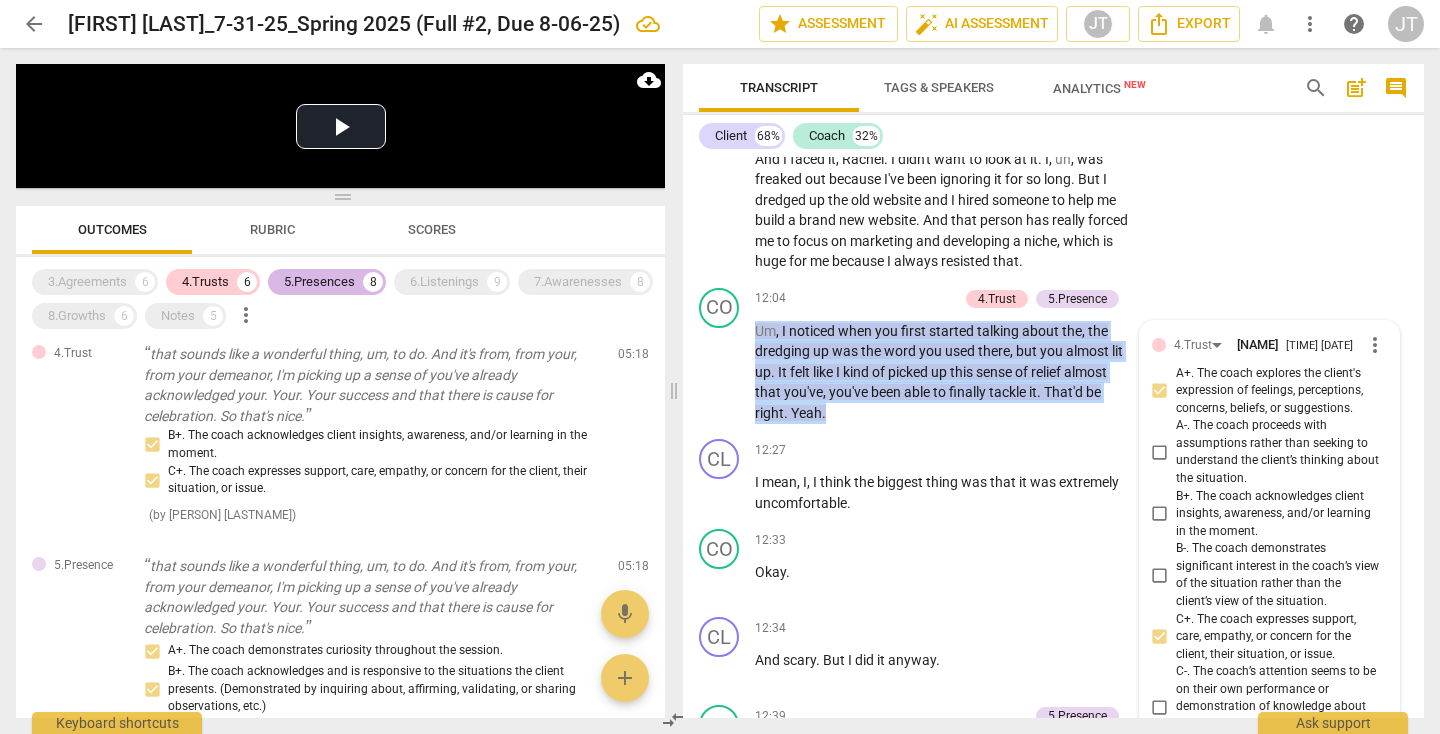 scroll, scrollTop: 1141, scrollLeft: 0, axis: vertical 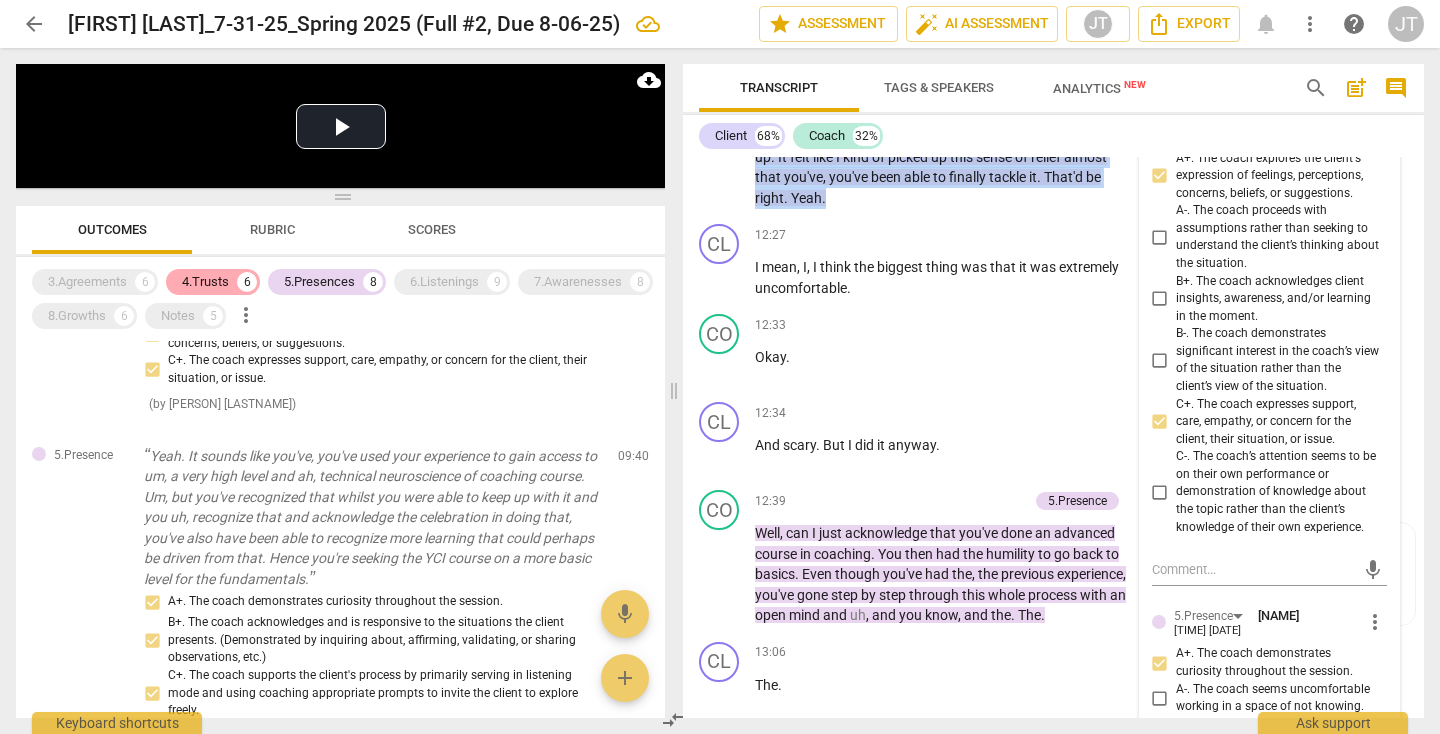click on "4.Trusts" at bounding box center [205, 282] 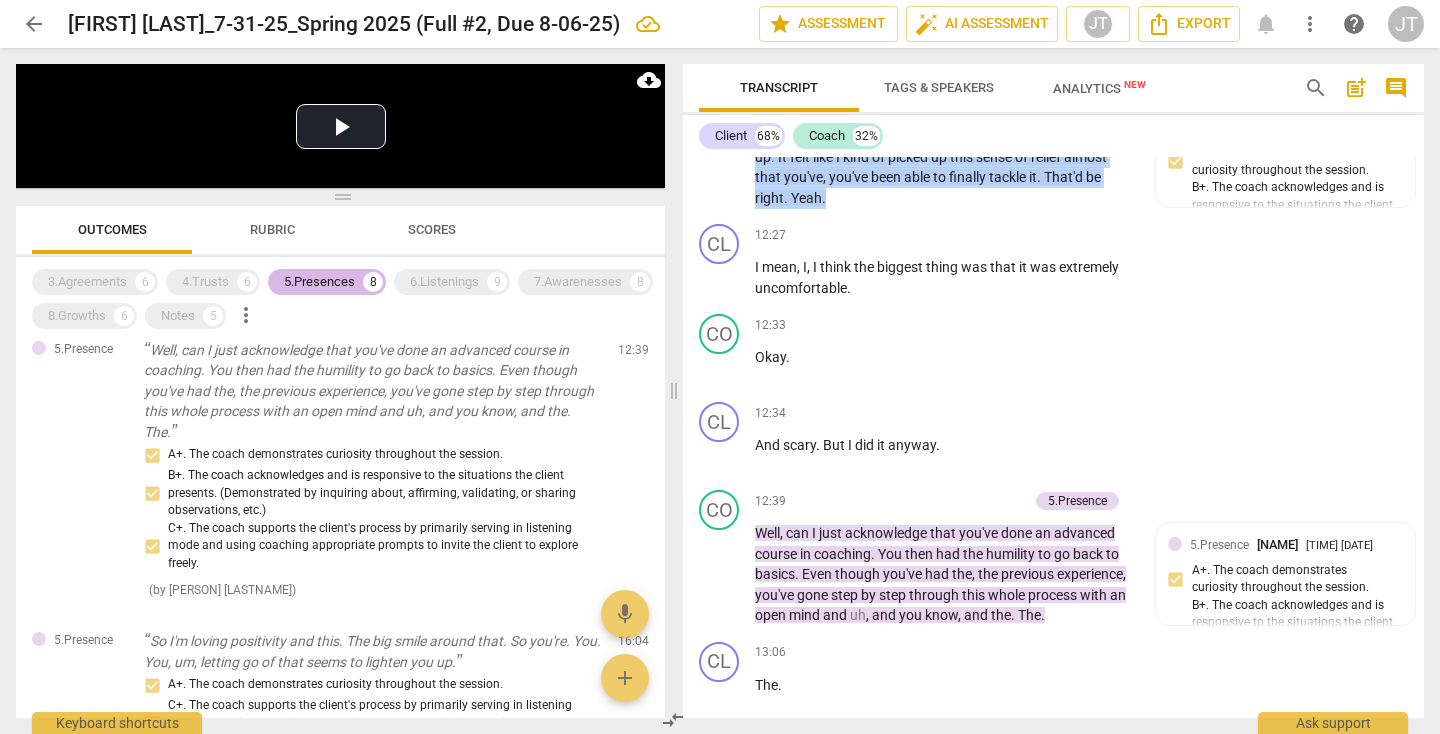 scroll, scrollTop: 431, scrollLeft: 0, axis: vertical 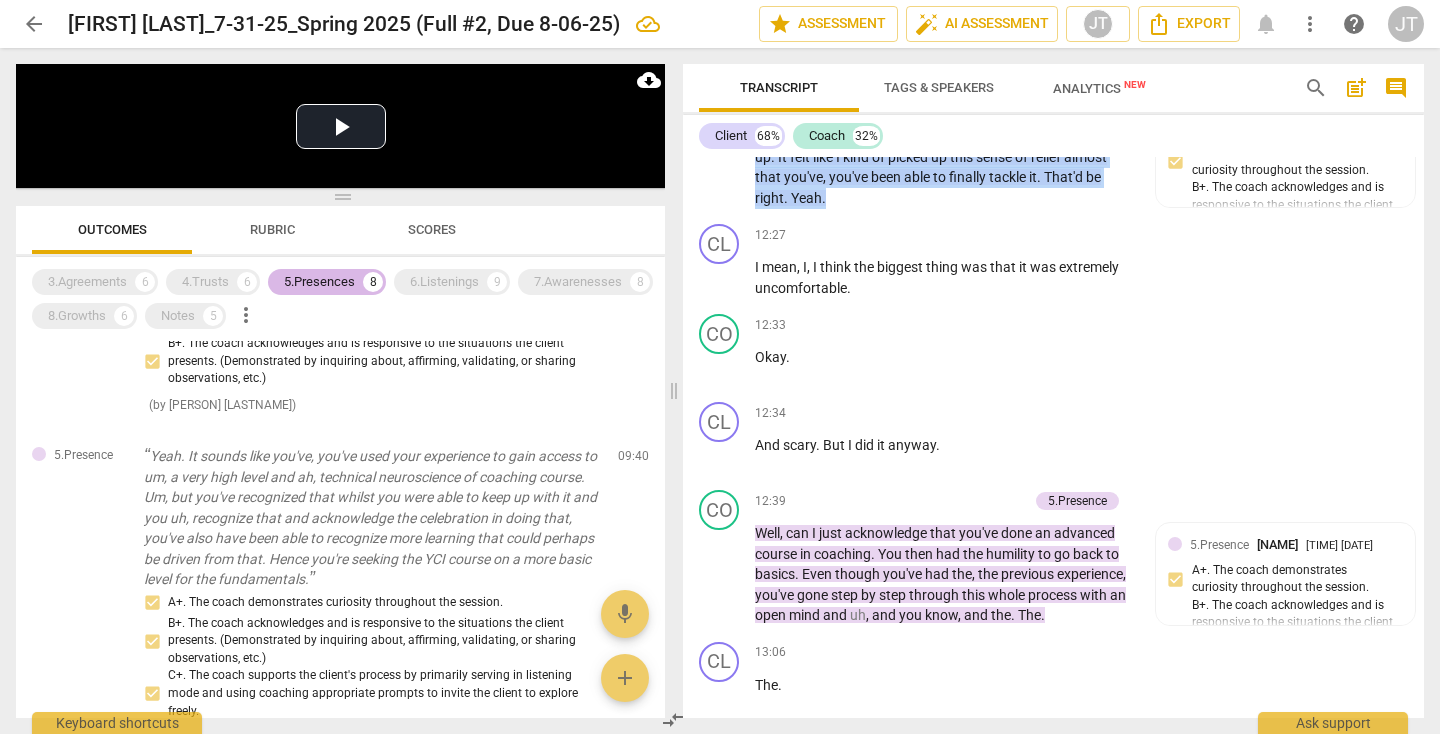 click on "5.Presences" at bounding box center [319, 282] 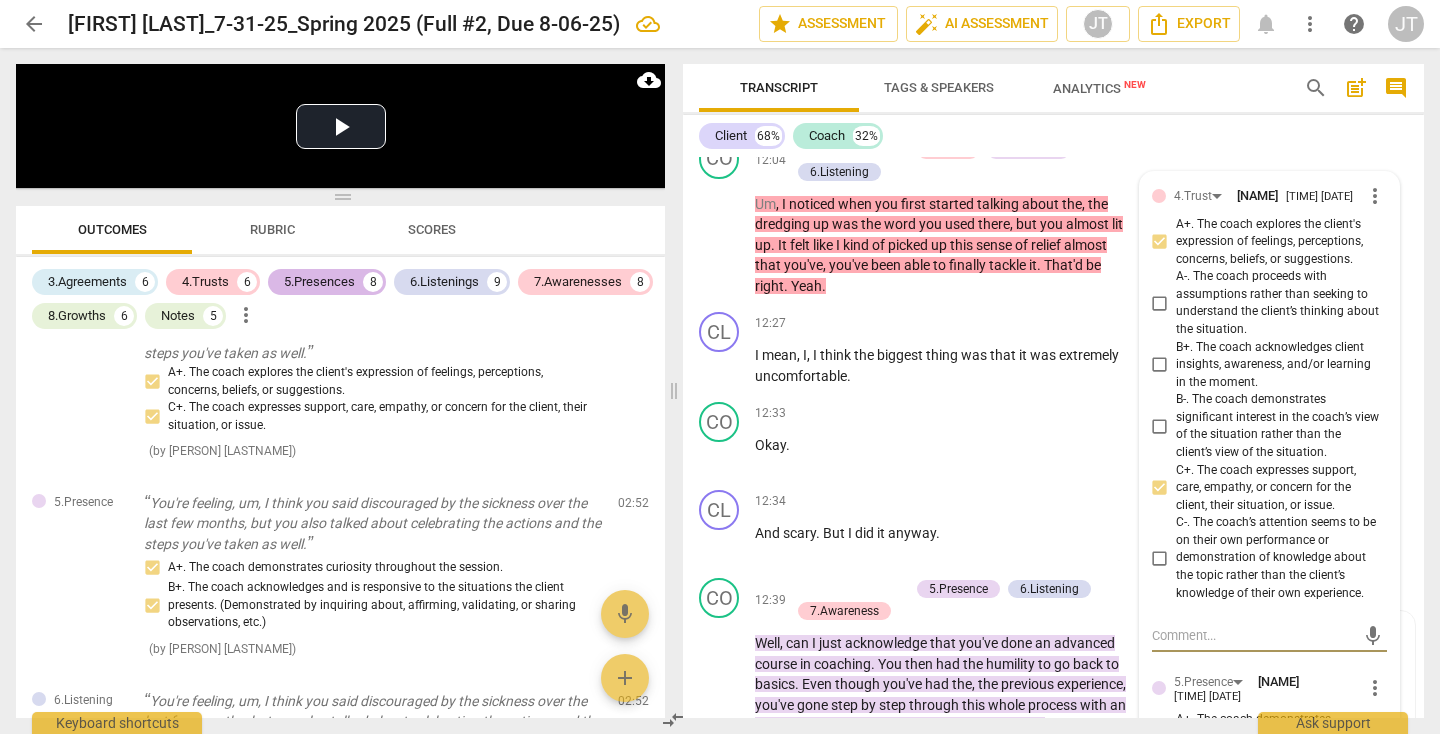 scroll, scrollTop: 2687, scrollLeft: 0, axis: vertical 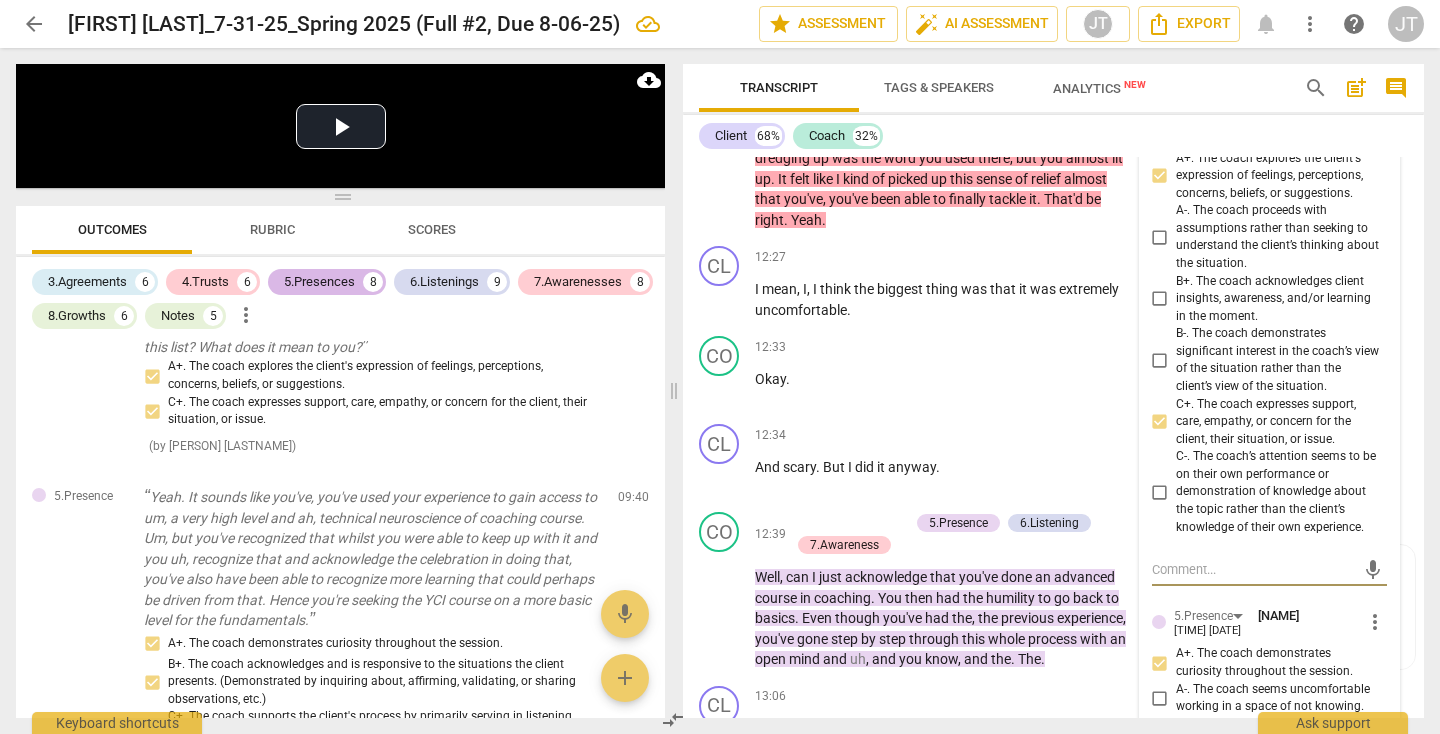 click on "5.Presences" at bounding box center [319, 282] 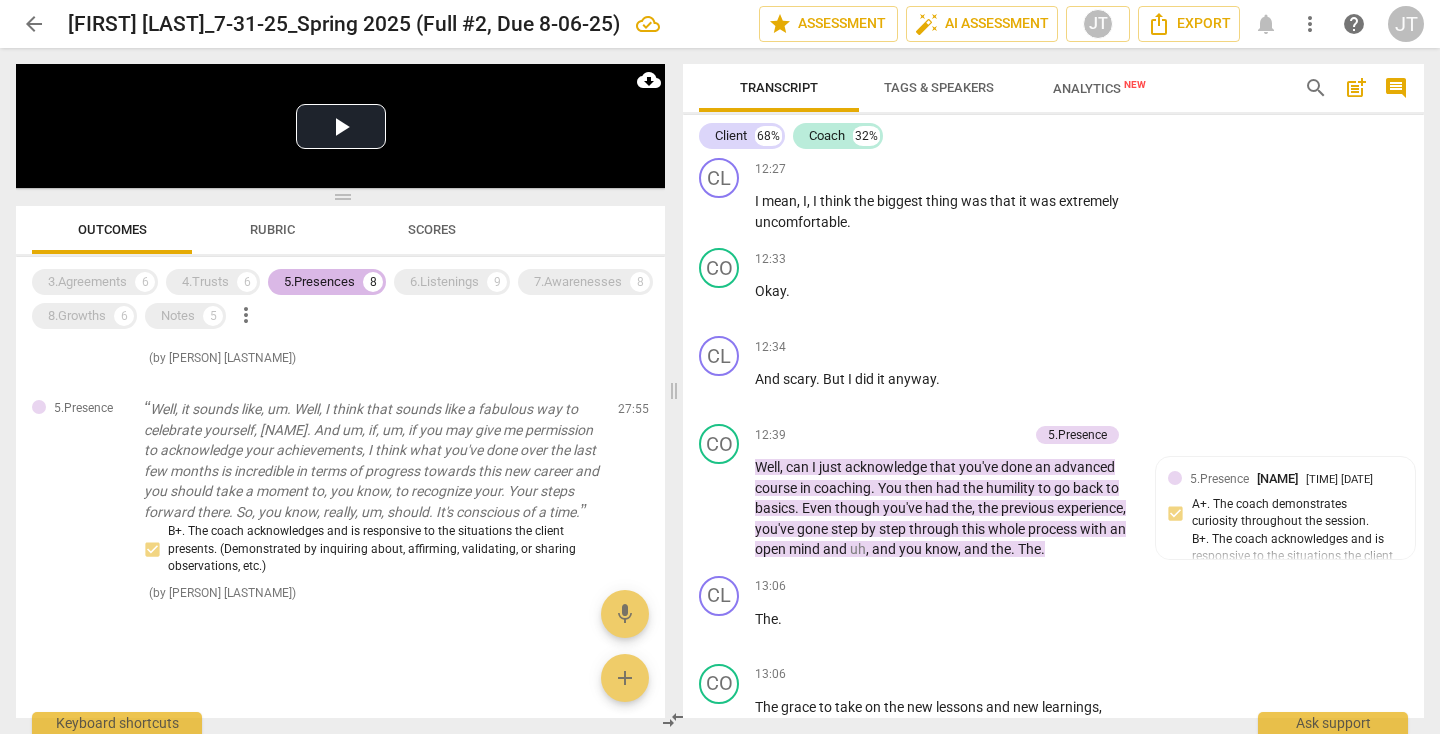 scroll, scrollTop: 431, scrollLeft: 0, axis: vertical 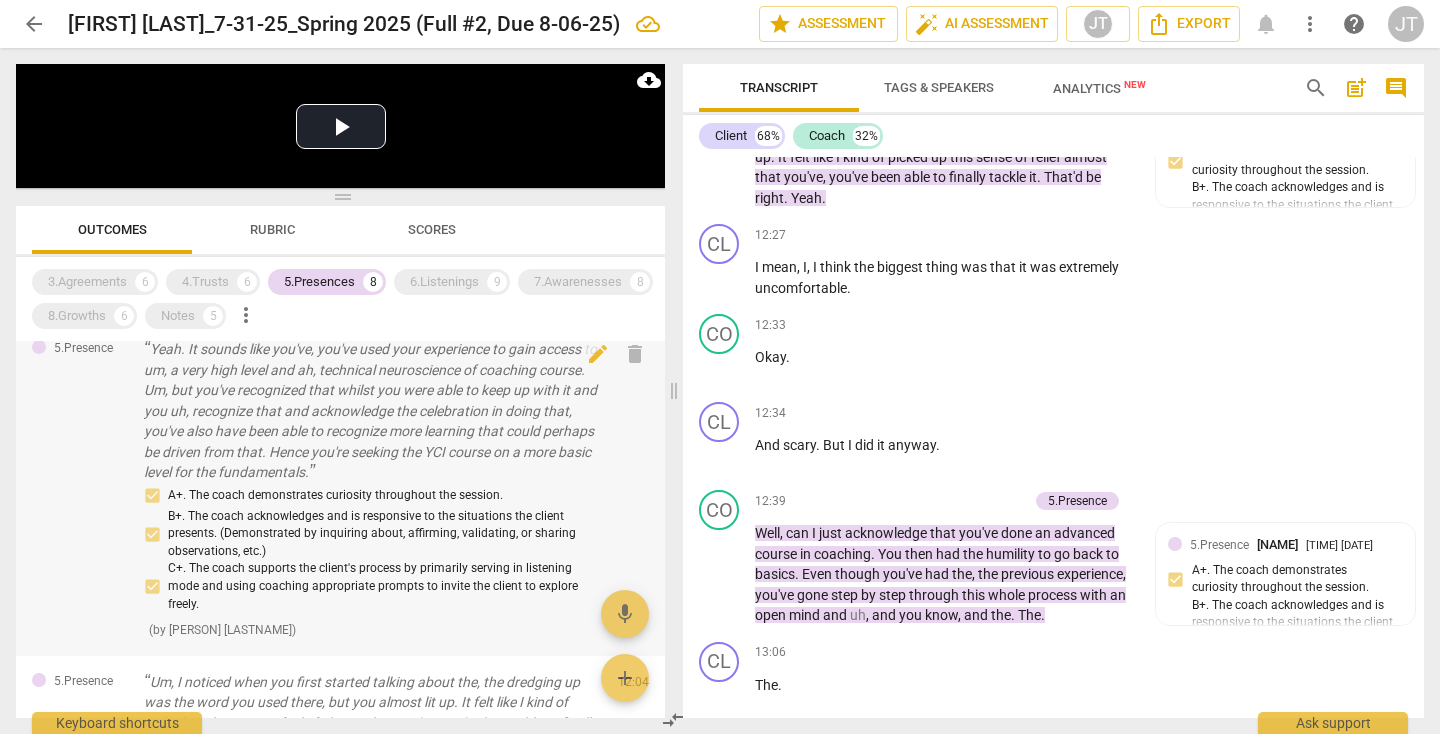 click on "Yeah. It sounds like you've, you've used your experience to gain access to um, a very high level and ah, technical neuroscience of coaching course. Um, but you've recognized that whilst you were able to keep up with it and you uh, recognize that and acknowledge the celebration in doing that, you've also have been able to recognize more learning that could perhaps be driven from that. Hence you're seeking the YCI course on a more basic level for the fundamentals." at bounding box center (373, 411) 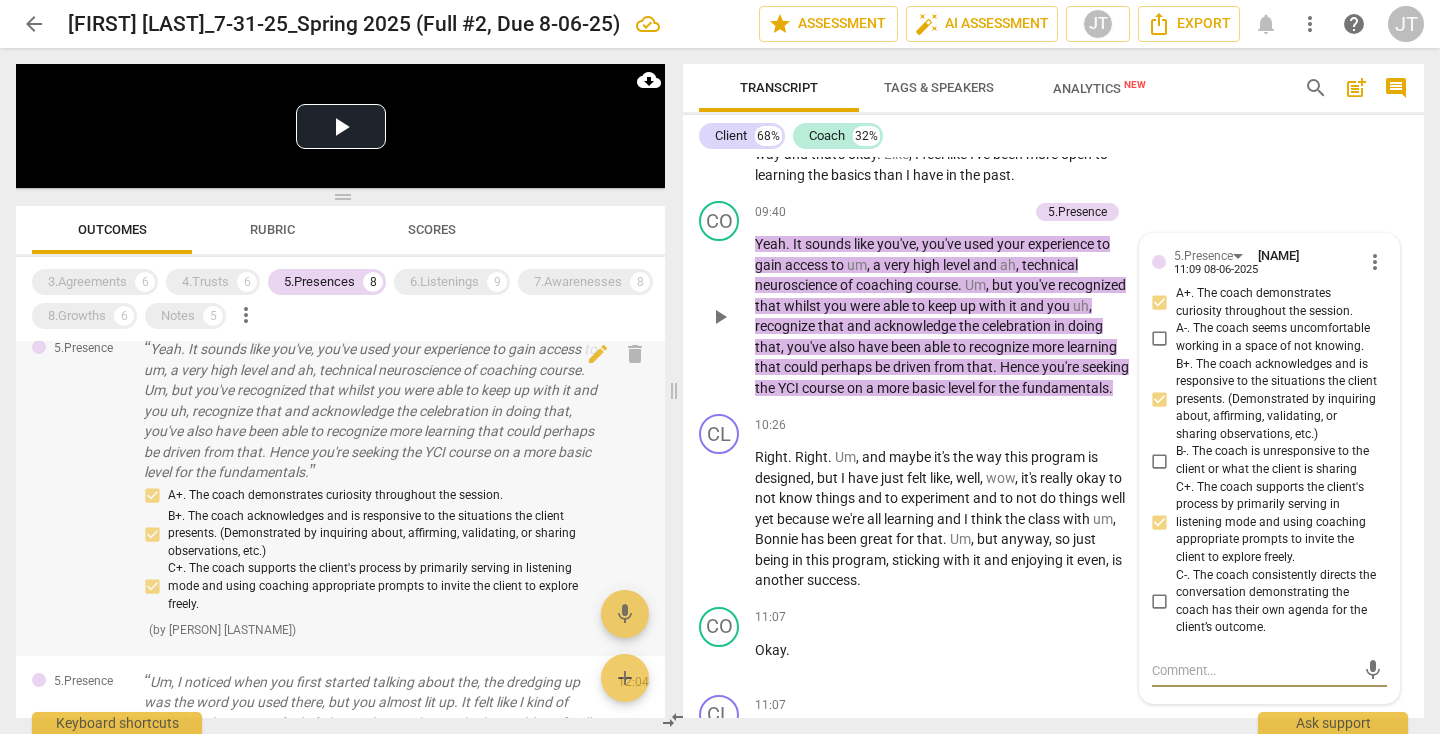 scroll, scrollTop: 4630, scrollLeft: 0, axis: vertical 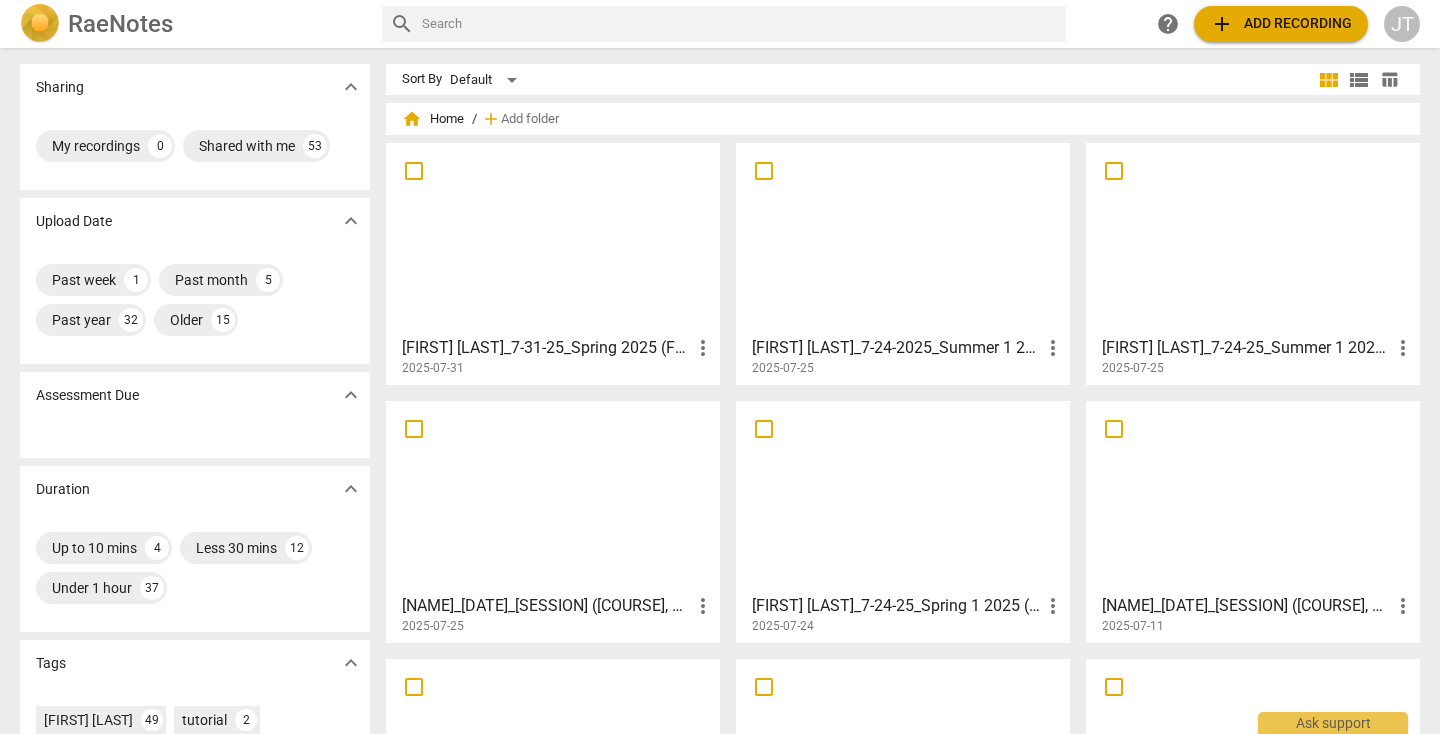 click at bounding box center [553, 238] 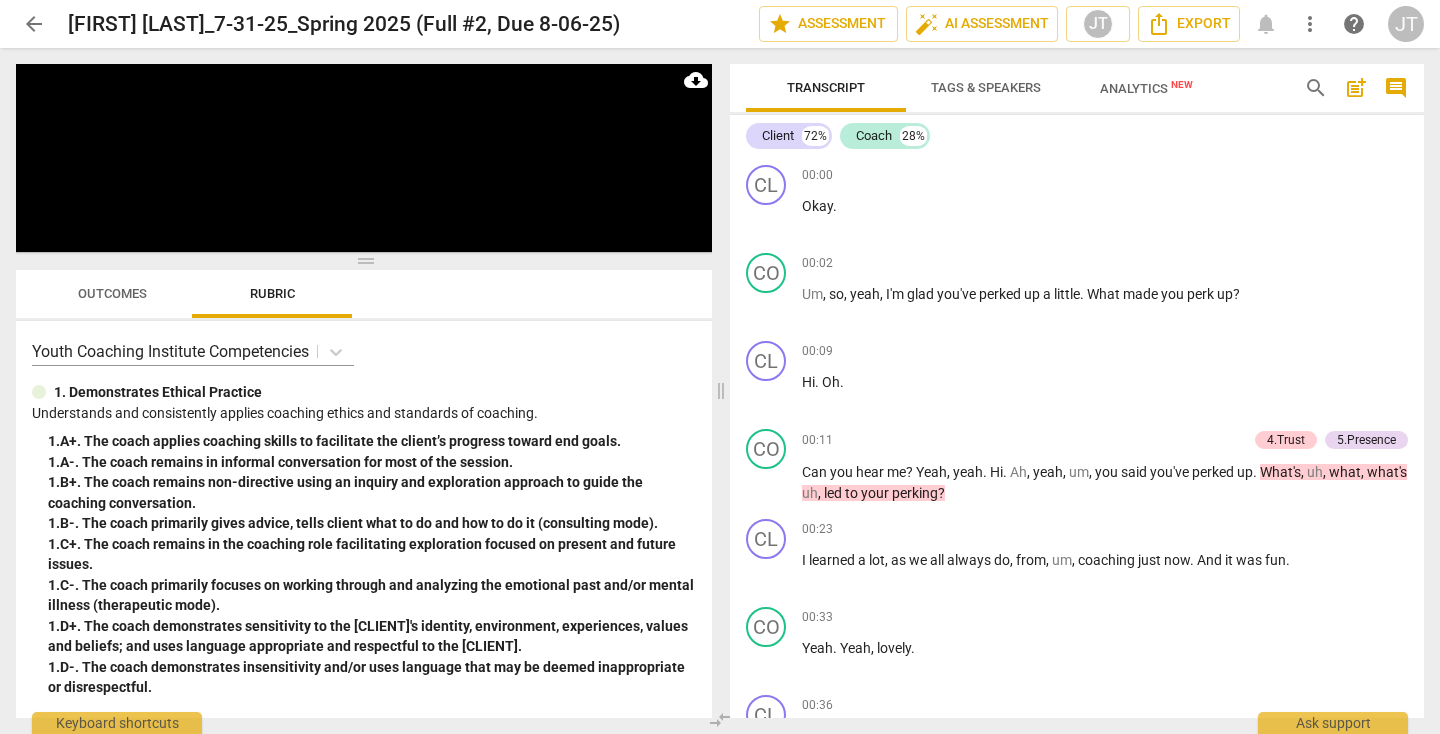 click on "Outcomes" at bounding box center (112, 294) 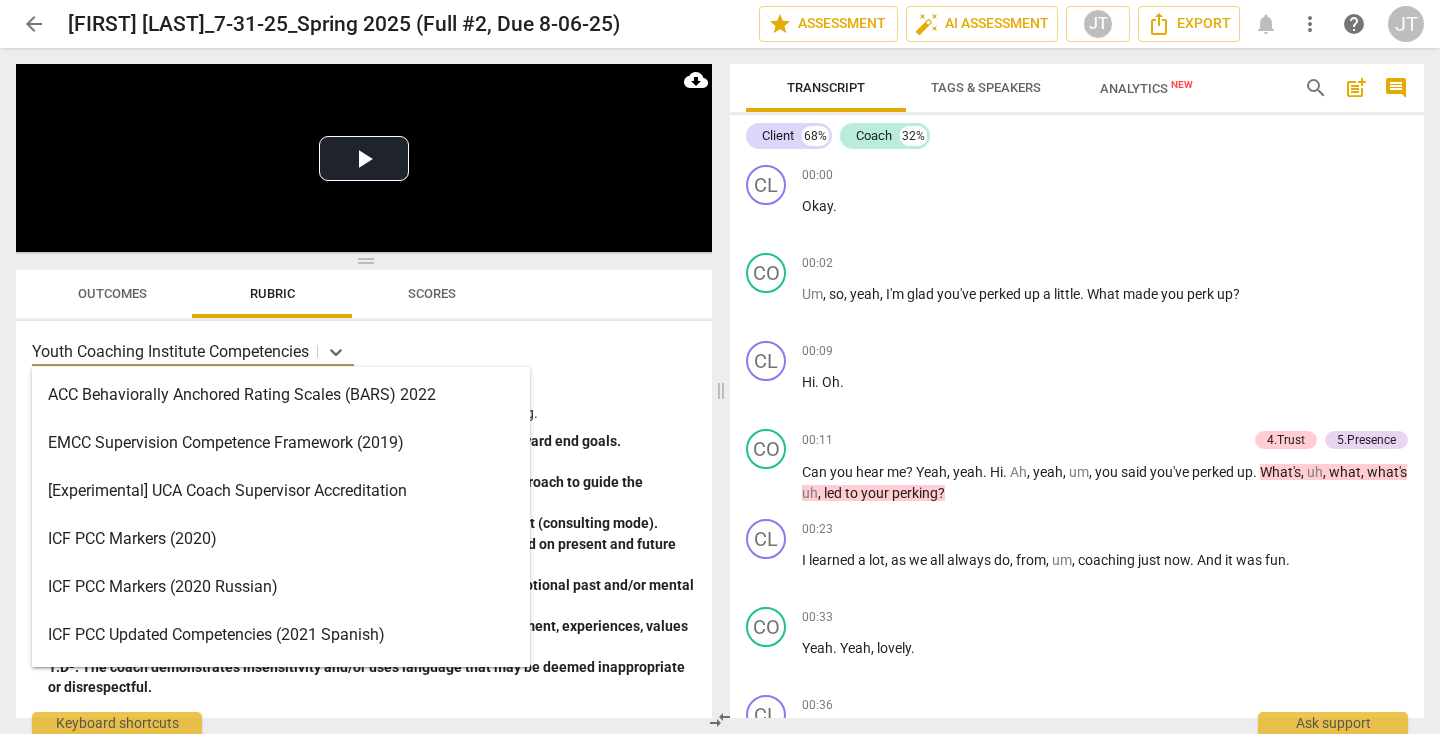 click on "Youth Coaching Institute Competencies" at bounding box center (170, 351) 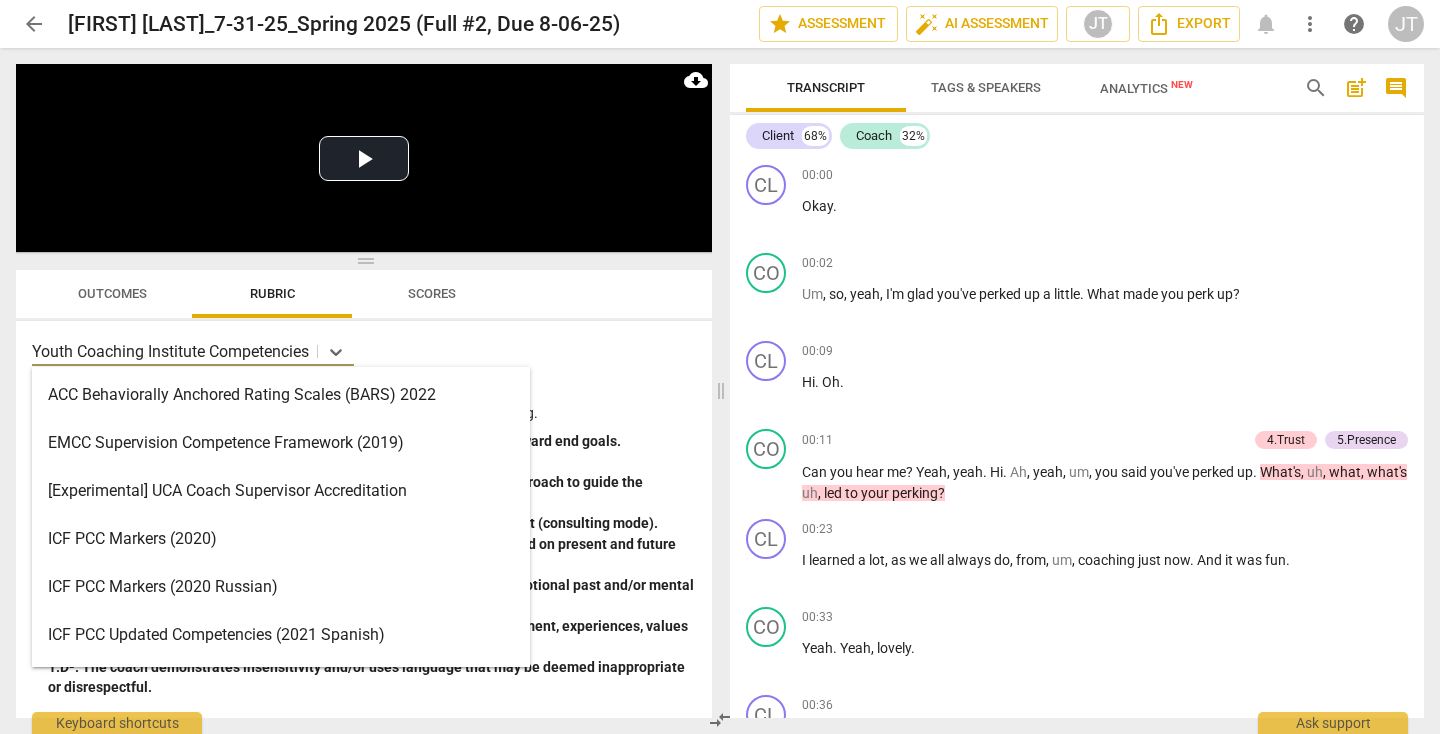 click on "Outcomes" at bounding box center [112, 294] 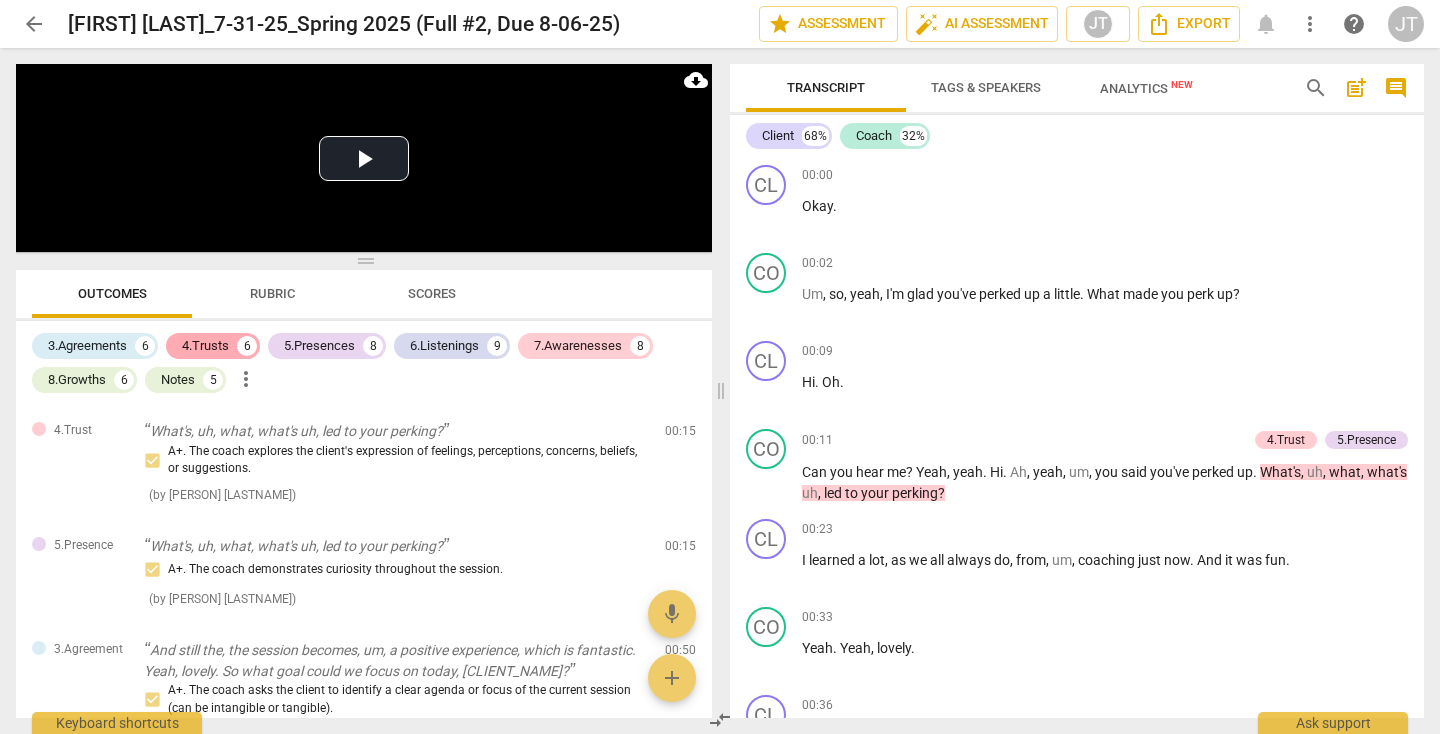 click on "4.Trusts" at bounding box center [205, 346] 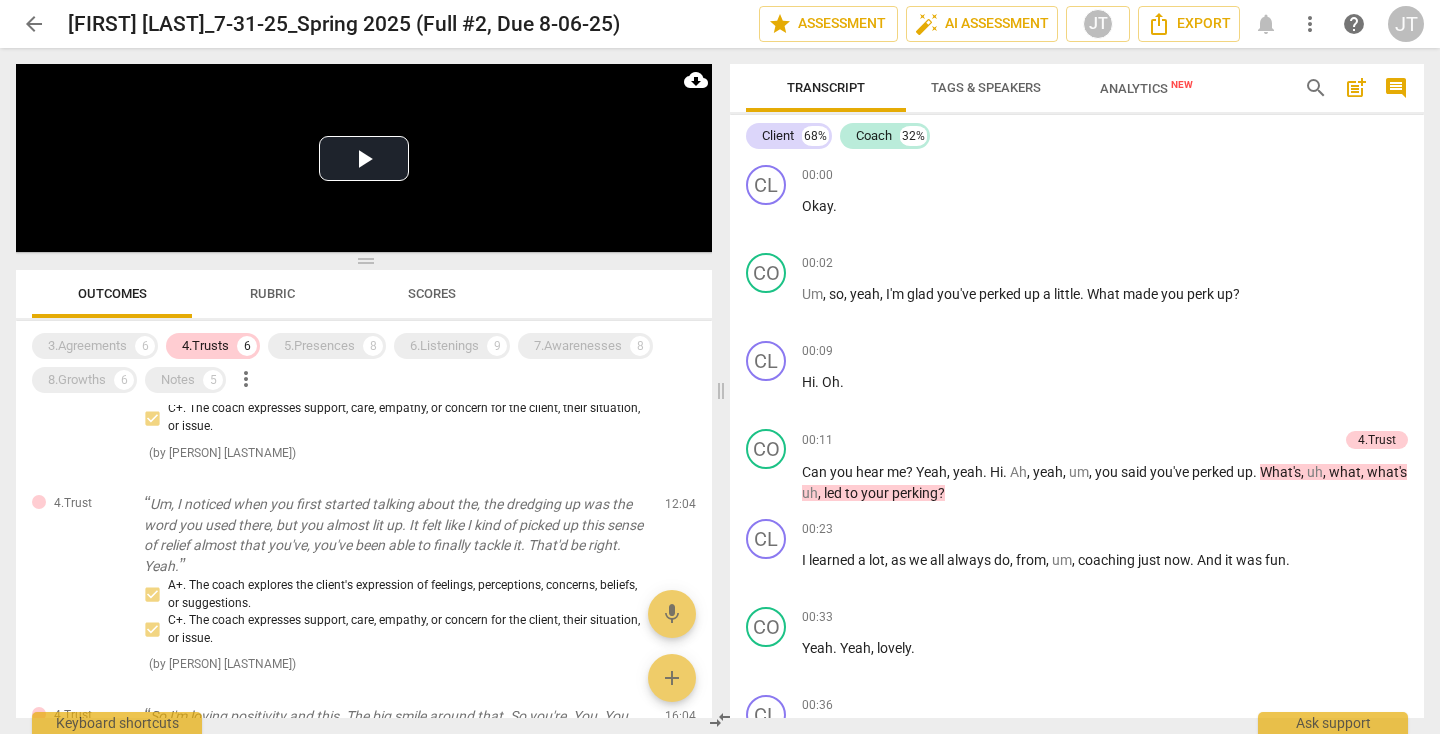 scroll, scrollTop: 653, scrollLeft: 0, axis: vertical 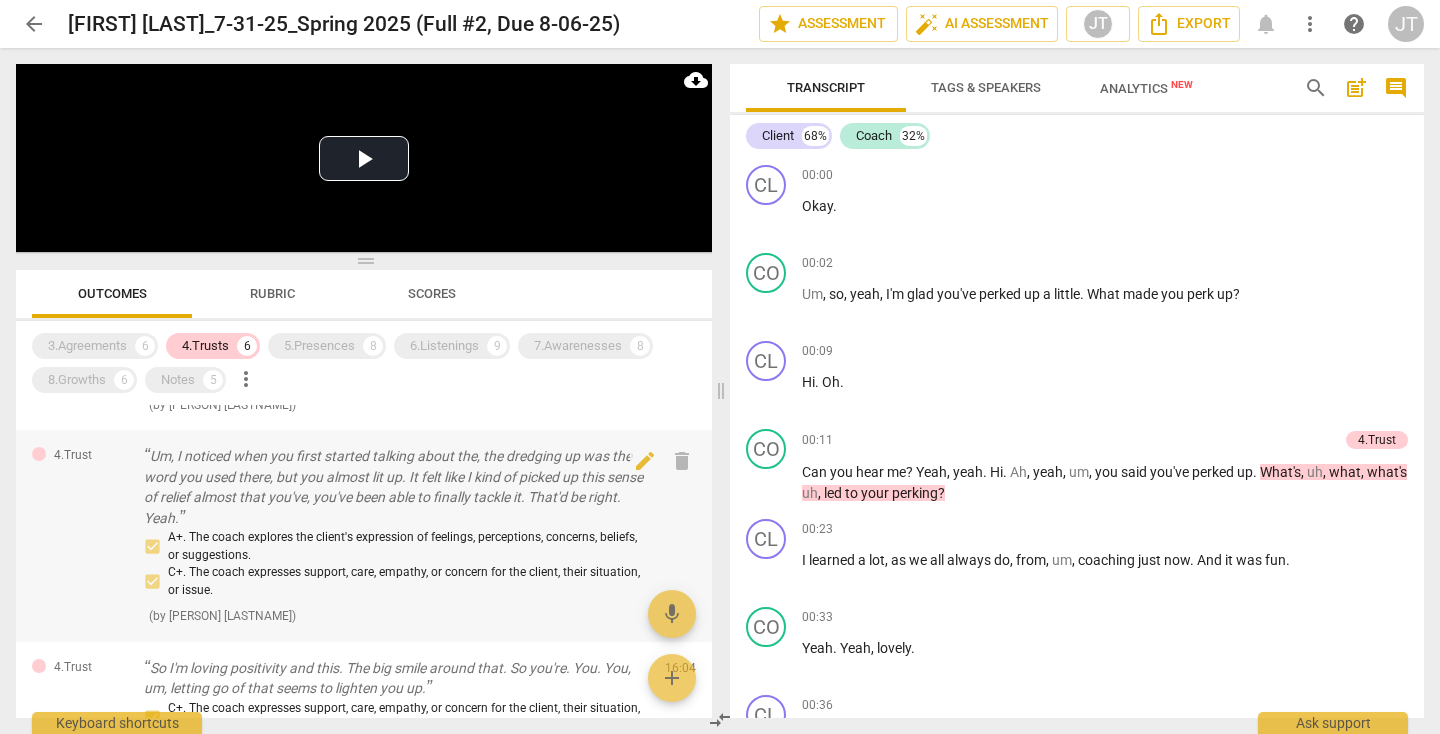 click on "Um, I noticed when you first started talking about the, the dredging up was the word you used there, but you almost lit up. It felt like I kind of picked up this sense of relief almost that you've, you've been able to finally tackle it. That'd be right. Yeah." at bounding box center (396, 487) 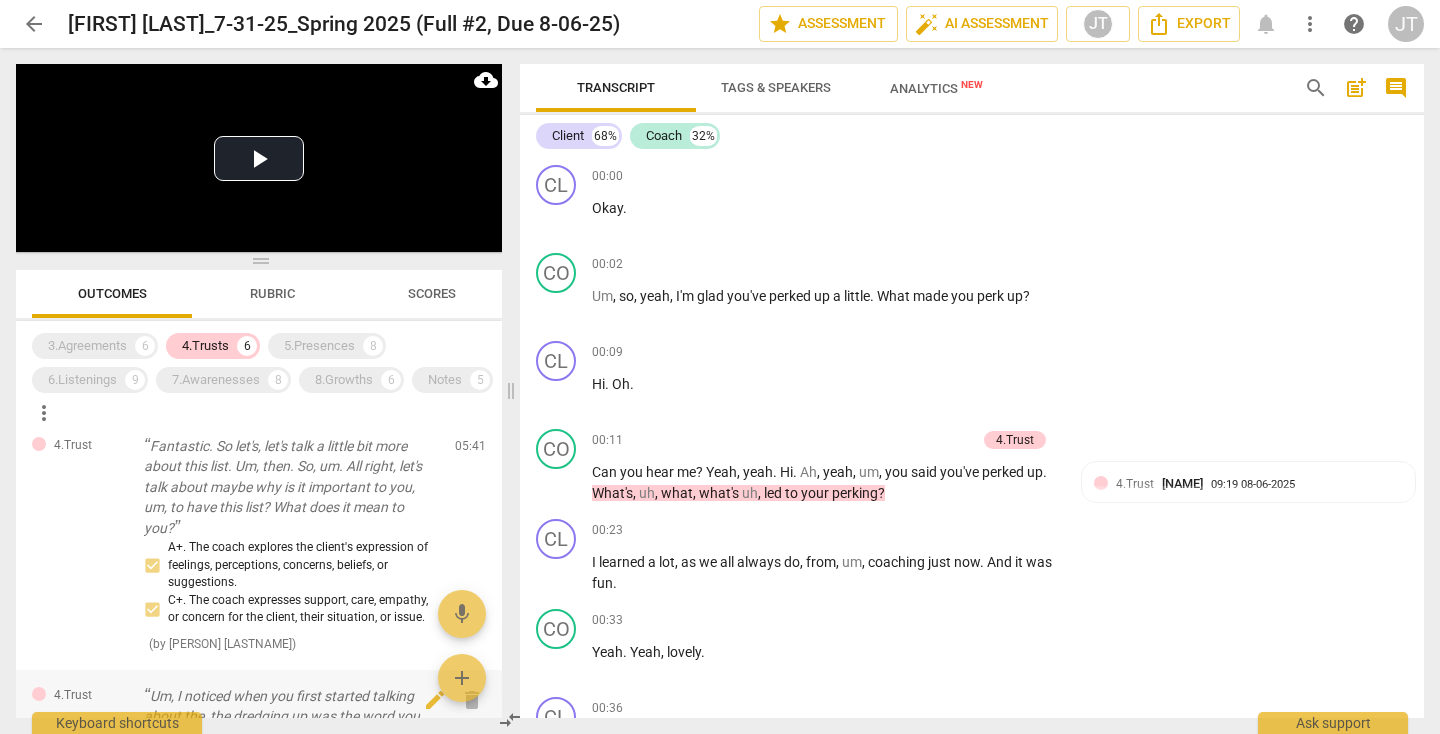 scroll, scrollTop: 5637, scrollLeft: 0, axis: vertical 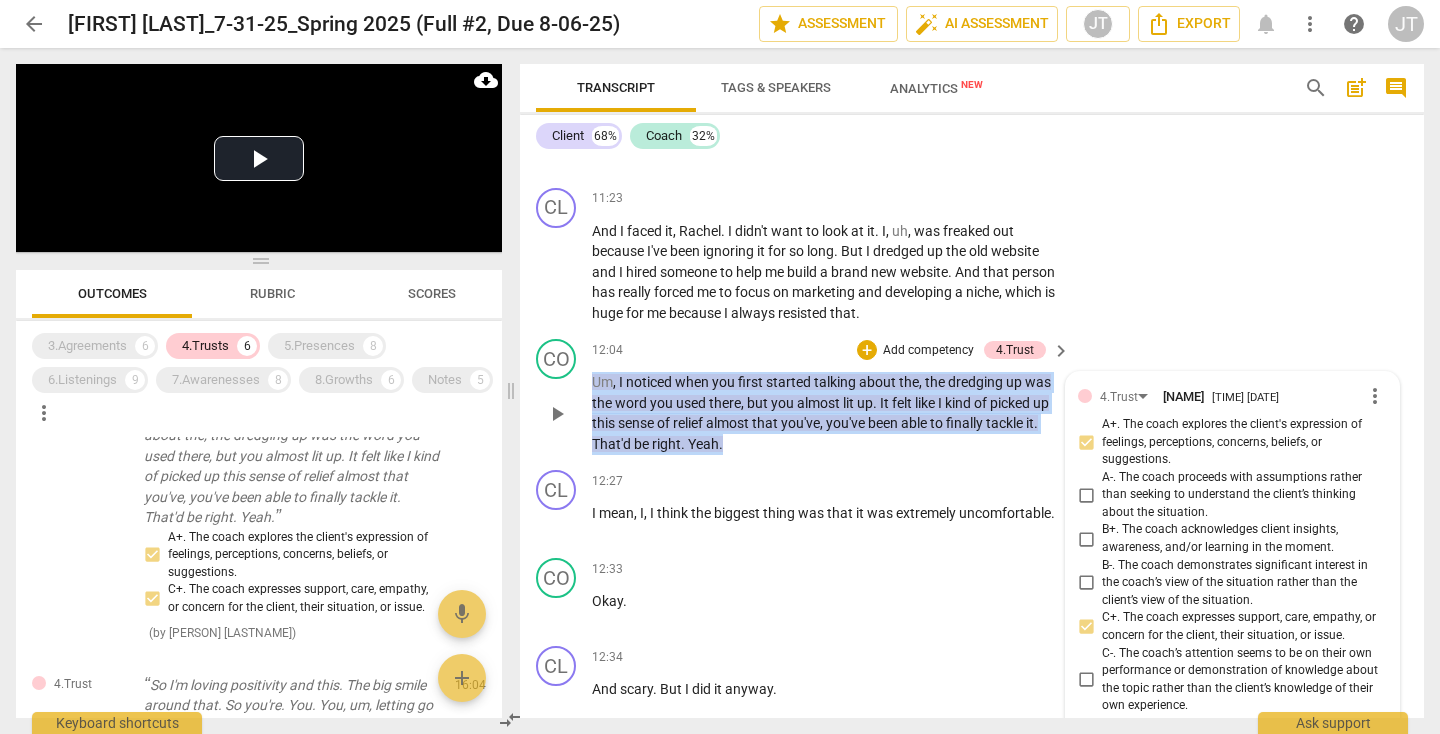 drag, startPoint x: 747, startPoint y: 492, endPoint x: 576, endPoint y: 423, distance: 184.39632 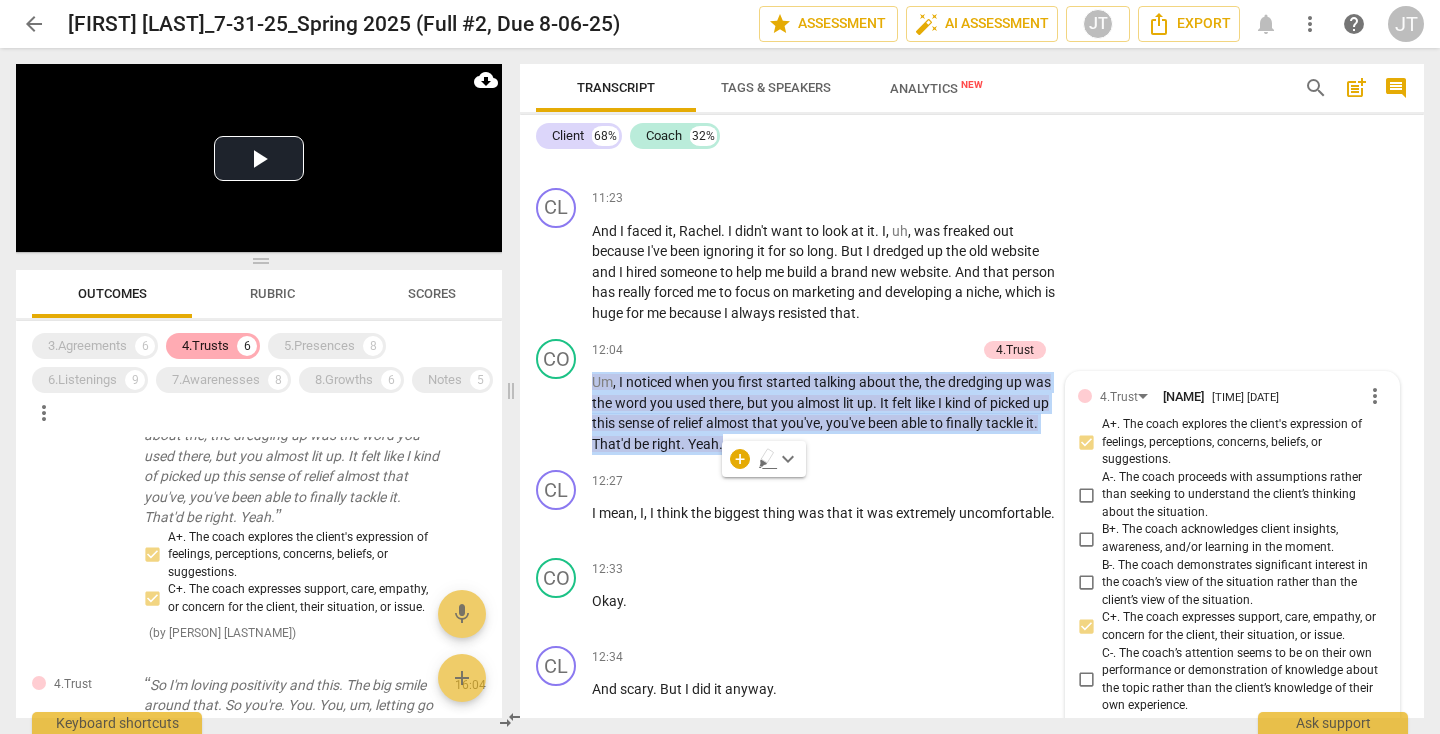click on "6" at bounding box center [247, 346] 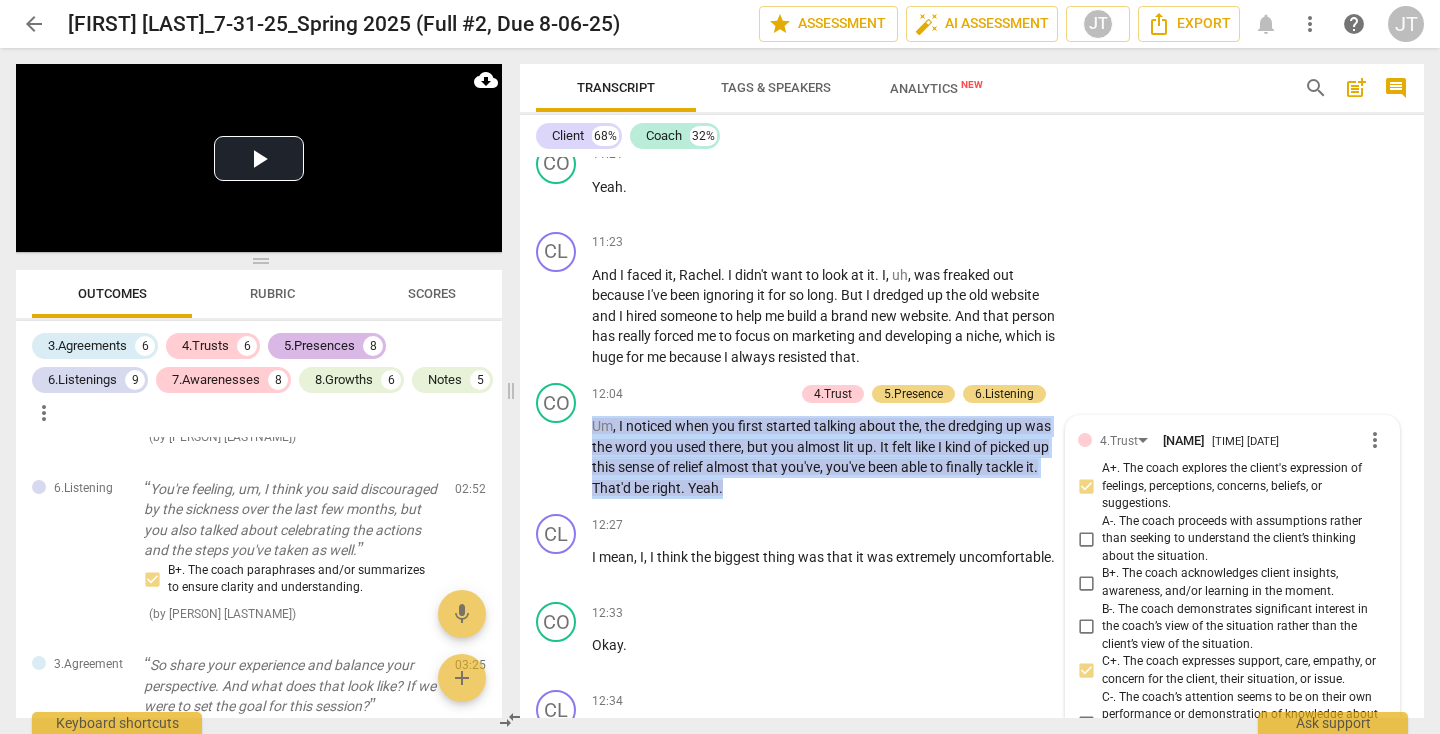 click on "5.Presences" at bounding box center [319, 346] 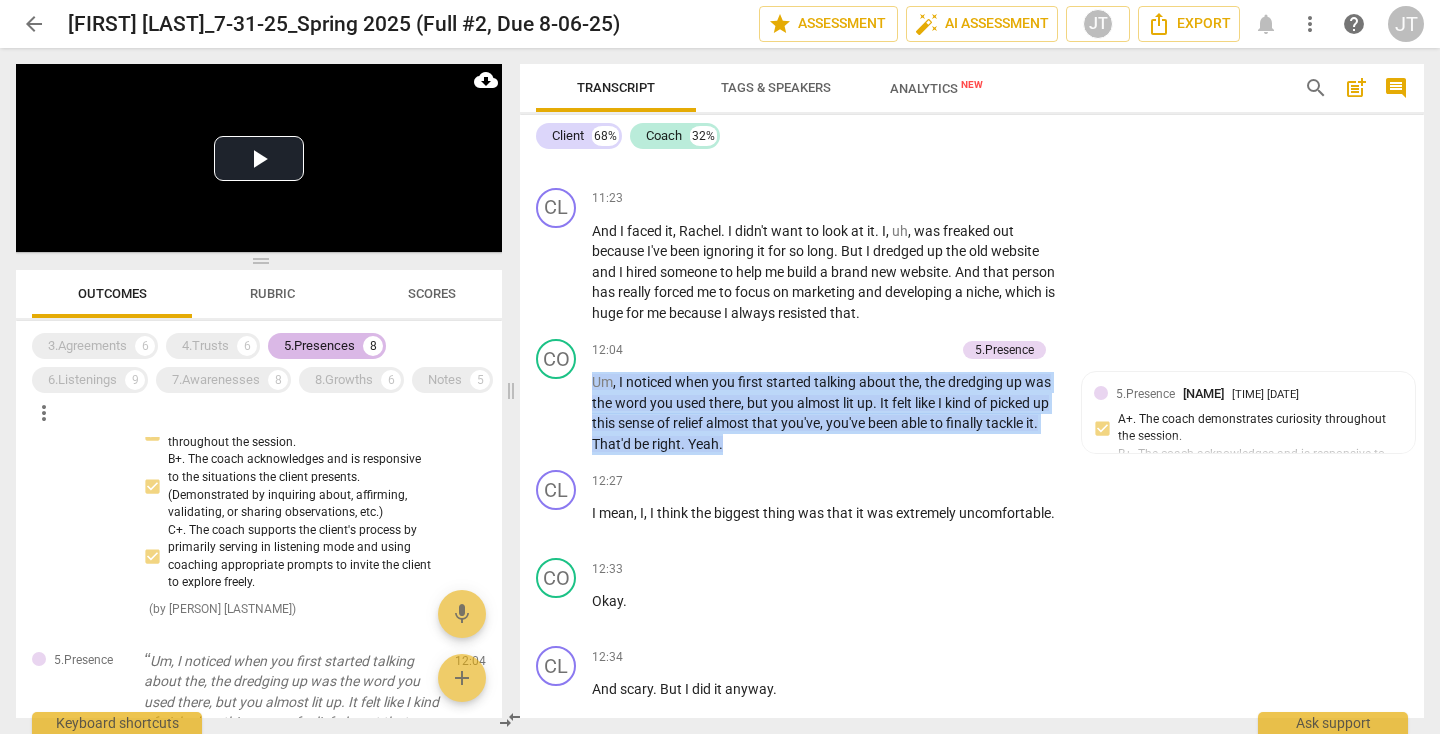scroll, scrollTop: 666, scrollLeft: 0, axis: vertical 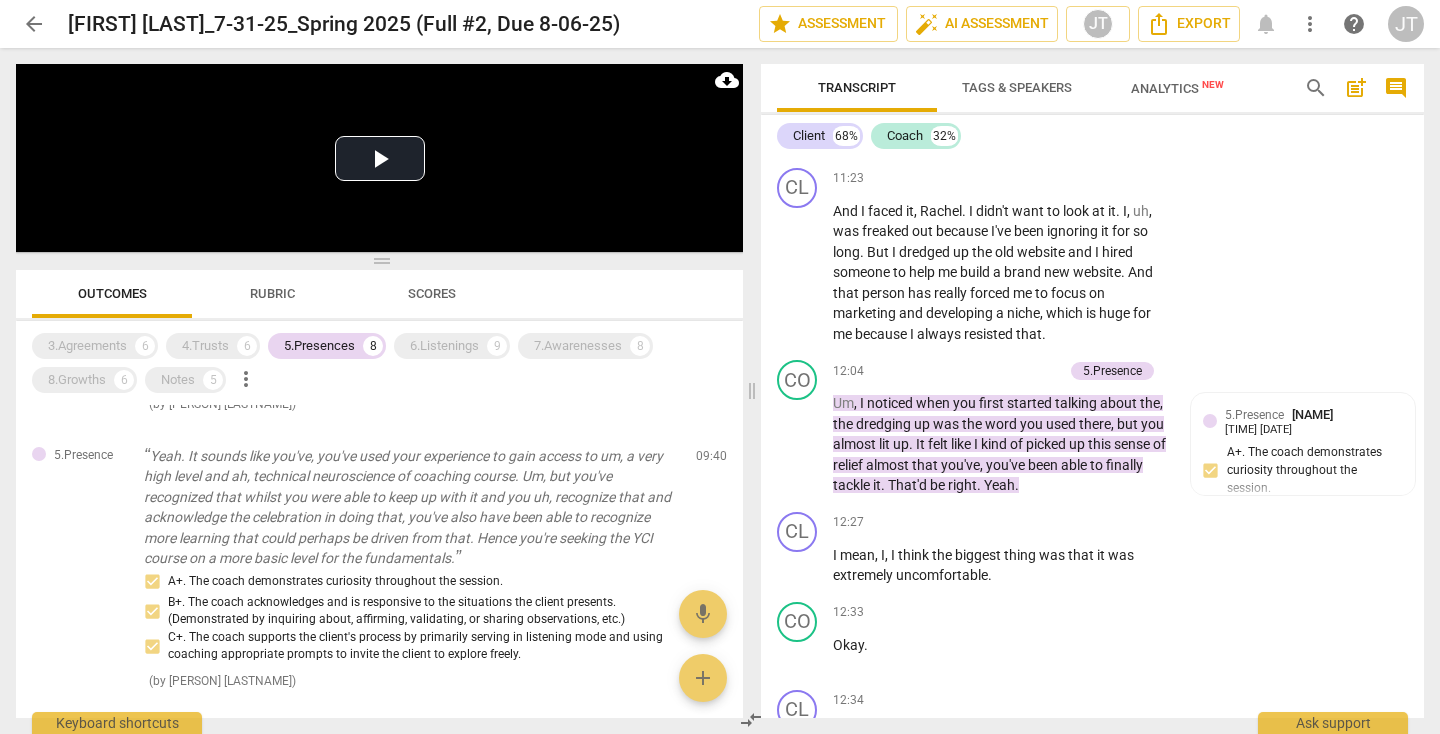 drag, startPoint x: 513, startPoint y: 388, endPoint x: 754, endPoint y: 383, distance: 241.05186 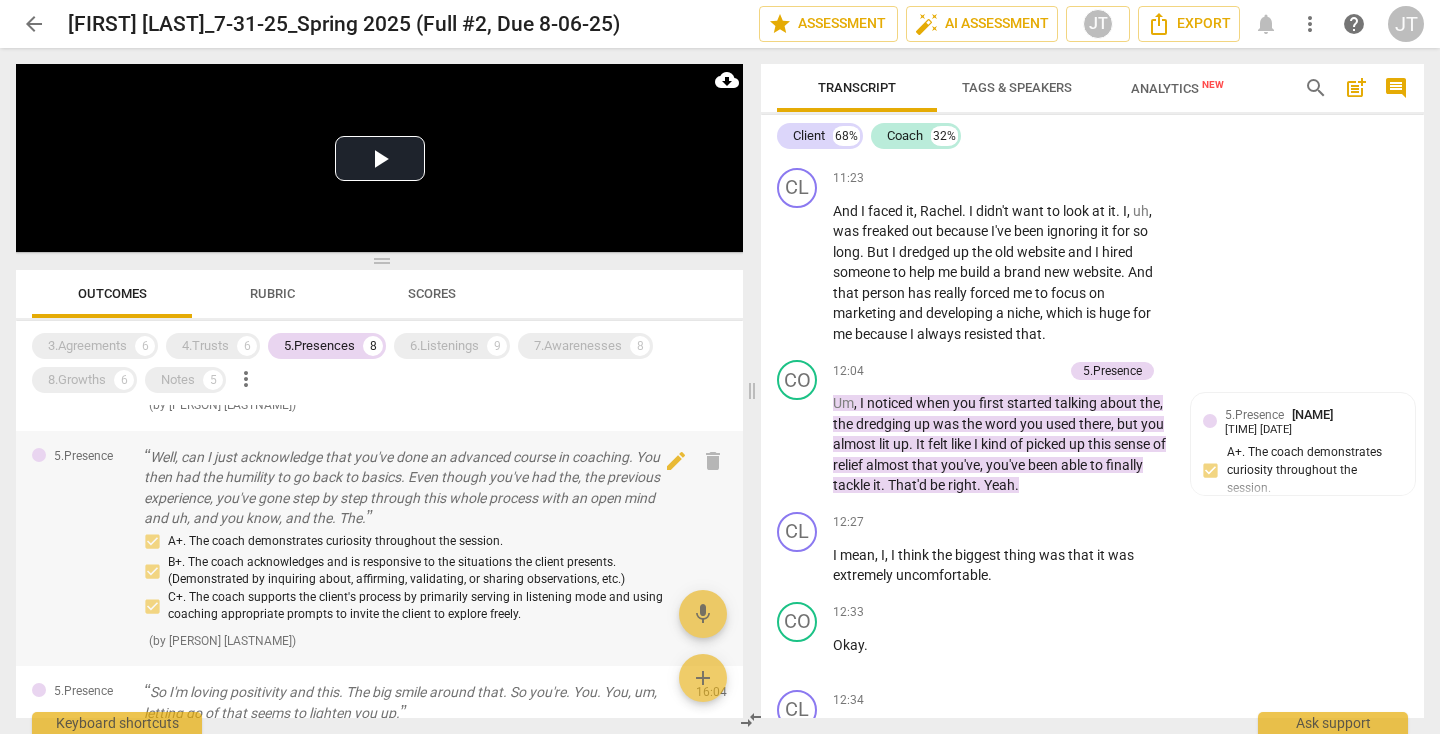 scroll, scrollTop: 1100, scrollLeft: 0, axis: vertical 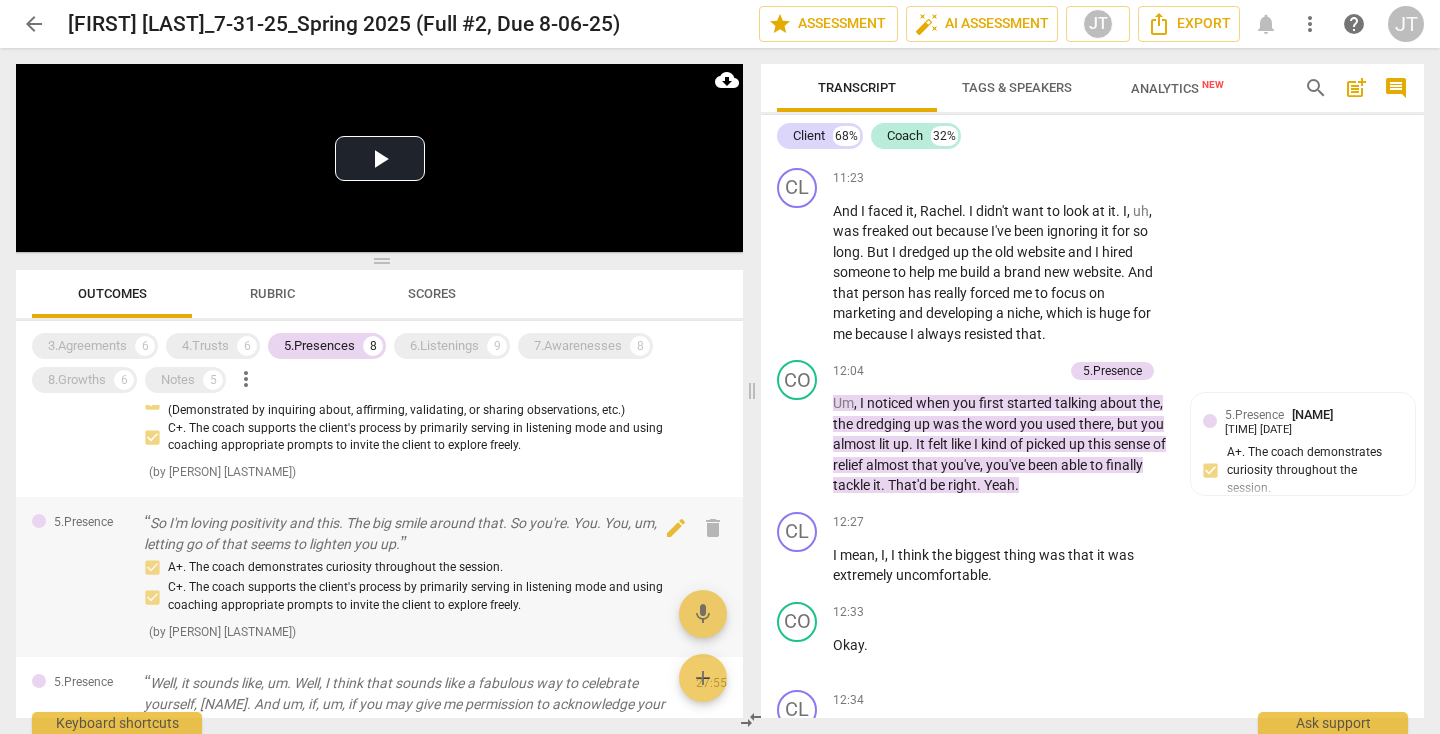 click on "So I'm loving positivity and this. The big smile around that. So you're. You. You, um, letting go of that seems to lighten you up." at bounding box center (412, 533) 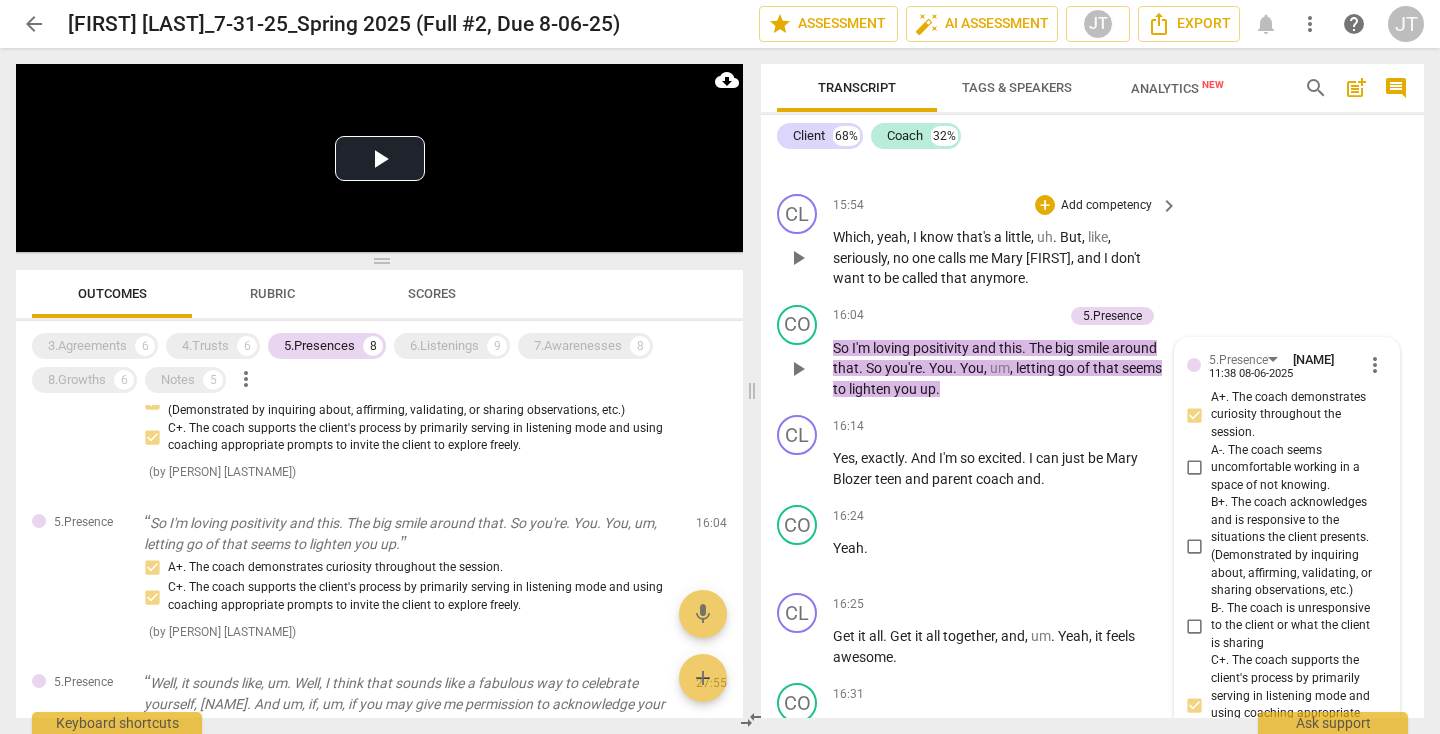 scroll, scrollTop: 8210, scrollLeft: 0, axis: vertical 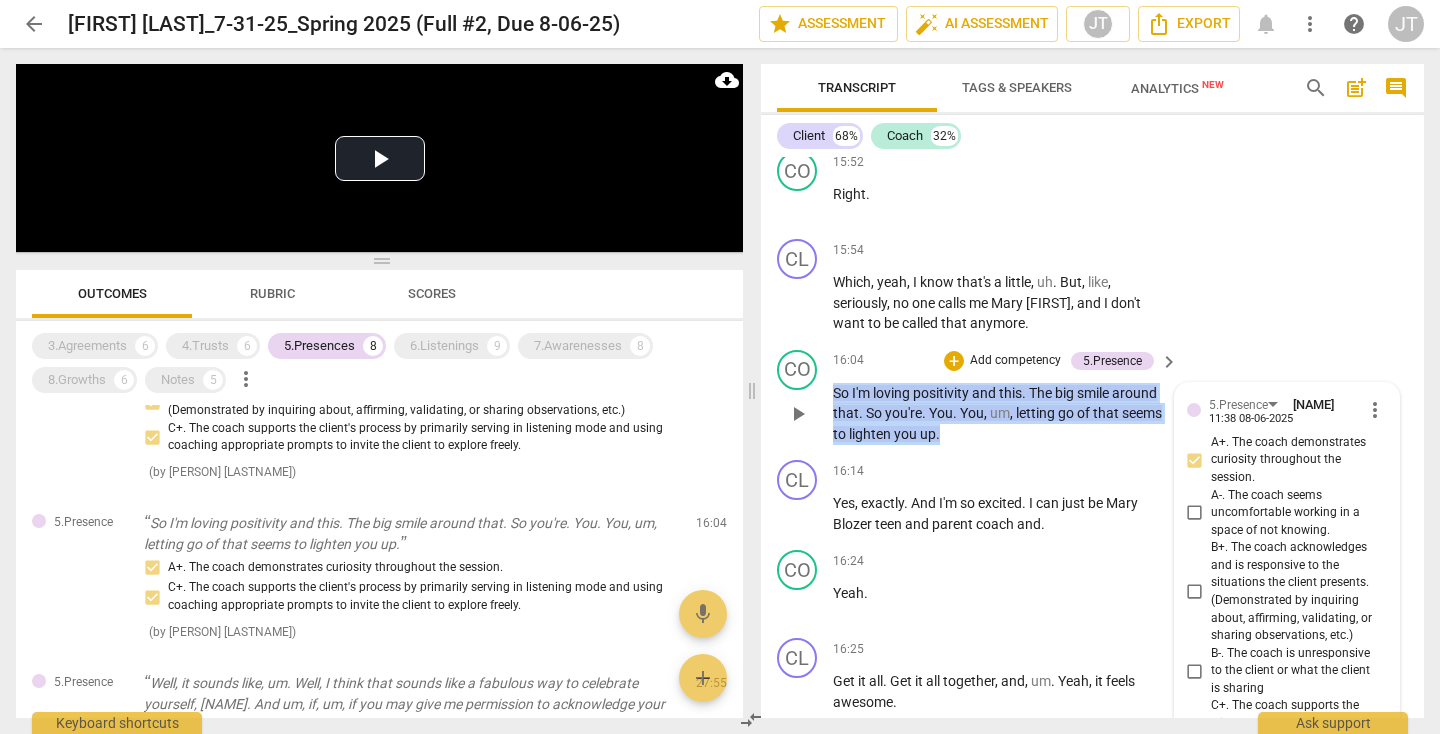 drag, startPoint x: 948, startPoint y: 471, endPoint x: 812, endPoint y: 438, distance: 139.94641 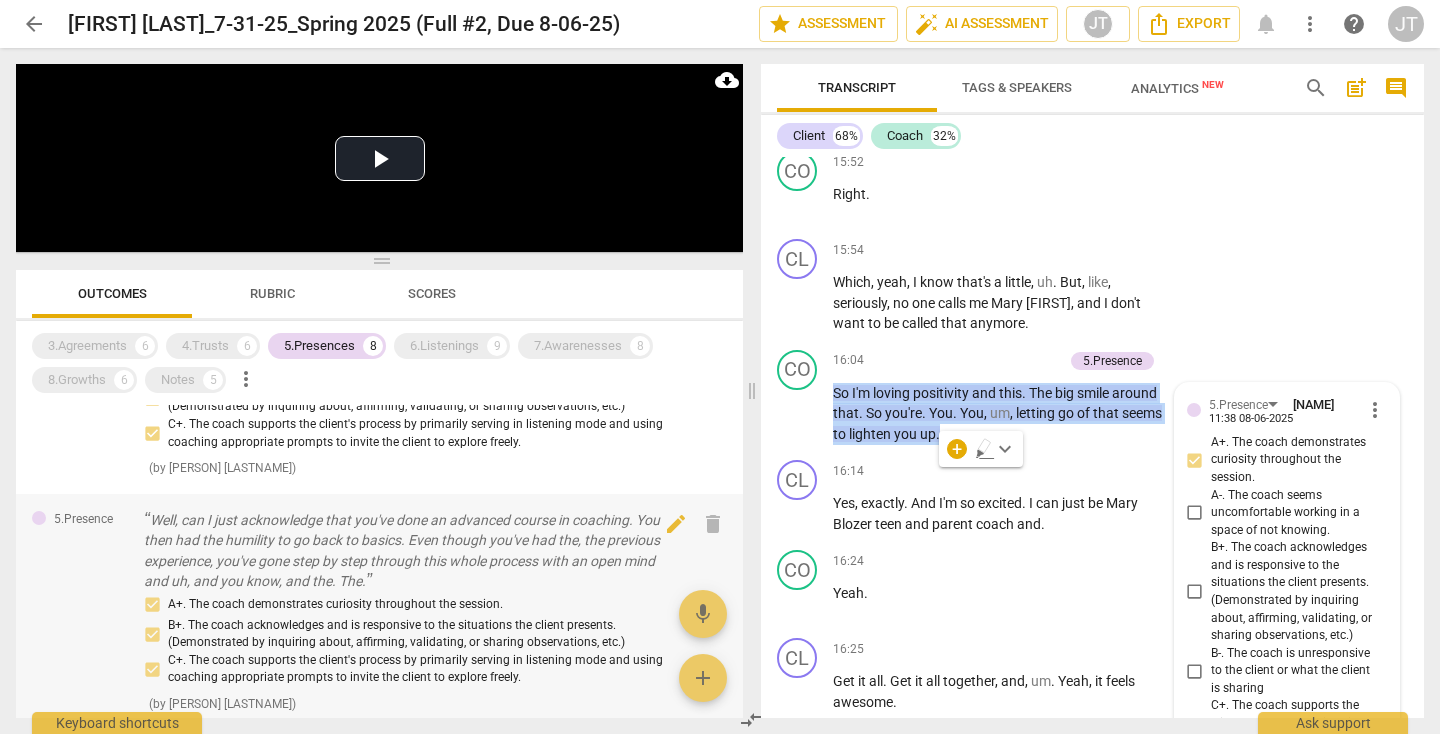 scroll, scrollTop: 867, scrollLeft: 0, axis: vertical 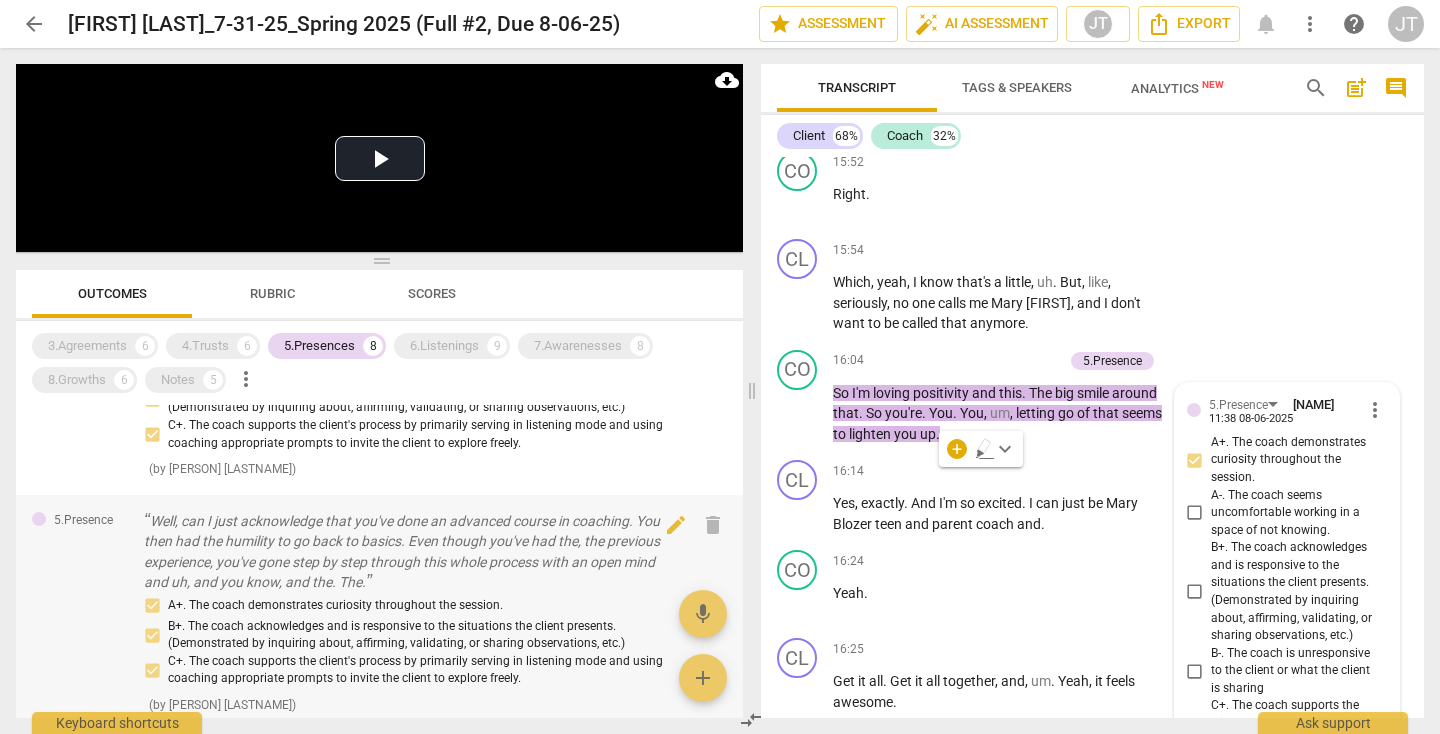 click on "Well, can I just acknowledge that you've done an advanced course in coaching. You then had the humility to go back to basics. Even though you've had the, the previous experience, you've gone step by step through this whole process with an open mind and uh, and you know, and the. The." at bounding box center [412, 552] 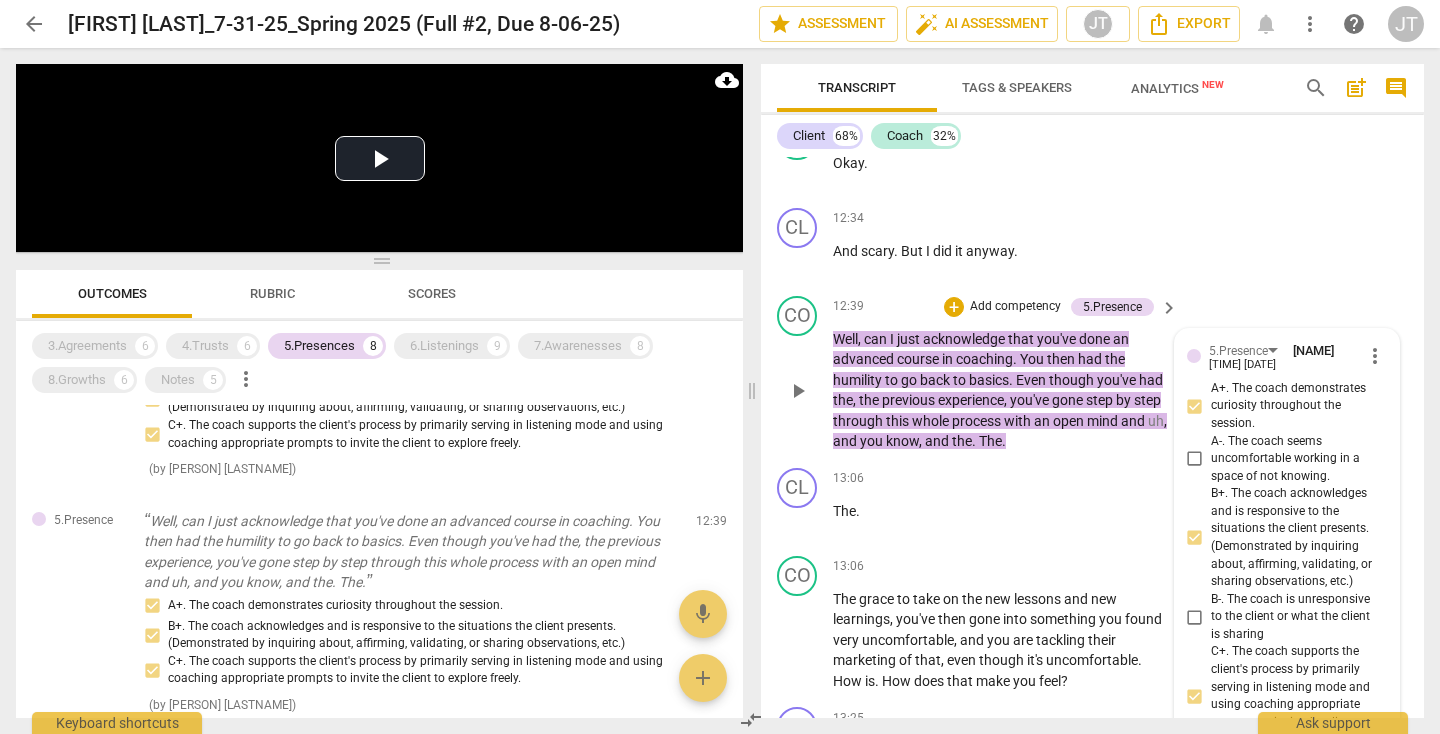 scroll, scrollTop: 6265, scrollLeft: 0, axis: vertical 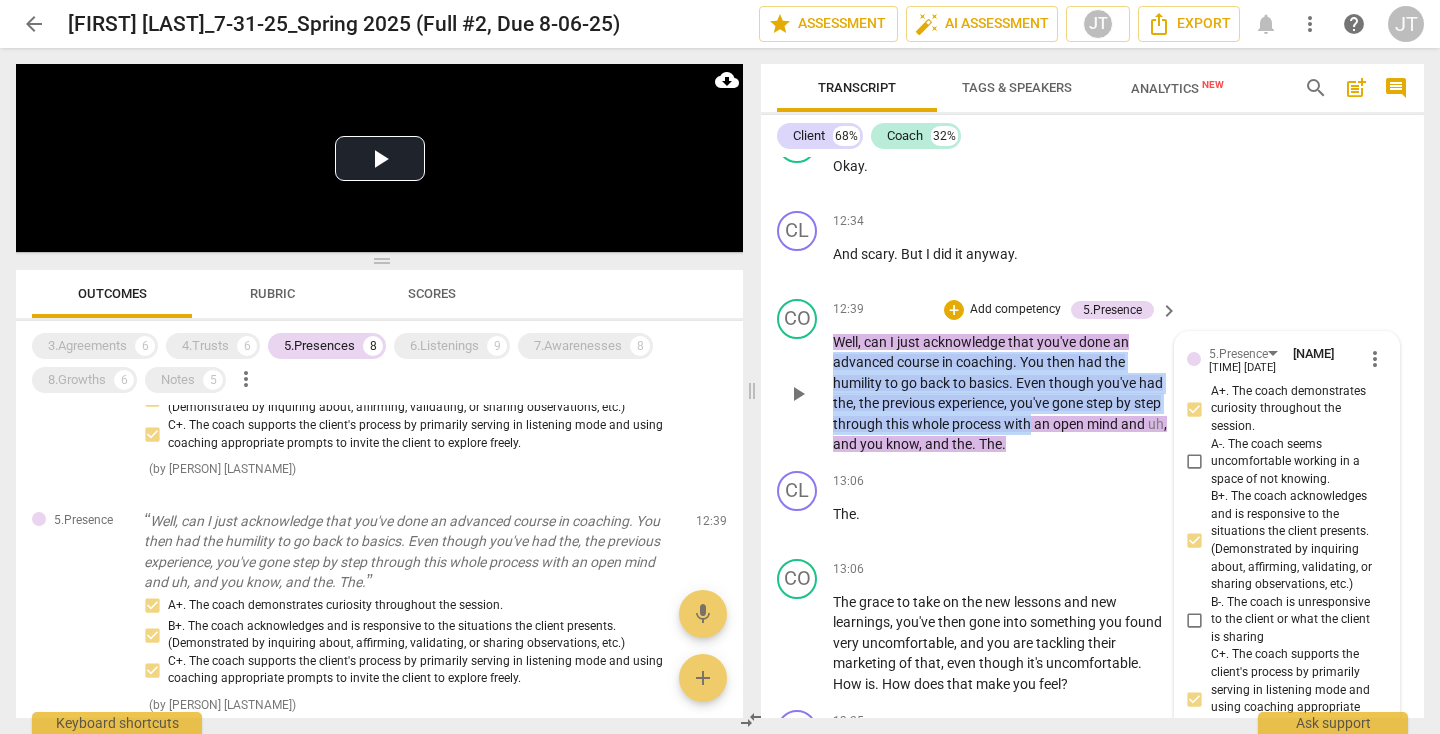 drag, startPoint x: 1059, startPoint y: 494, endPoint x: 821, endPoint y: 413, distance: 251.40605 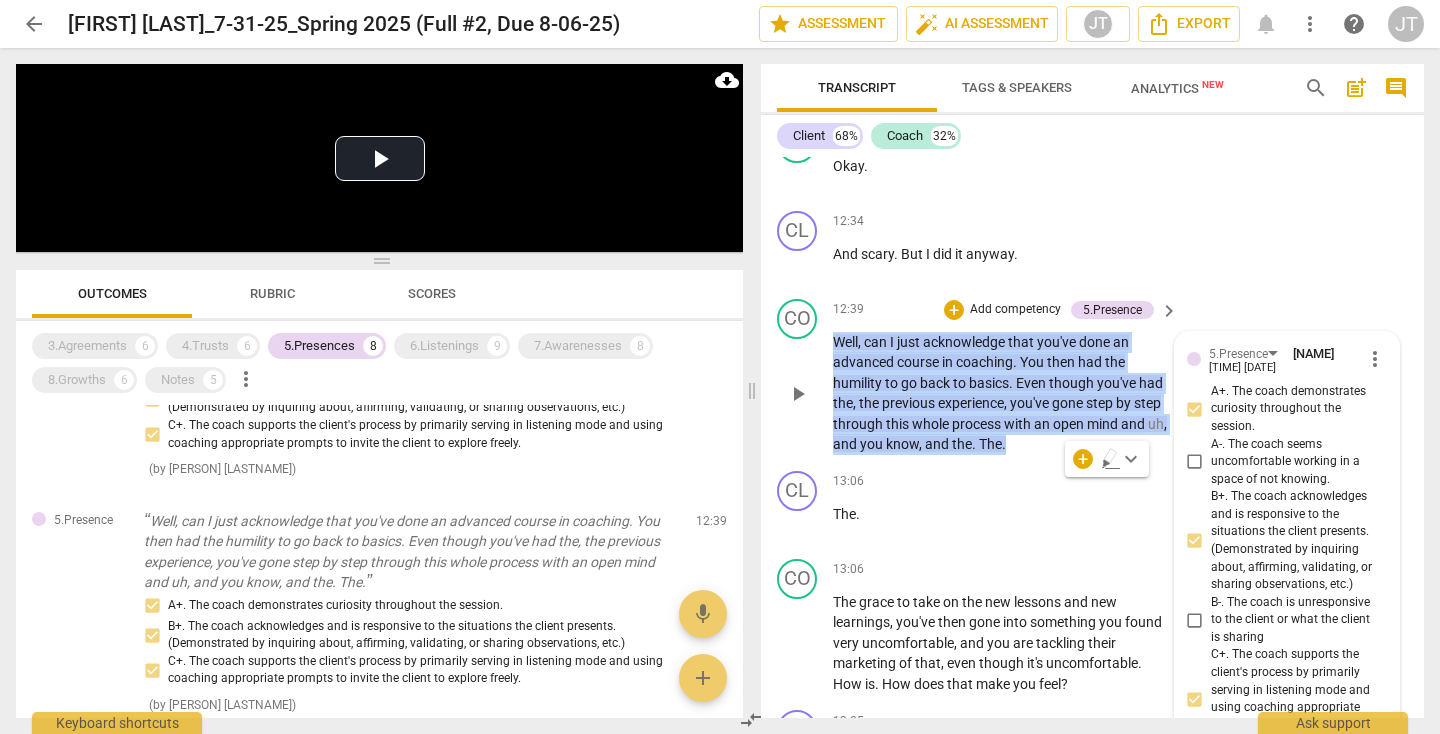 drag, startPoint x: 1062, startPoint y: 503, endPoint x: 807, endPoint y: 410, distance: 271.42953 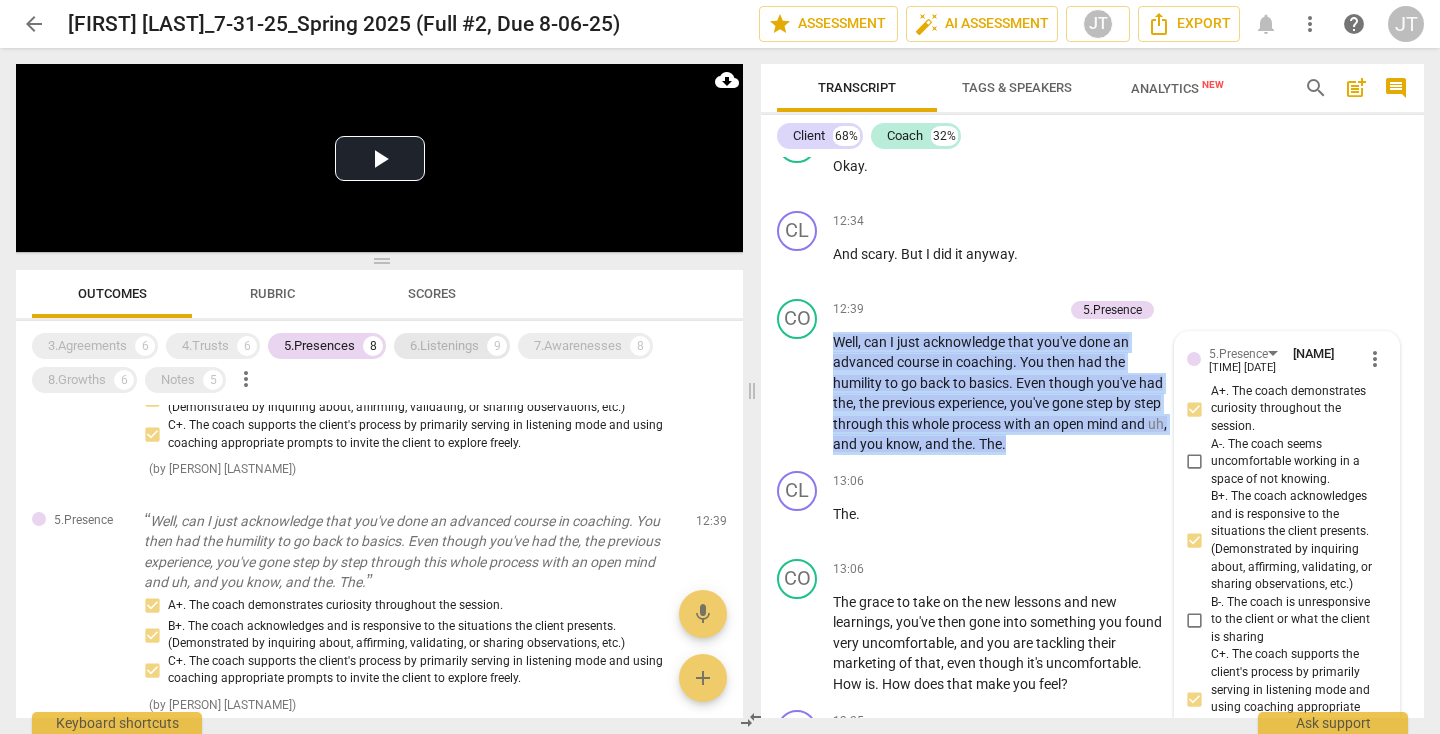 click on "6.Listenings" at bounding box center [444, 346] 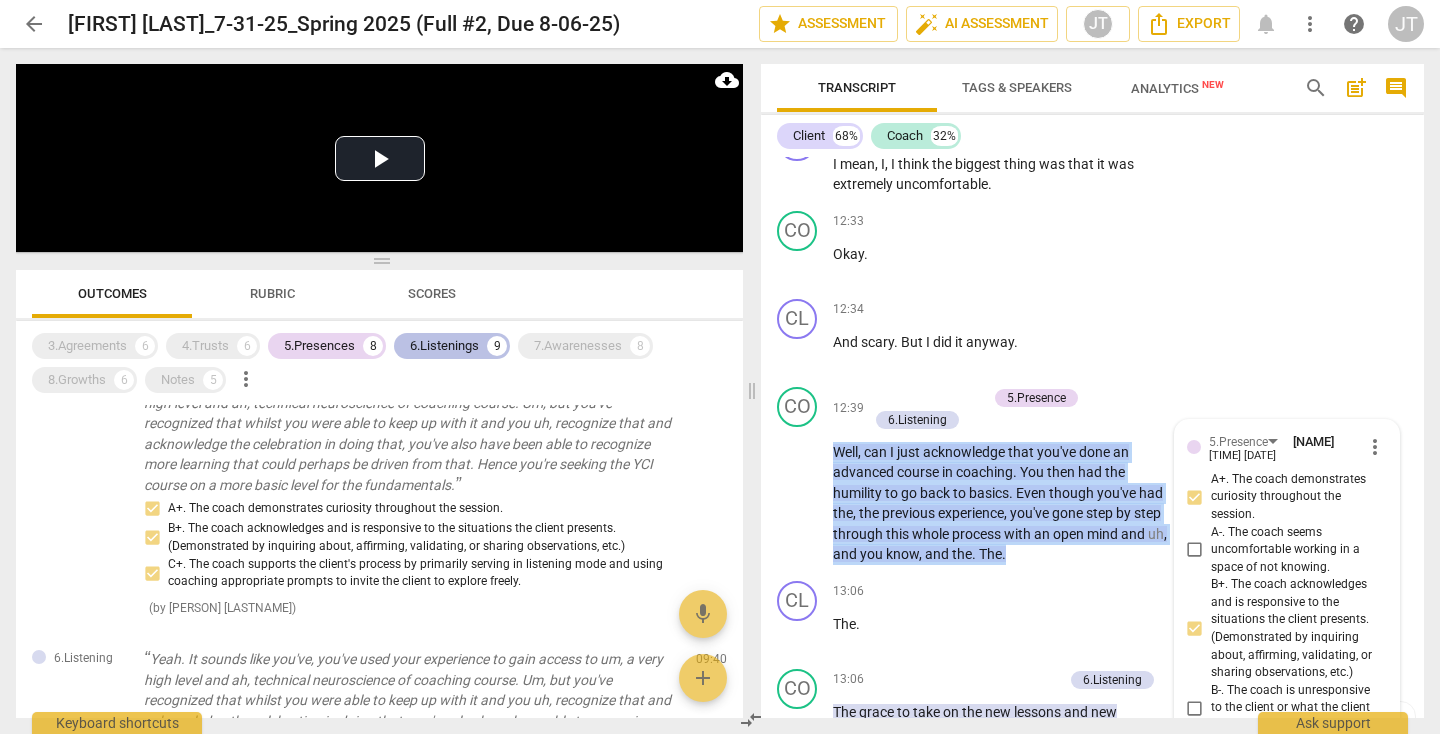 scroll, scrollTop: 1516, scrollLeft: 0, axis: vertical 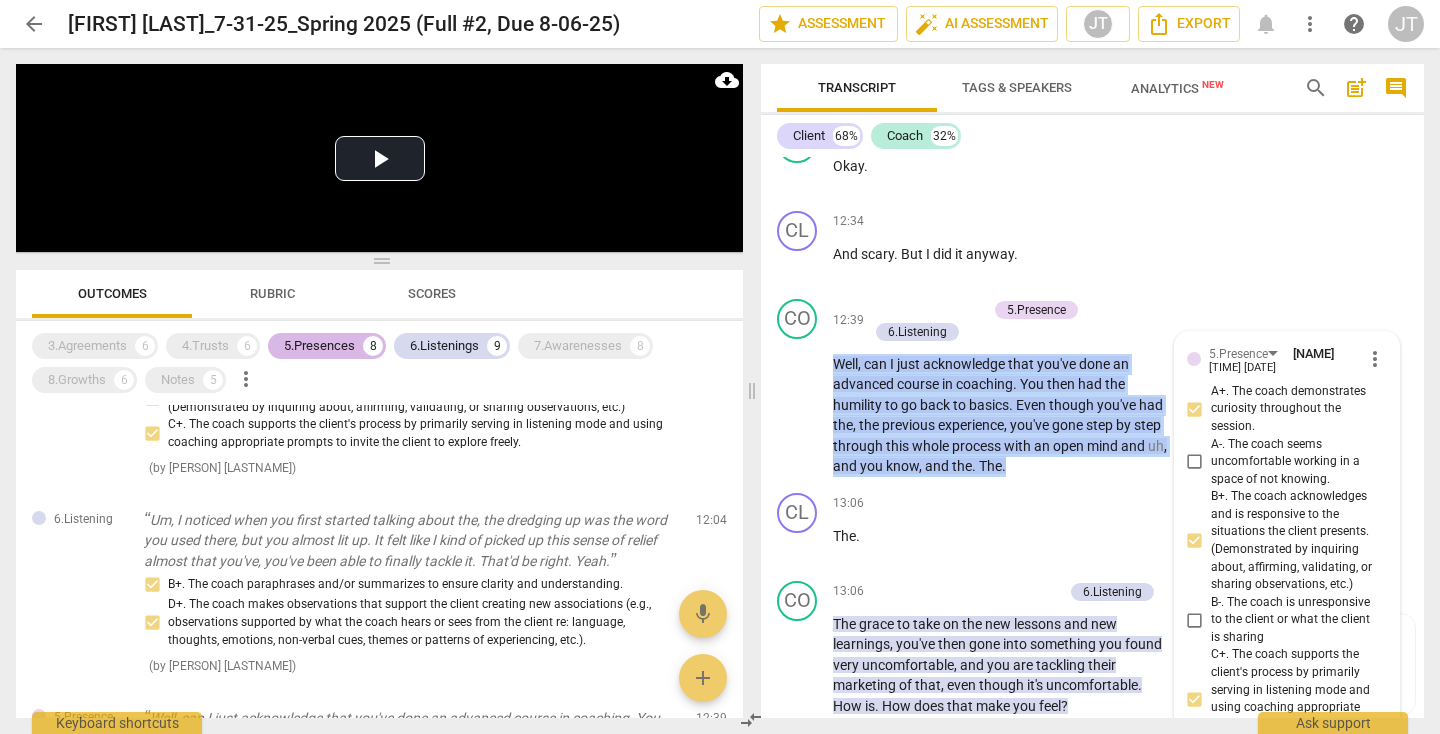 click on "5.Presences" at bounding box center [319, 346] 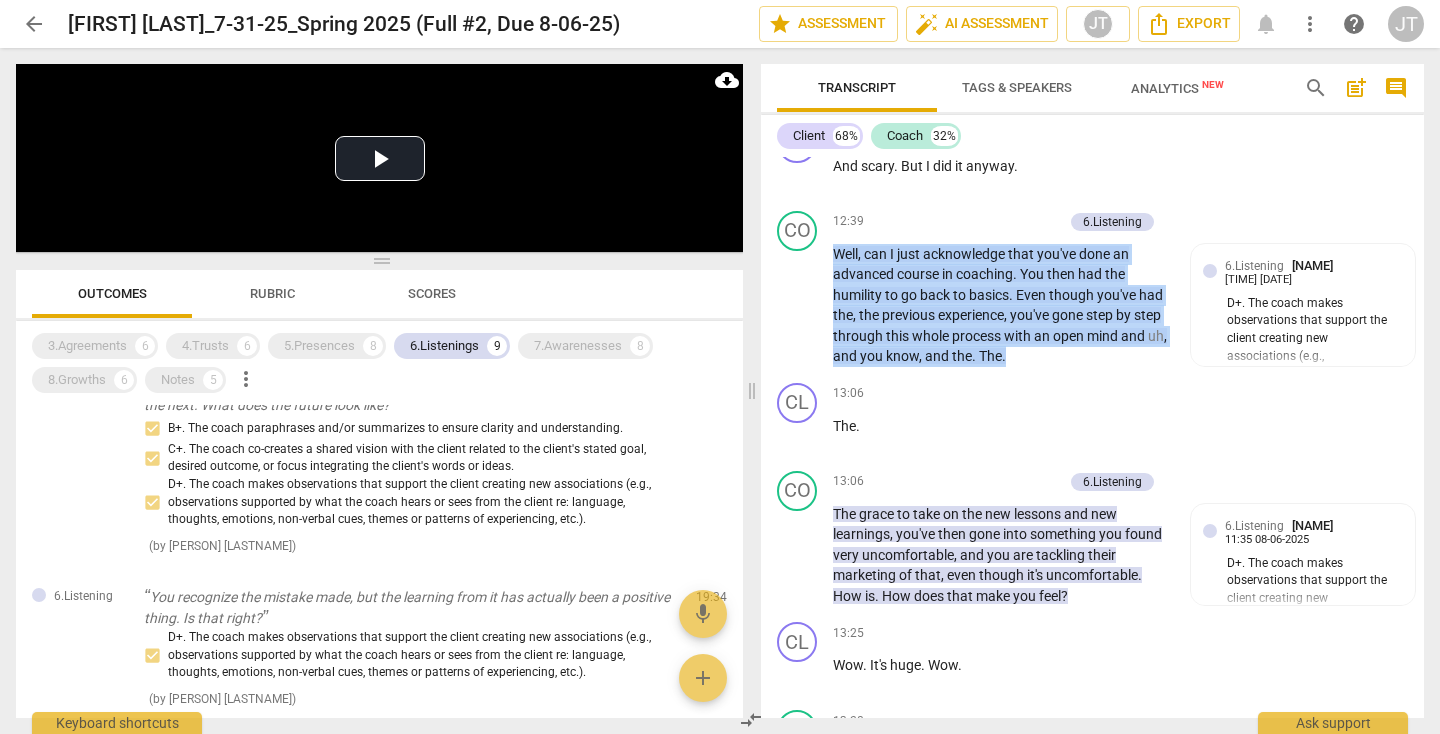 scroll, scrollTop: 559, scrollLeft: 0, axis: vertical 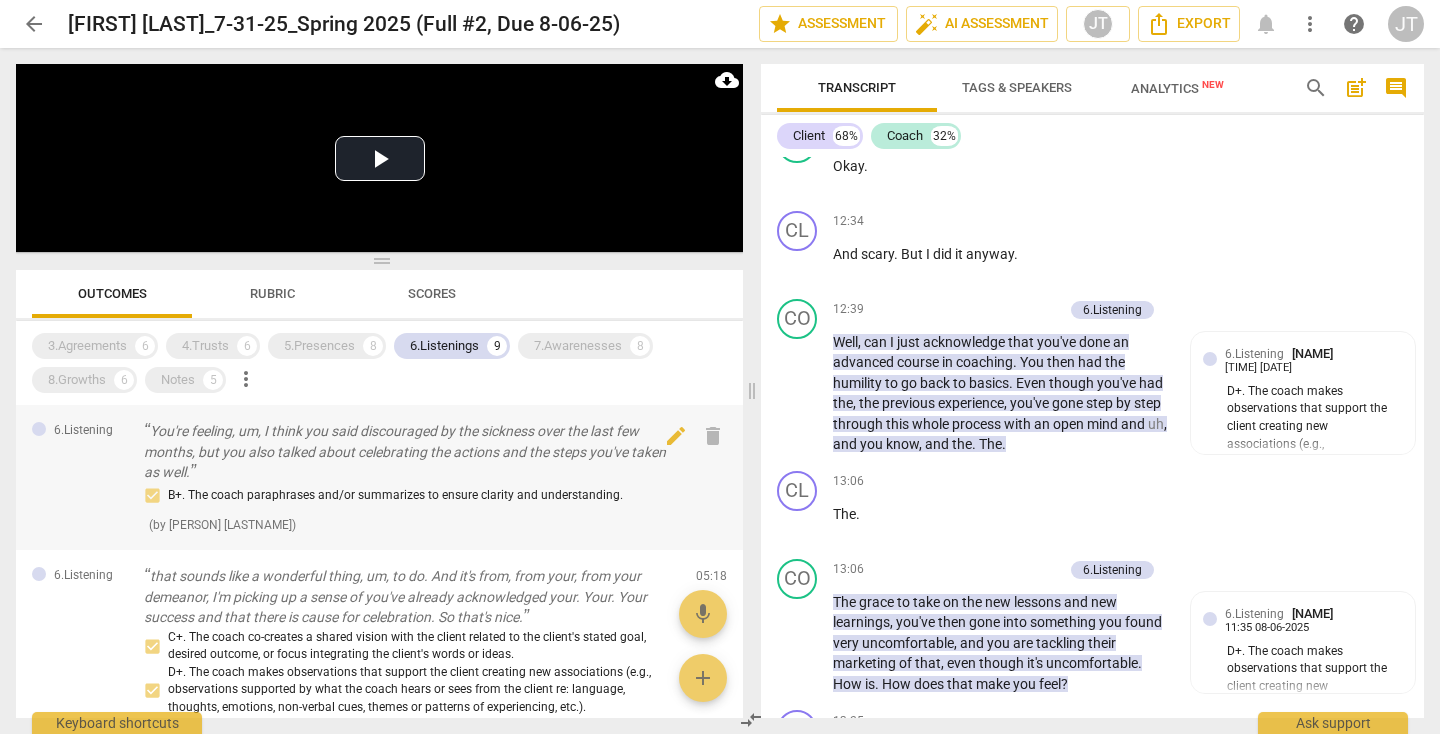 click on "You're feeling, um, I think you said discouraged by the sickness over the last few months, but you also talked about celebrating the actions and the steps you've taken as well." at bounding box center [412, 452] 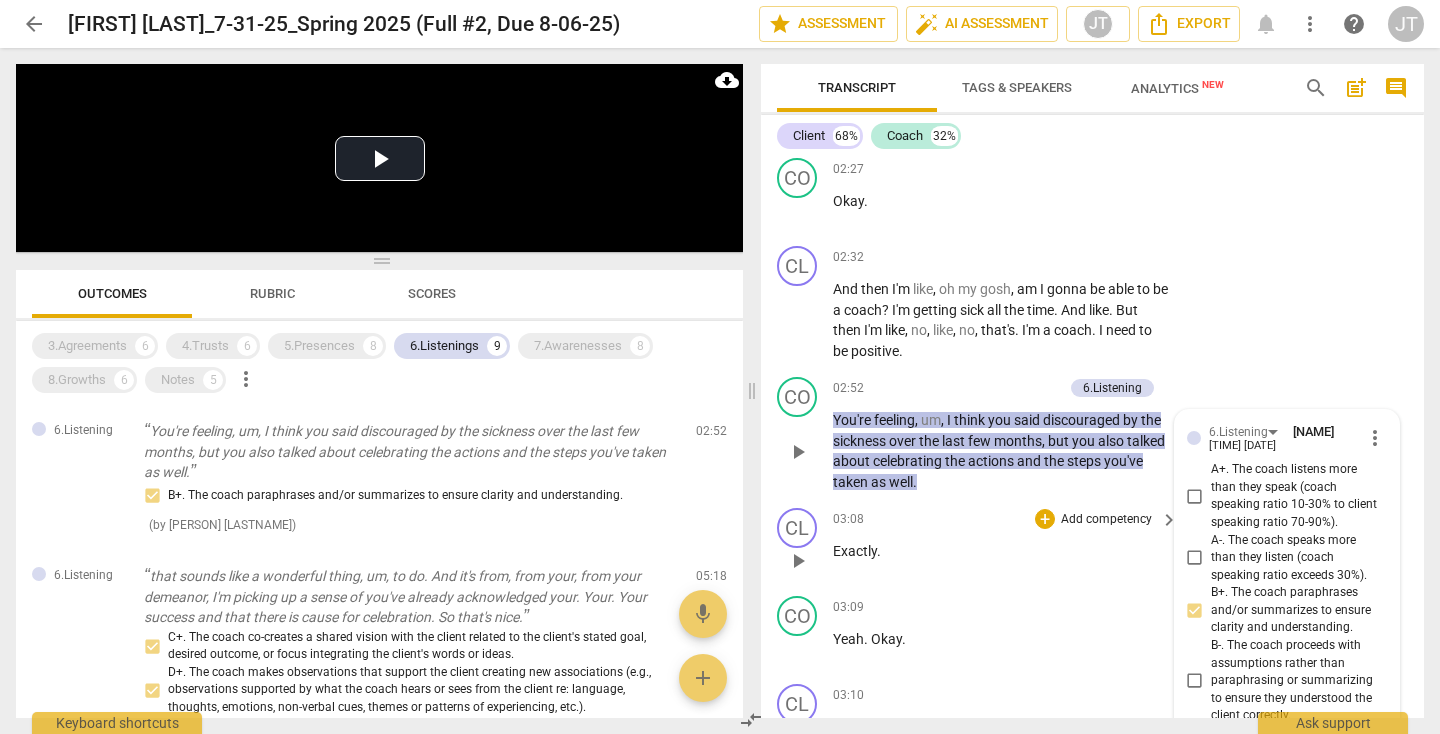 scroll, scrollTop: 1271, scrollLeft: 0, axis: vertical 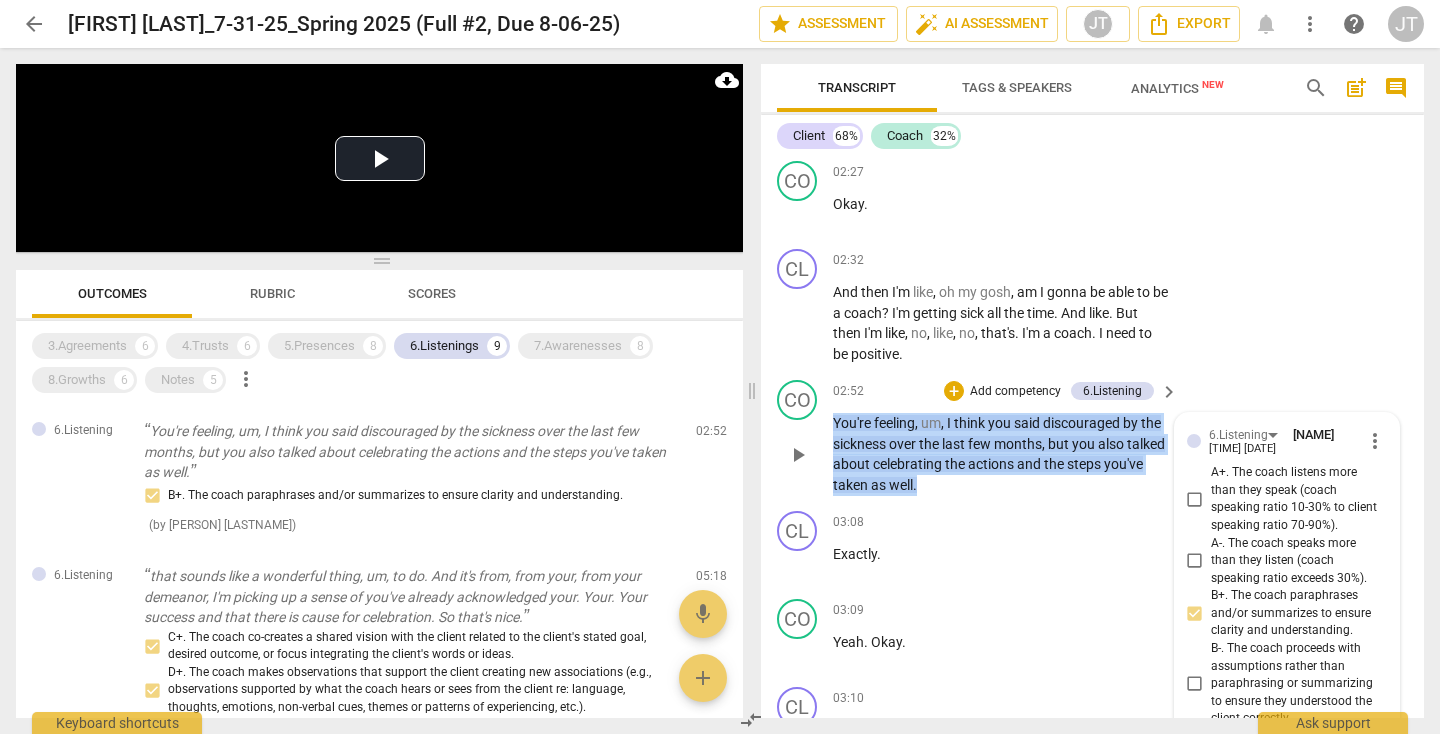 drag, startPoint x: 976, startPoint y: 490, endPoint x: 821, endPoint y: 425, distance: 168.07736 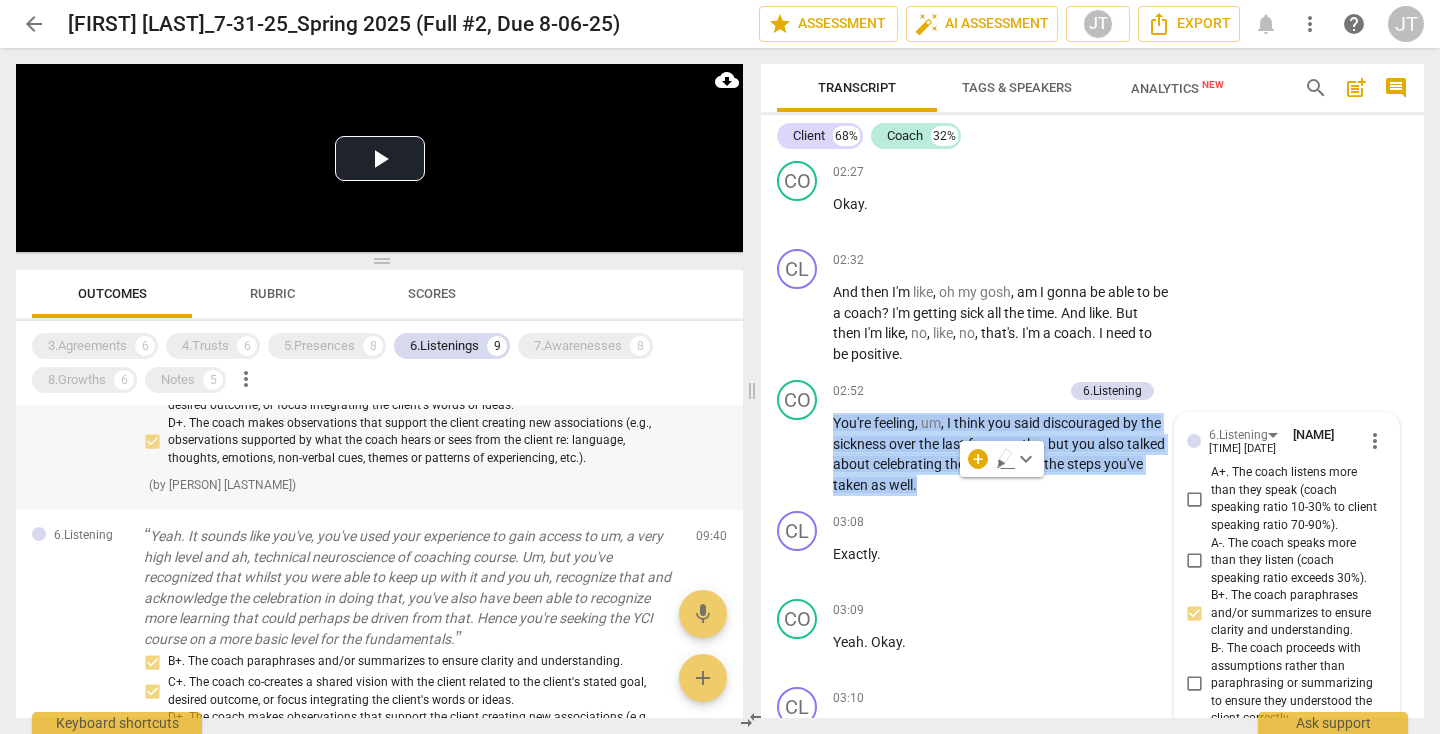scroll, scrollTop: 150, scrollLeft: 0, axis: vertical 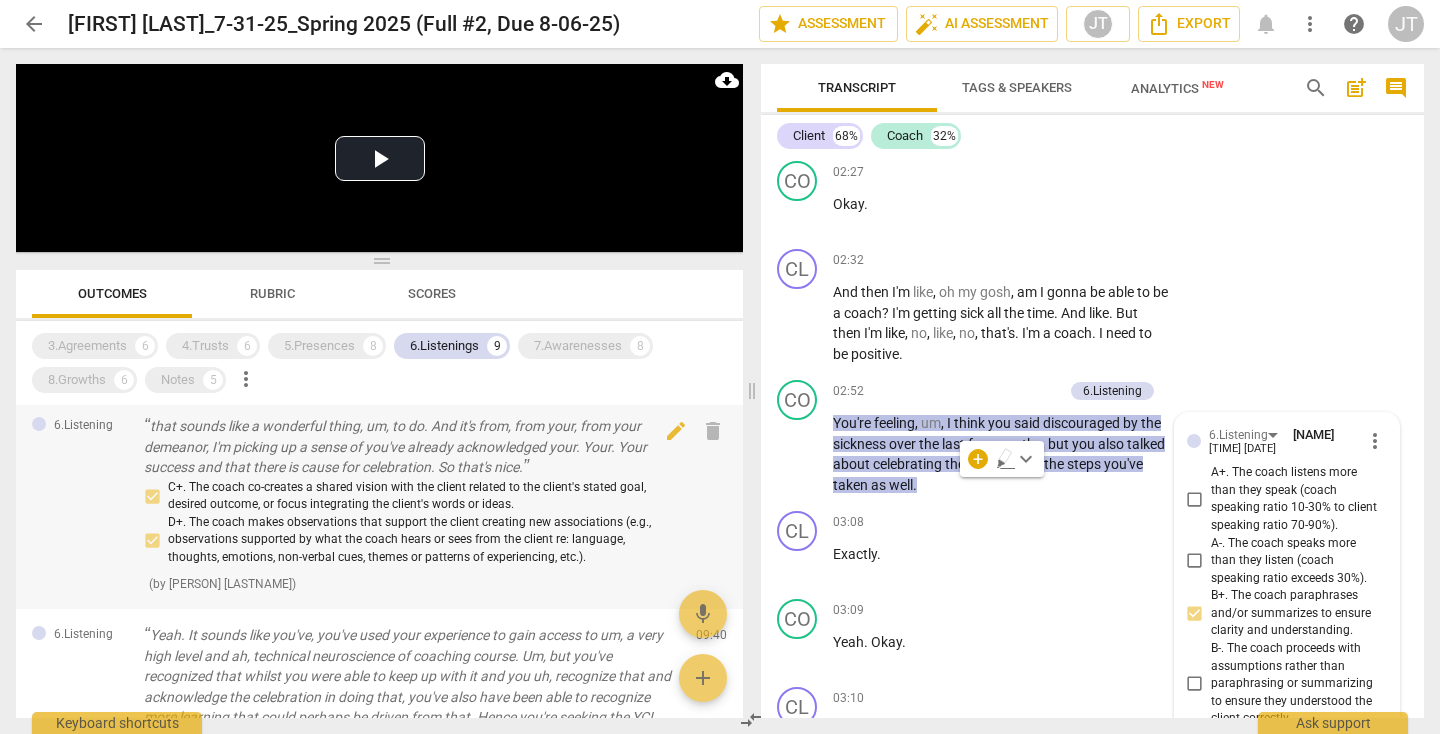 click on "C+. The coach co-creates a shared vision with the client related to the client's stated goal, desired outcome, or focus integrating the client's words or ideas. D+. The coach makes observations that support the client creating new associations (e.g., observations supported by what the coach hears or sees from the client re: language, thoughts, emotions, non-verbal cues, themes or patterns of experiencing, etc.)." at bounding box center (412, 523) 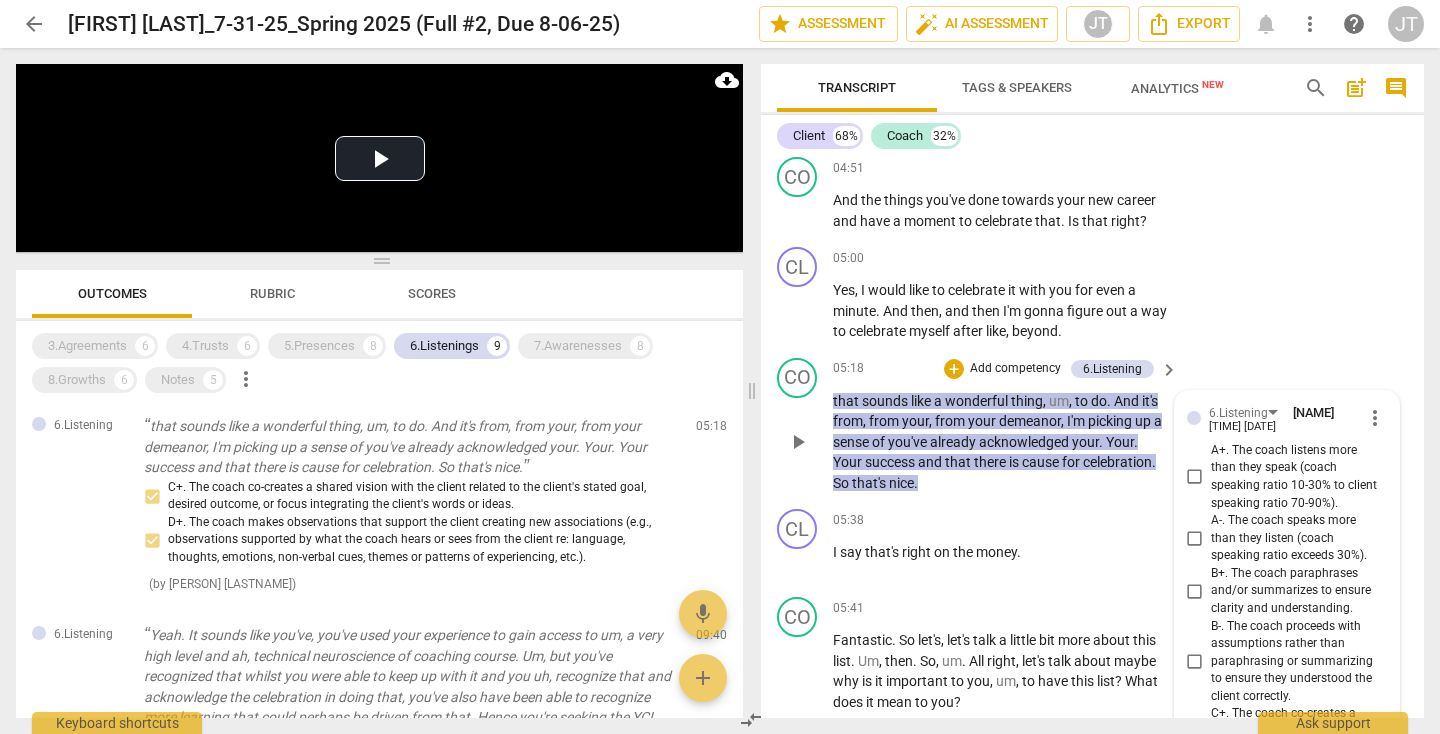 scroll, scrollTop: 2853, scrollLeft: 0, axis: vertical 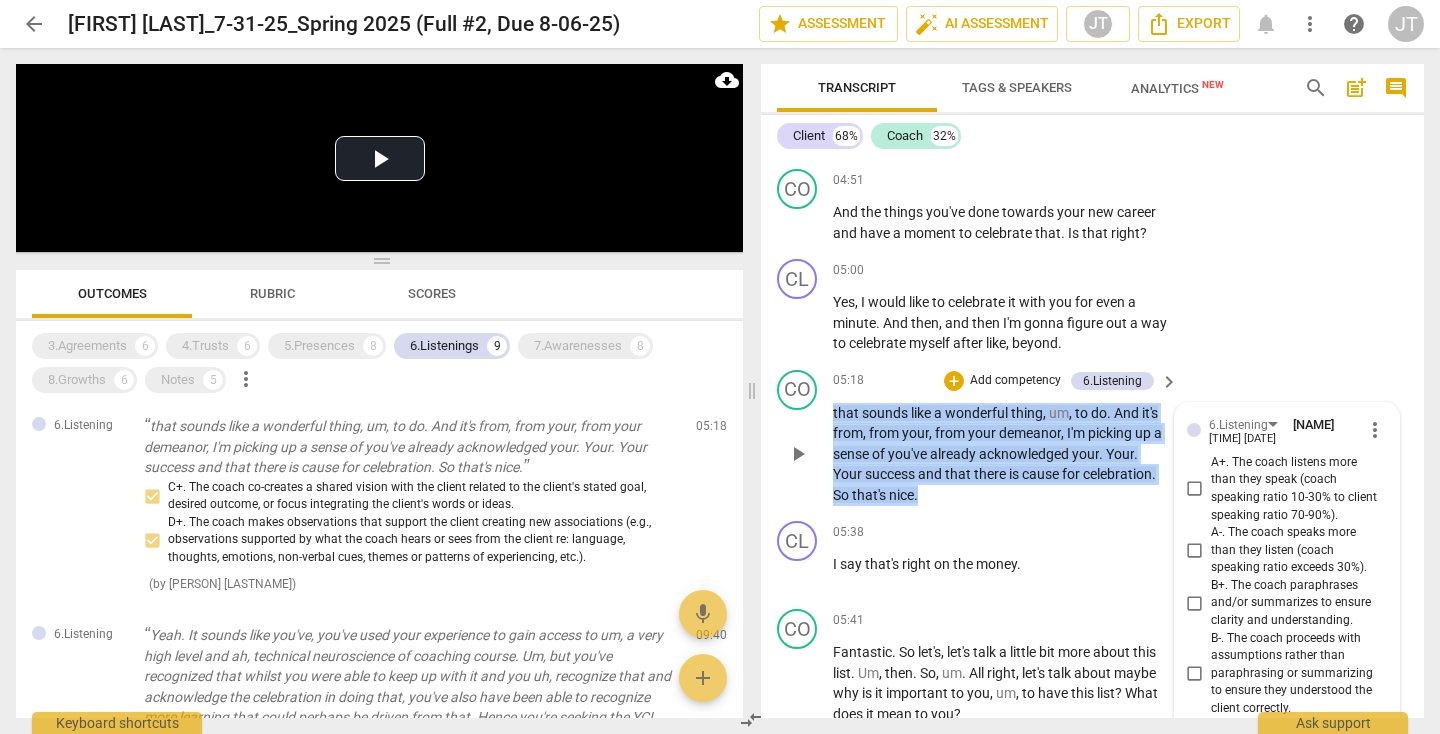 drag, startPoint x: 952, startPoint y: 491, endPoint x: 814, endPoint y: 415, distance: 157.54364 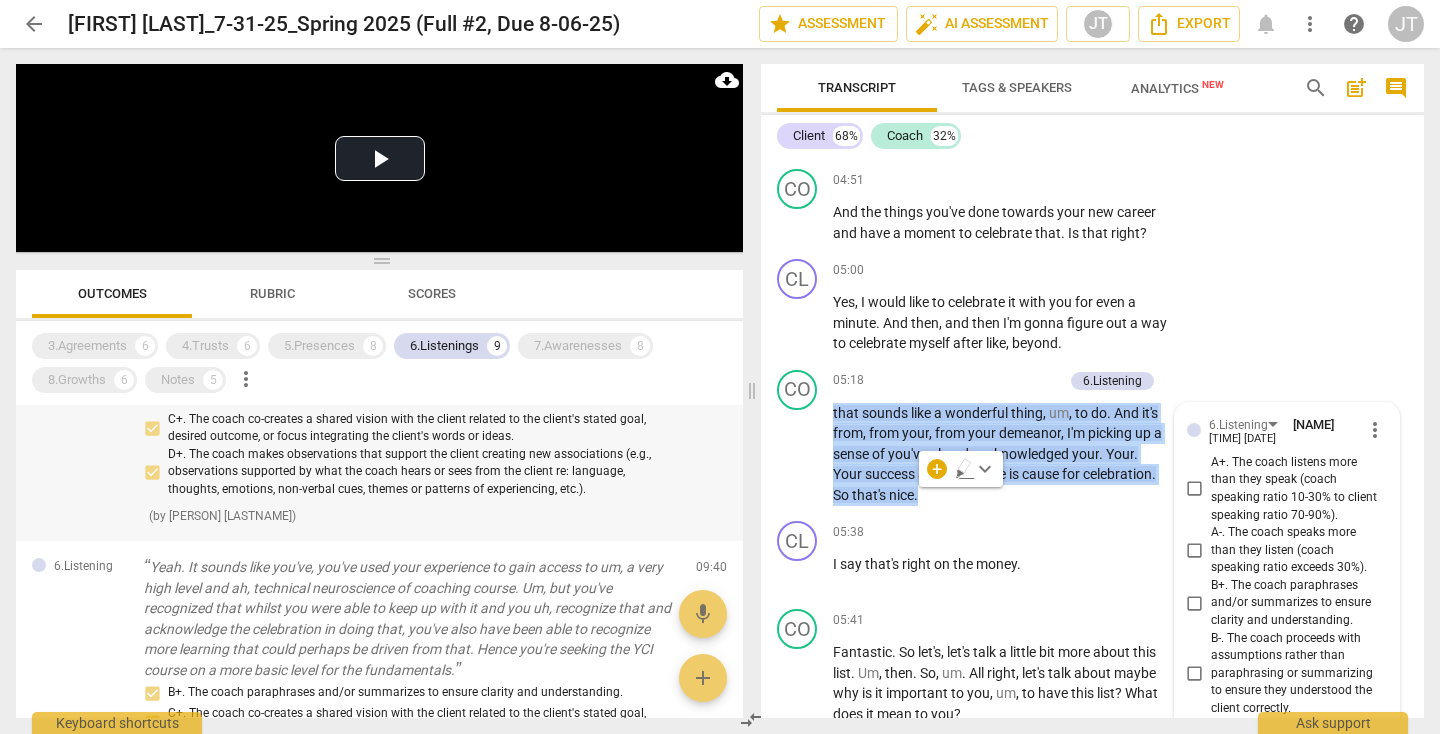 scroll, scrollTop: 258, scrollLeft: 0, axis: vertical 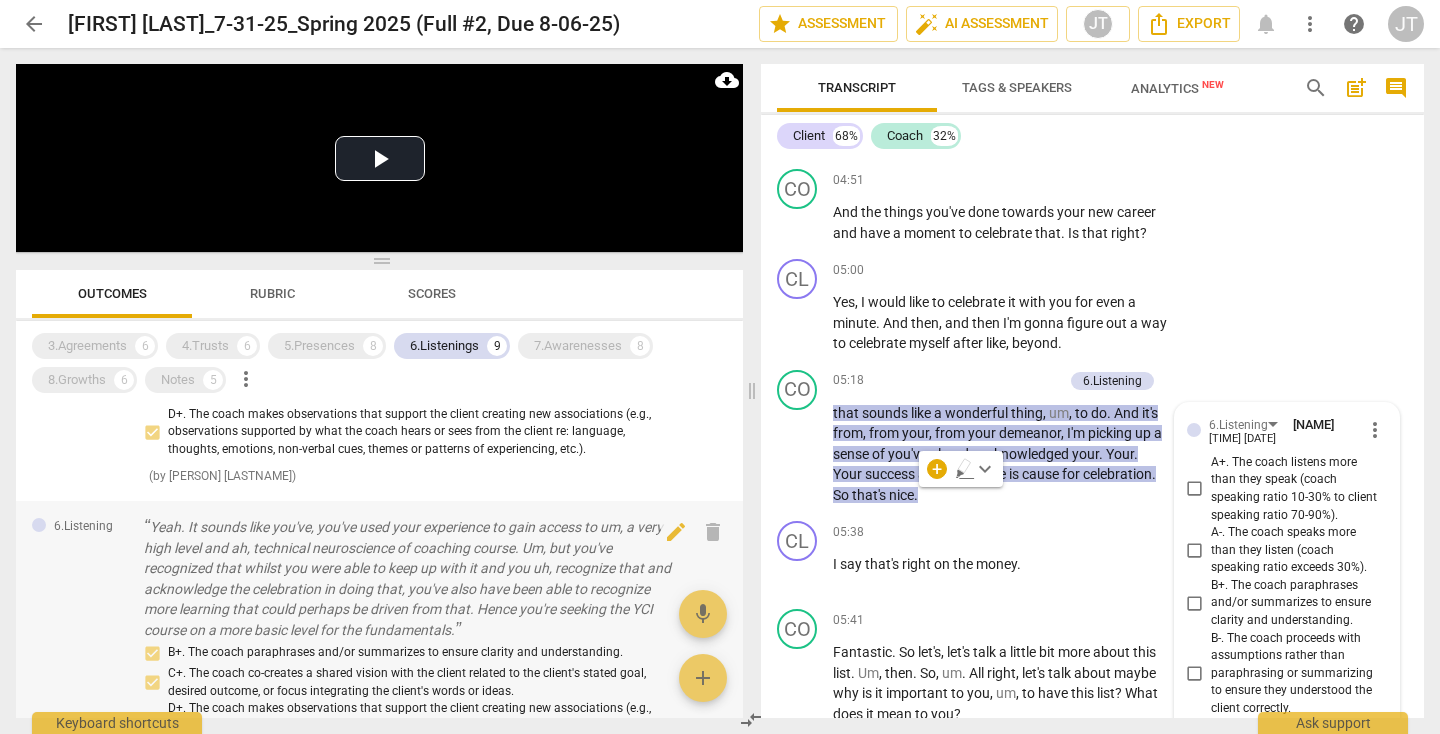 click on "Yeah. It sounds like you've, you've used your experience to gain access to um, a very high level and ah, technical neuroscience of coaching course. Um, but you've recognized that whilst you were able to keep up with it and you uh, recognize that and acknowledge the celebration in doing that, you've also have been able to recognize more learning that could perhaps be driven from that. Hence you're seeking the YCI course on a more basic level for the fundamentals." at bounding box center [412, 578] 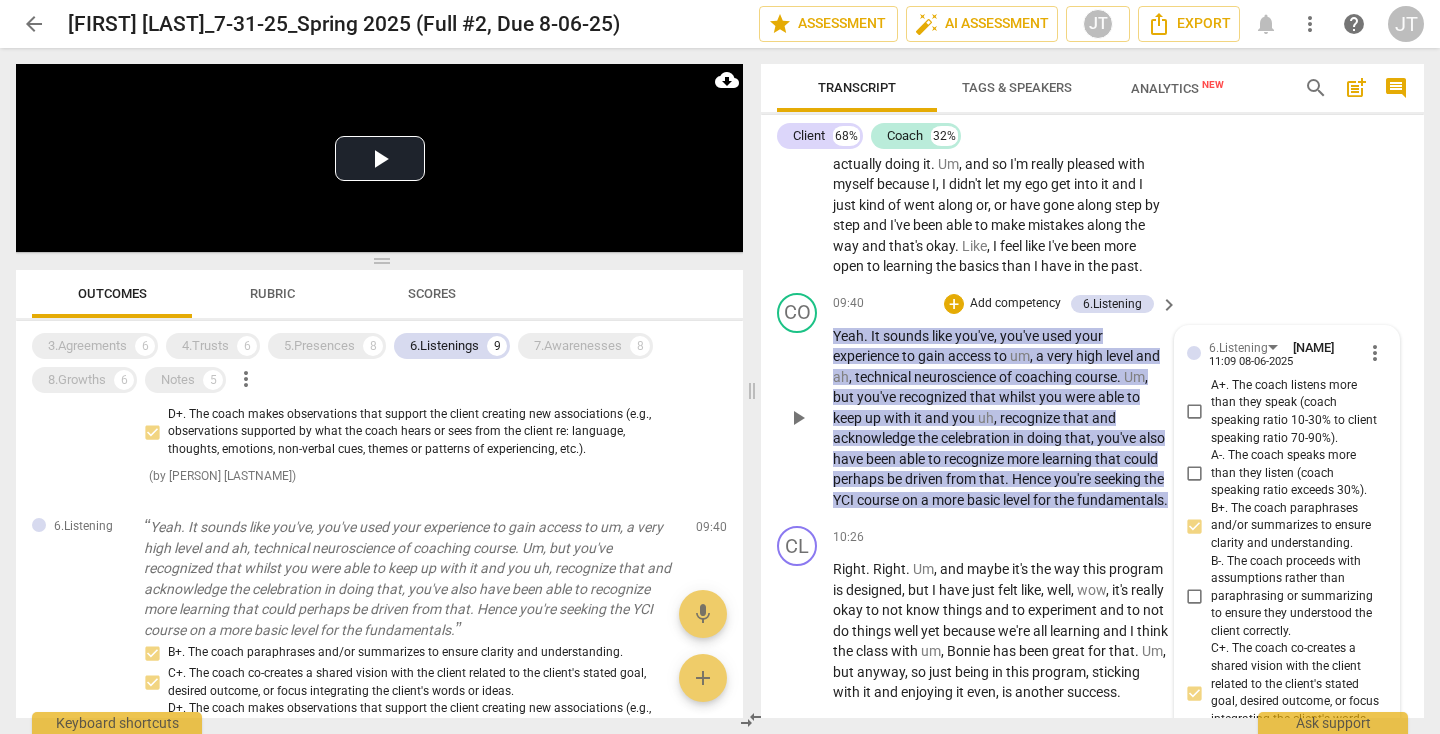 scroll, scrollTop: 4787, scrollLeft: 0, axis: vertical 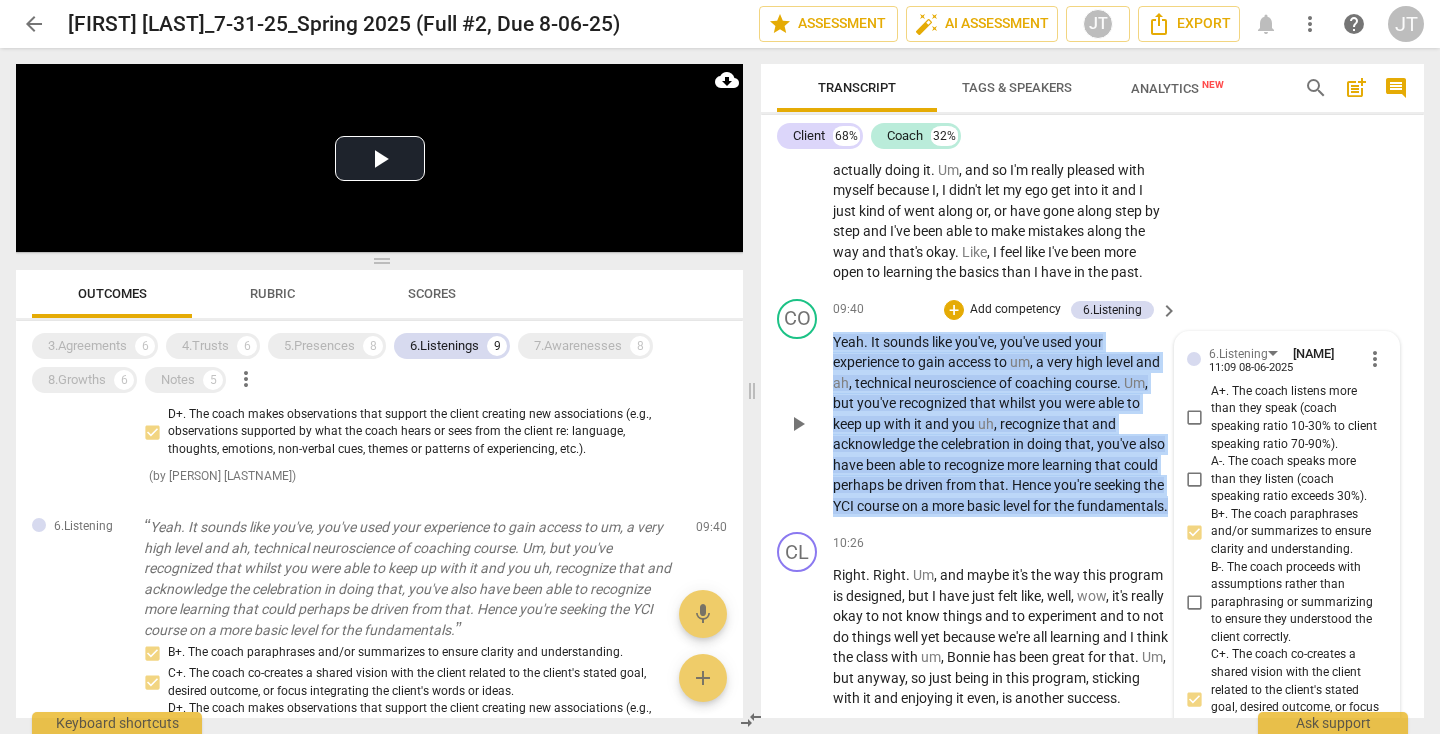 drag, startPoint x: 991, startPoint y: 549, endPoint x: 797, endPoint y: 365, distance: 267.37988 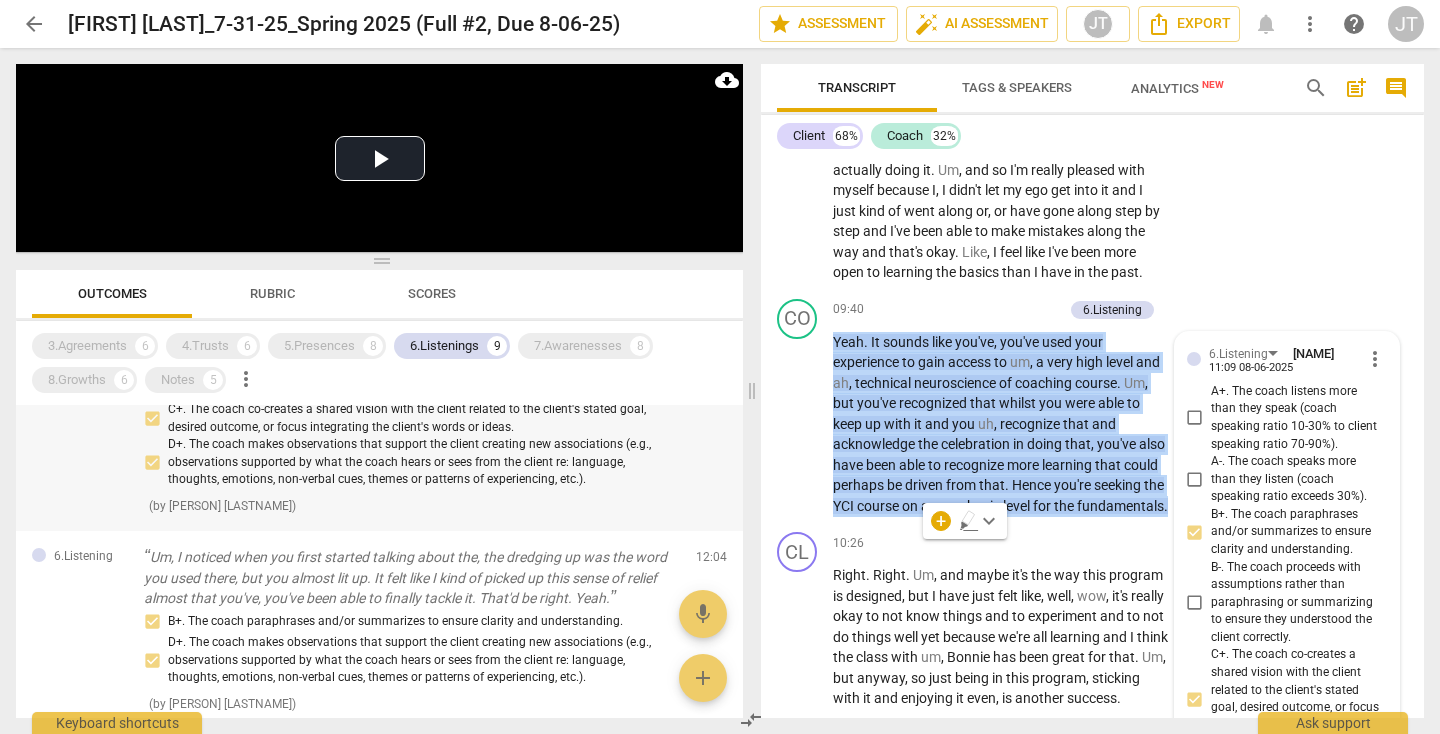 scroll, scrollTop: 598, scrollLeft: 0, axis: vertical 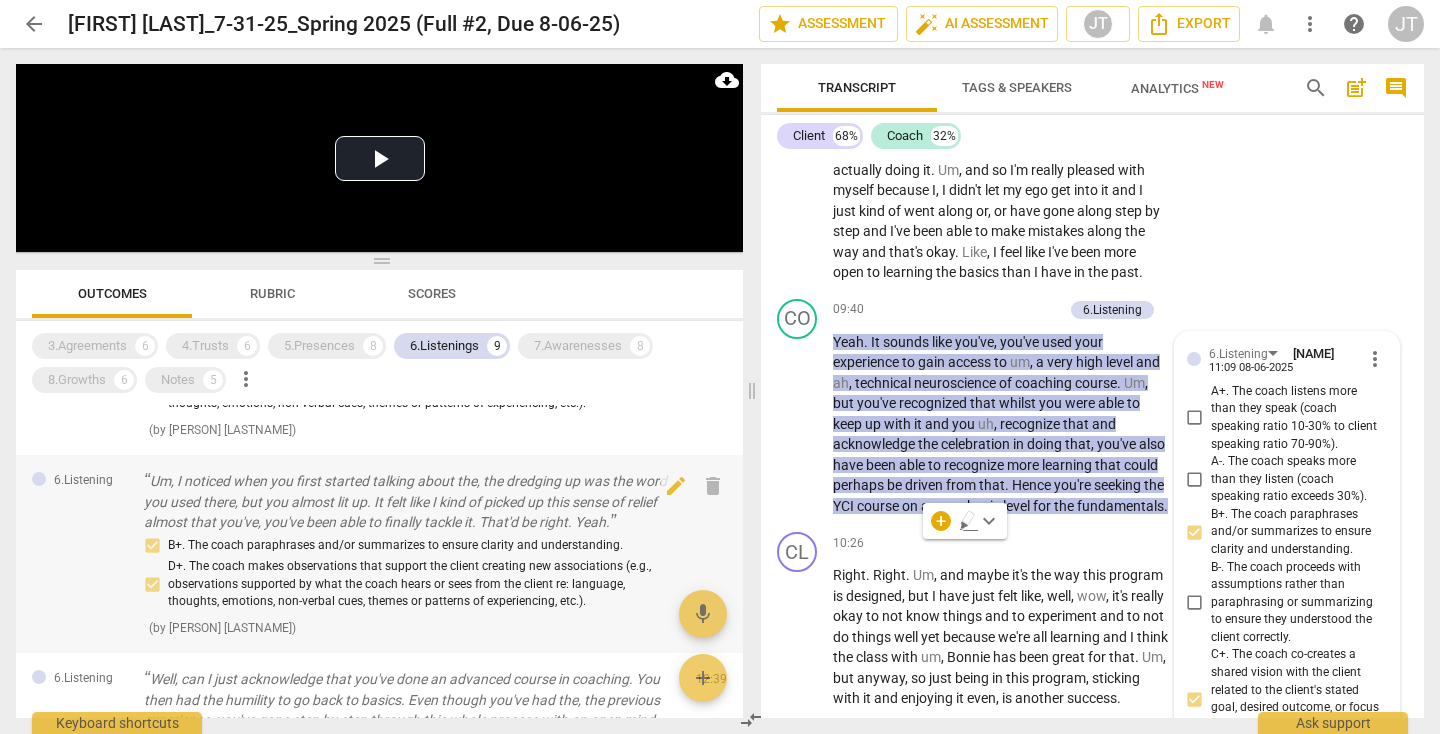click on "Um, I noticed when you first started talking about the, the dredging up was the word you used there, but you almost lit up. It felt like I kind of picked up this sense of relief almost that you've, you've been able to finally tackle it. That'd be right. Yeah." at bounding box center [412, 502] 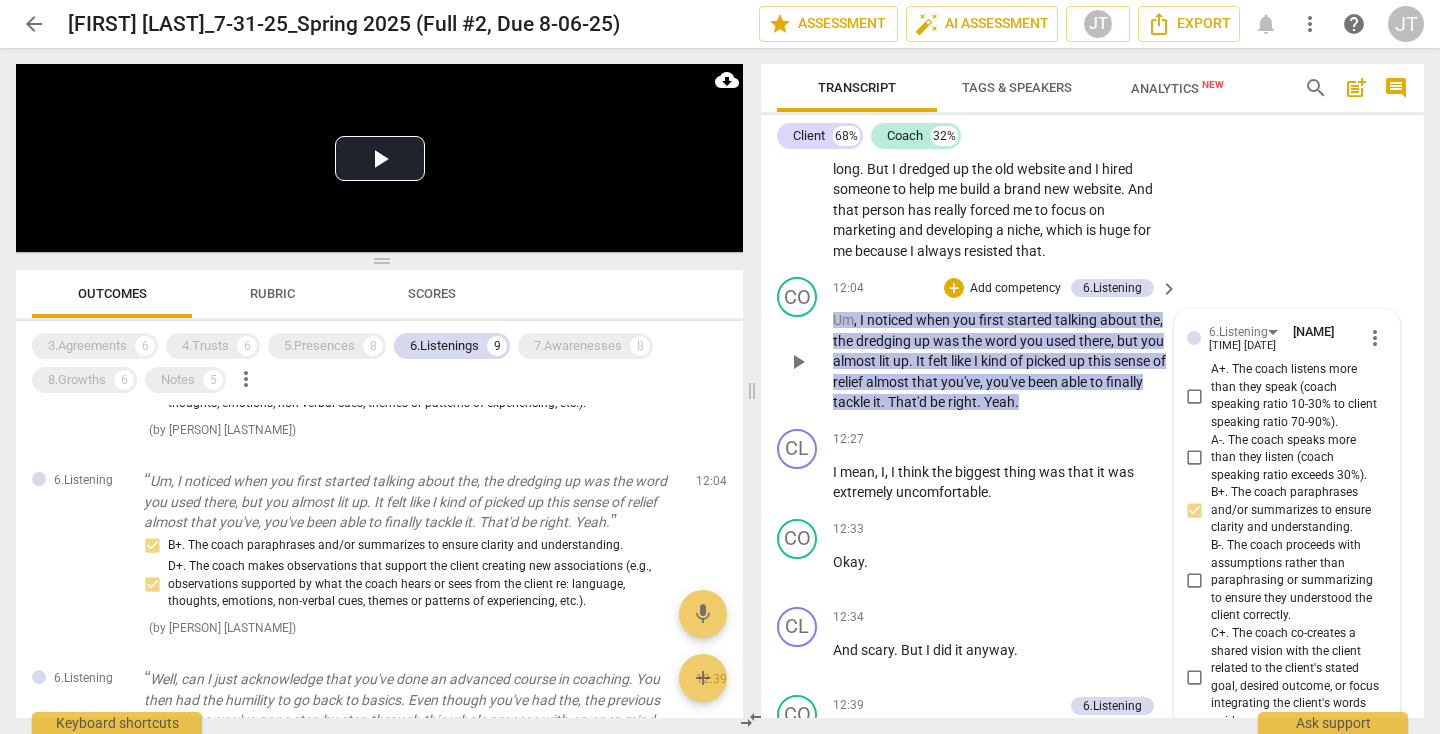 scroll, scrollTop: 5838, scrollLeft: 0, axis: vertical 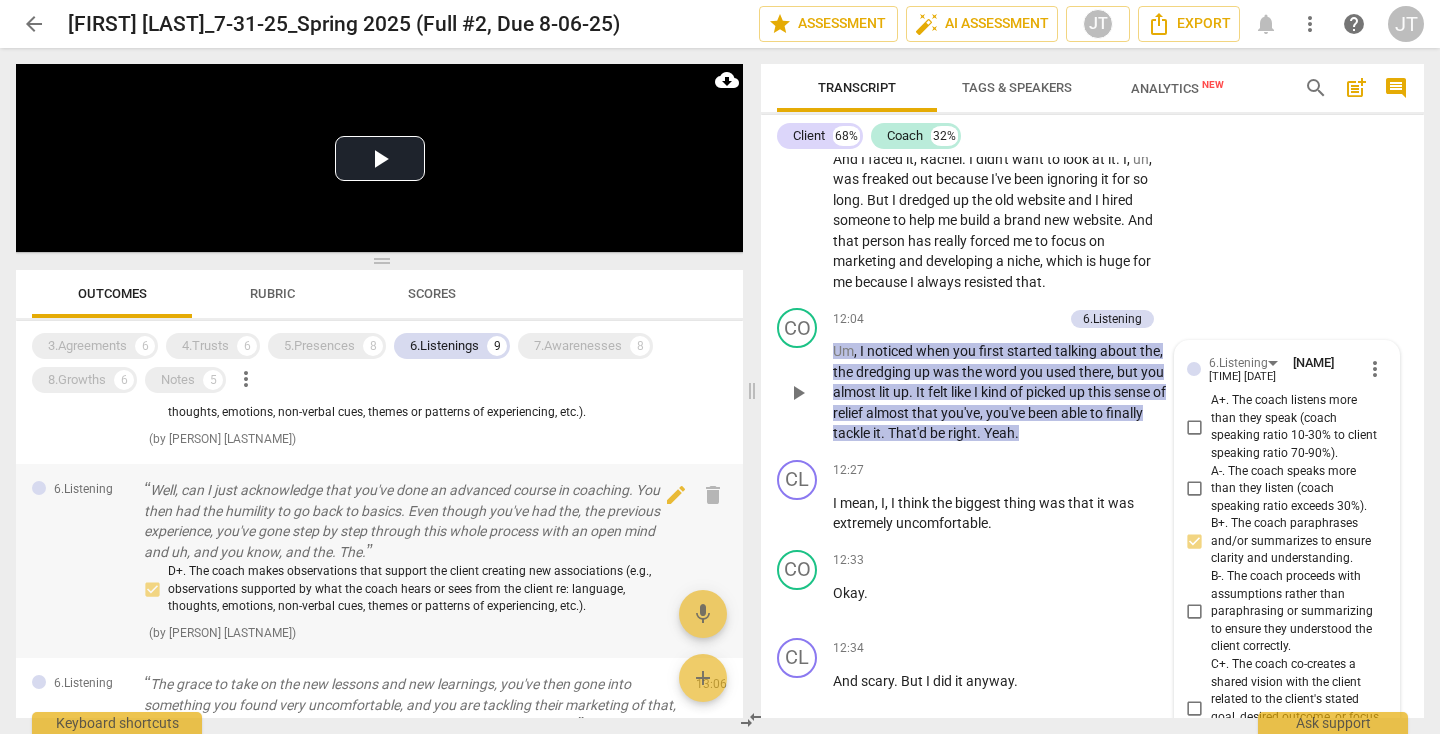 click on "Well, can I just acknowledge that you've done an advanced course in coaching. You then had the humility to go back to basics. Even though you've had the, the previous experience, you've gone step by step through this whole process with an open mind and uh, and you know, and the. The." at bounding box center (412, 521) 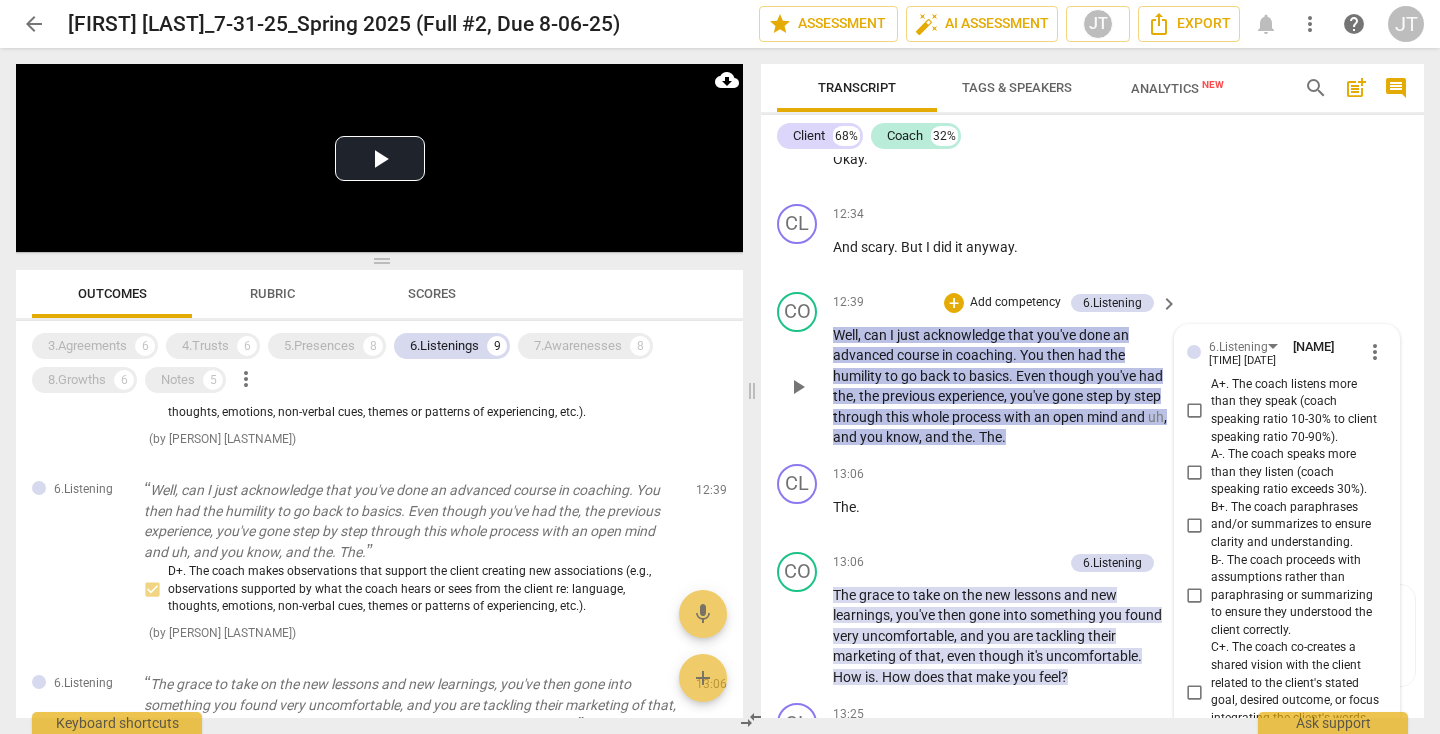 scroll, scrollTop: 6265, scrollLeft: 0, axis: vertical 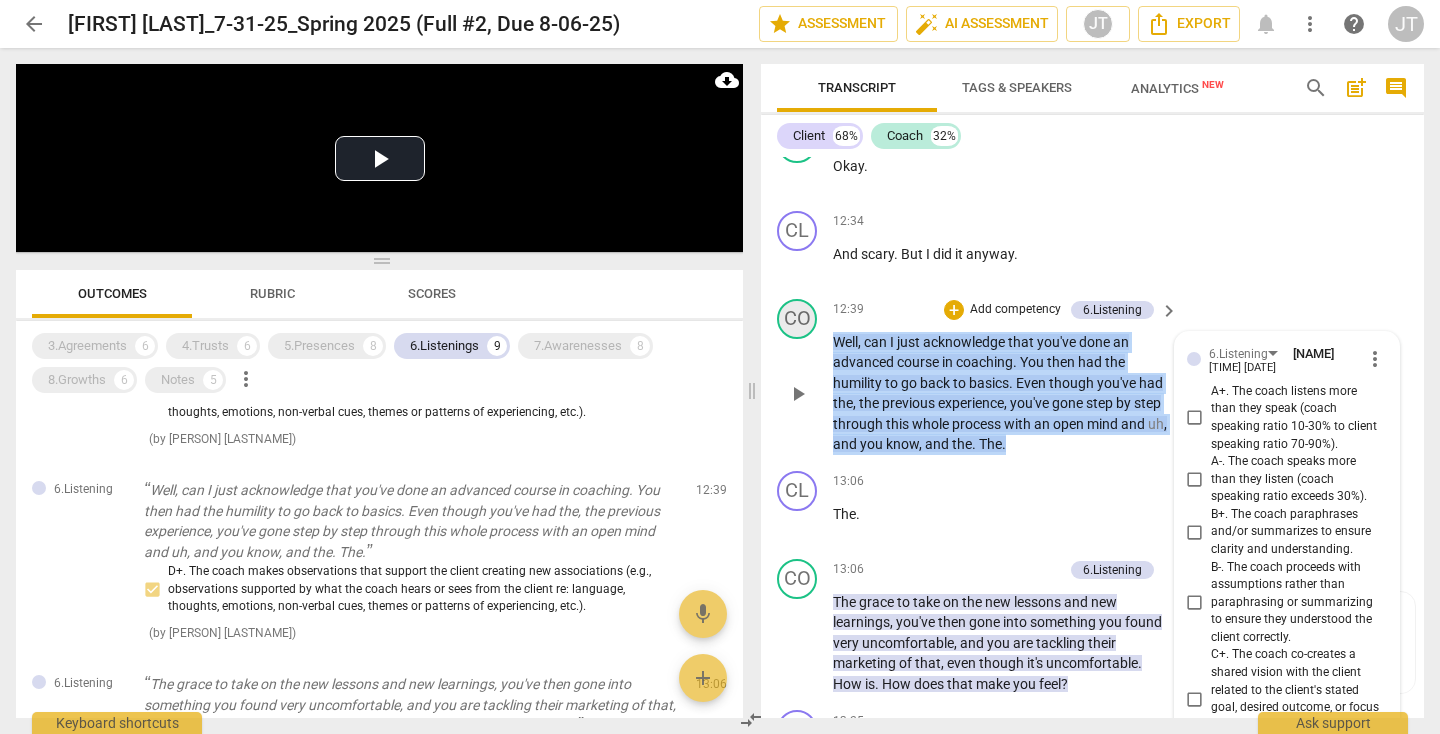 drag, startPoint x: 1102, startPoint y: 509, endPoint x: 783, endPoint y: 393, distance: 339.4363 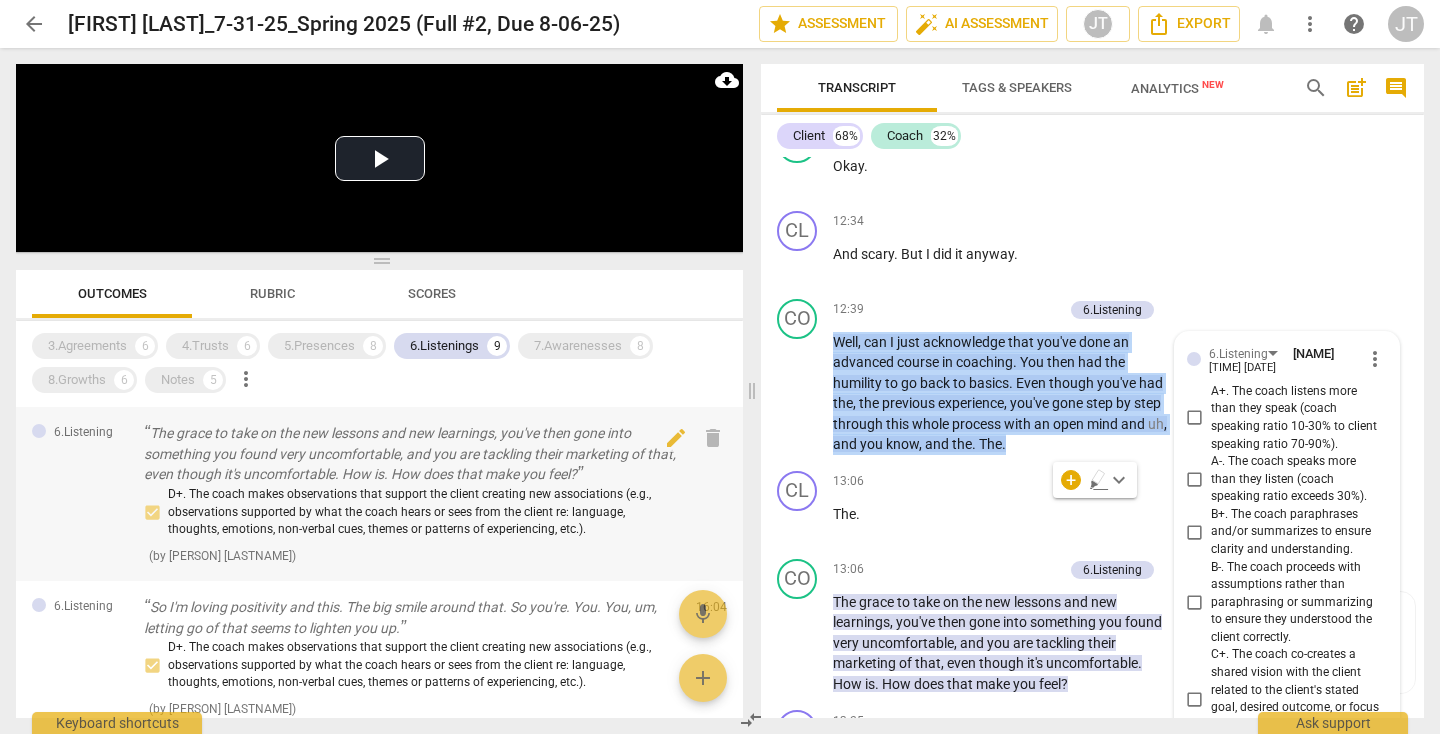 scroll, scrollTop: 1119, scrollLeft: 0, axis: vertical 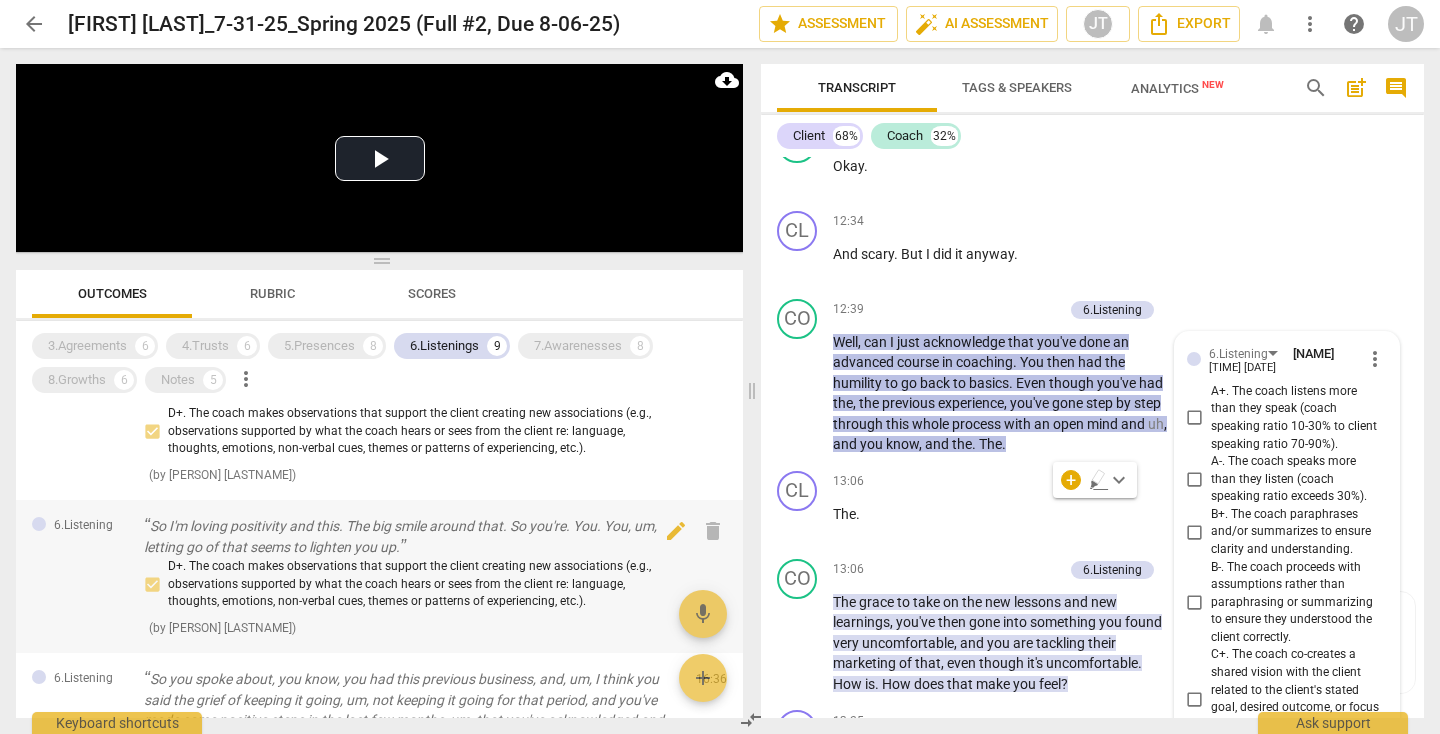 click on "D+. The coach makes observations that support the client creating new associations (e.g., observations supported by what the coach hears or sees from the client re: language, thoughts, emotions, non-verbal cues, themes or patterns of experiencing, etc.)." at bounding box center [412, 584] 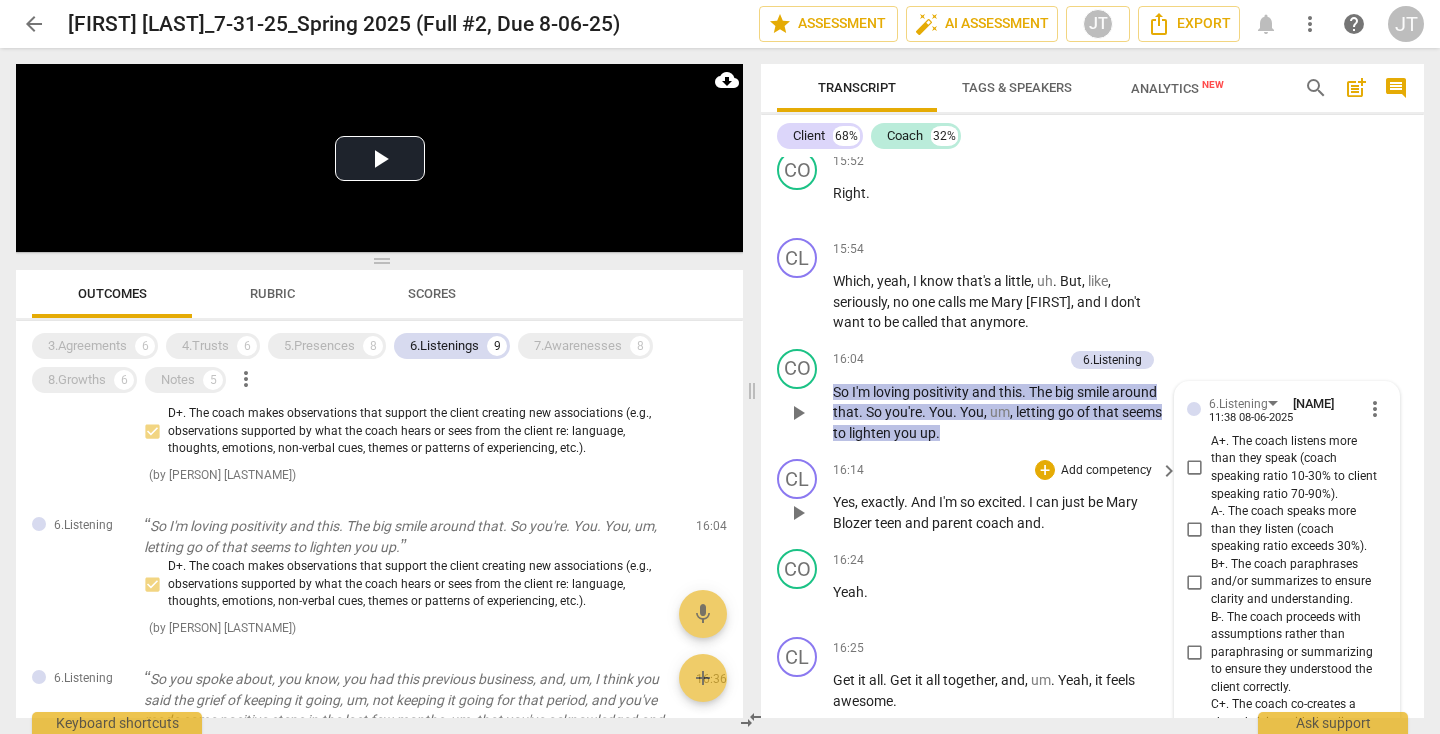 scroll, scrollTop: 8210, scrollLeft: 0, axis: vertical 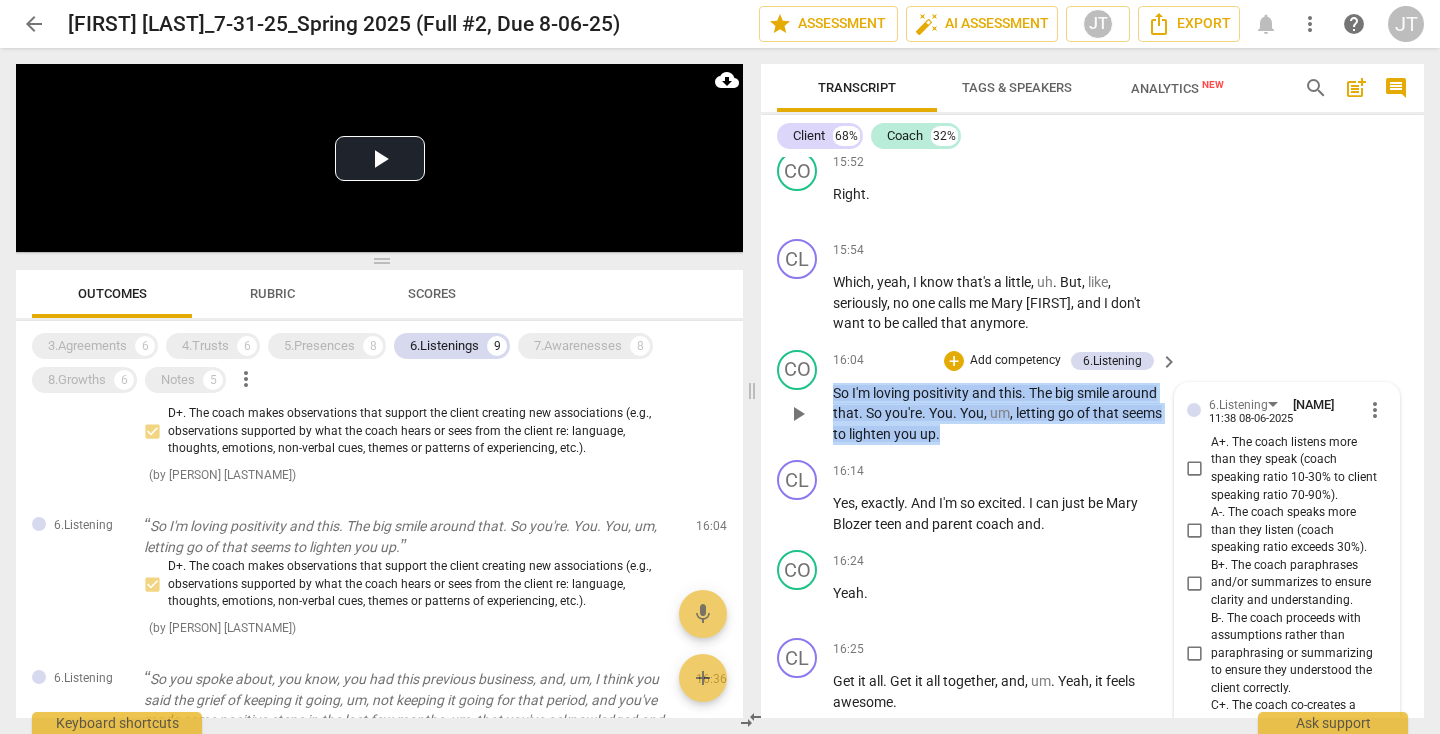 drag, startPoint x: 993, startPoint y: 480, endPoint x: 798, endPoint y: 441, distance: 198.86176 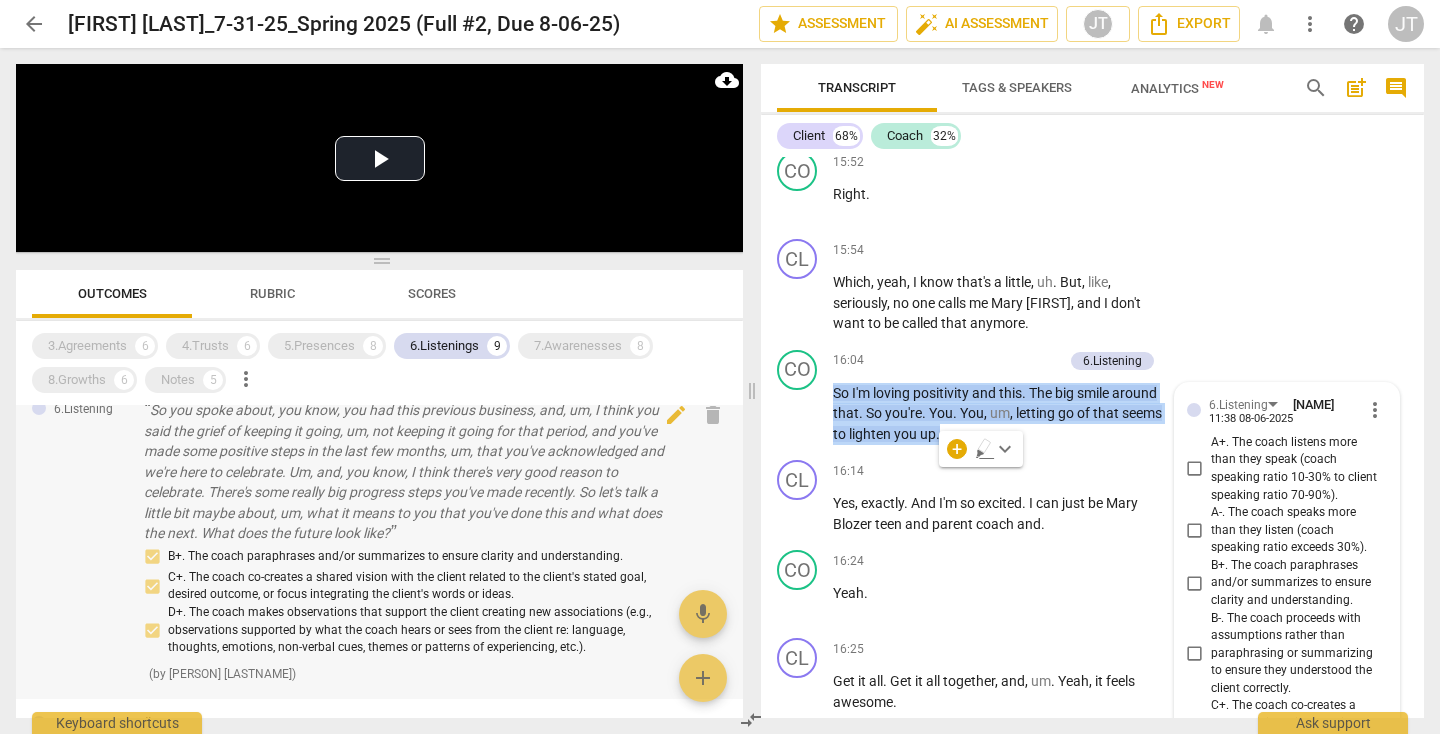 scroll, scrollTop: 1370, scrollLeft: 0, axis: vertical 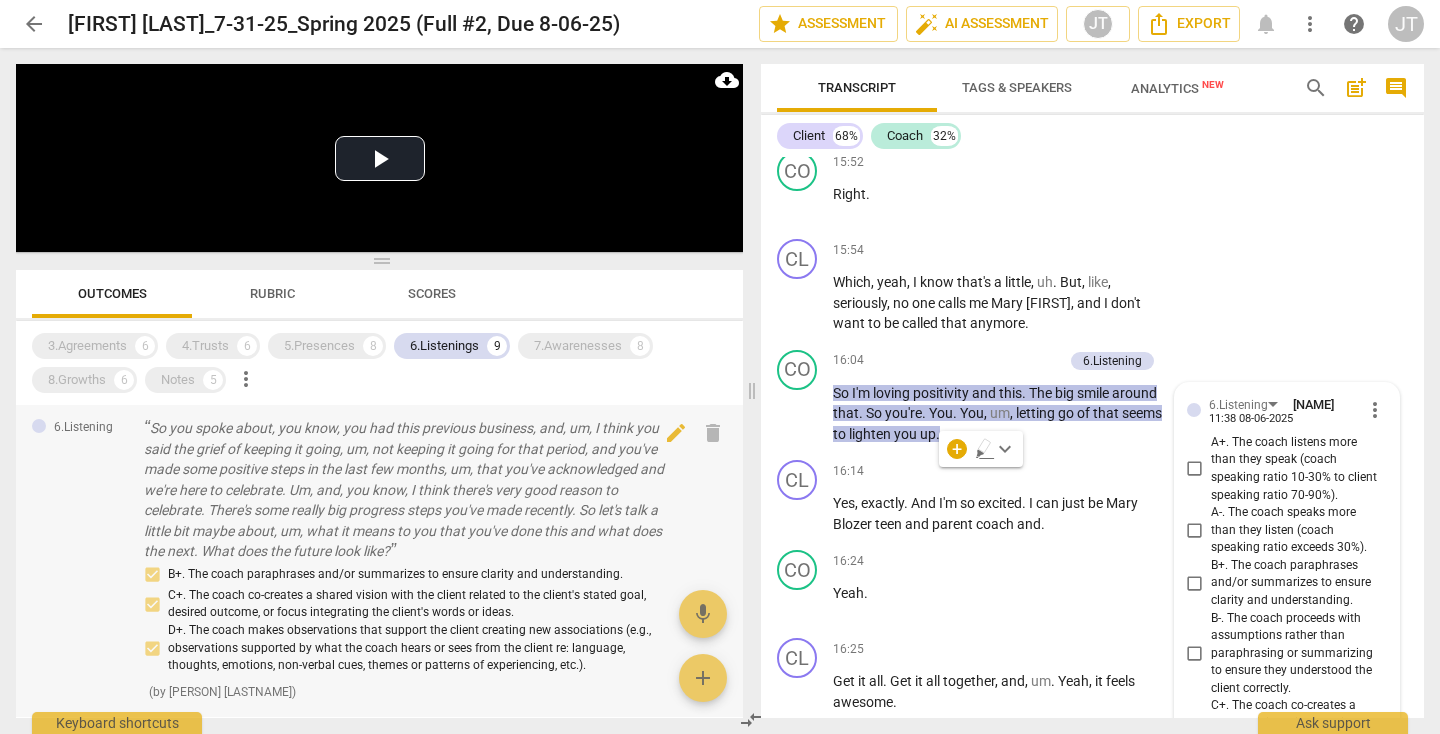 click on "So you spoke about, you know, you had this previous business, and, um, I think you said the grief of keeping it going, um, not keeping it going for that period, and you've made some positive steps in the last few months, um, that you've acknowledged and we're here to celebrate. Um, and, you know, I think there's very good reason to celebrate. There's some really big progress steps you've made recently. So let's talk a little bit maybe about, um, what it means to you that you've done this and what does the next. What does the future look like?" at bounding box center [412, 490] 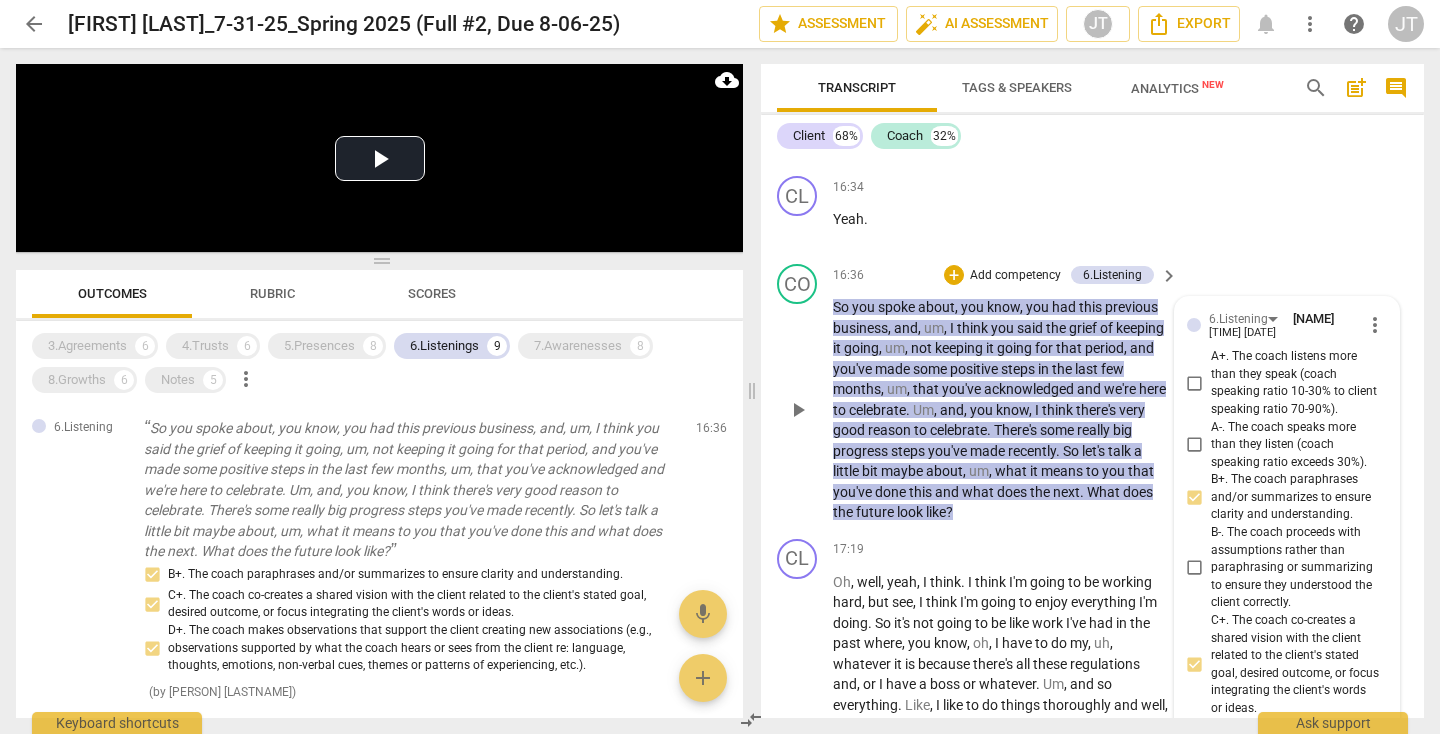 scroll, scrollTop: 8847, scrollLeft: 0, axis: vertical 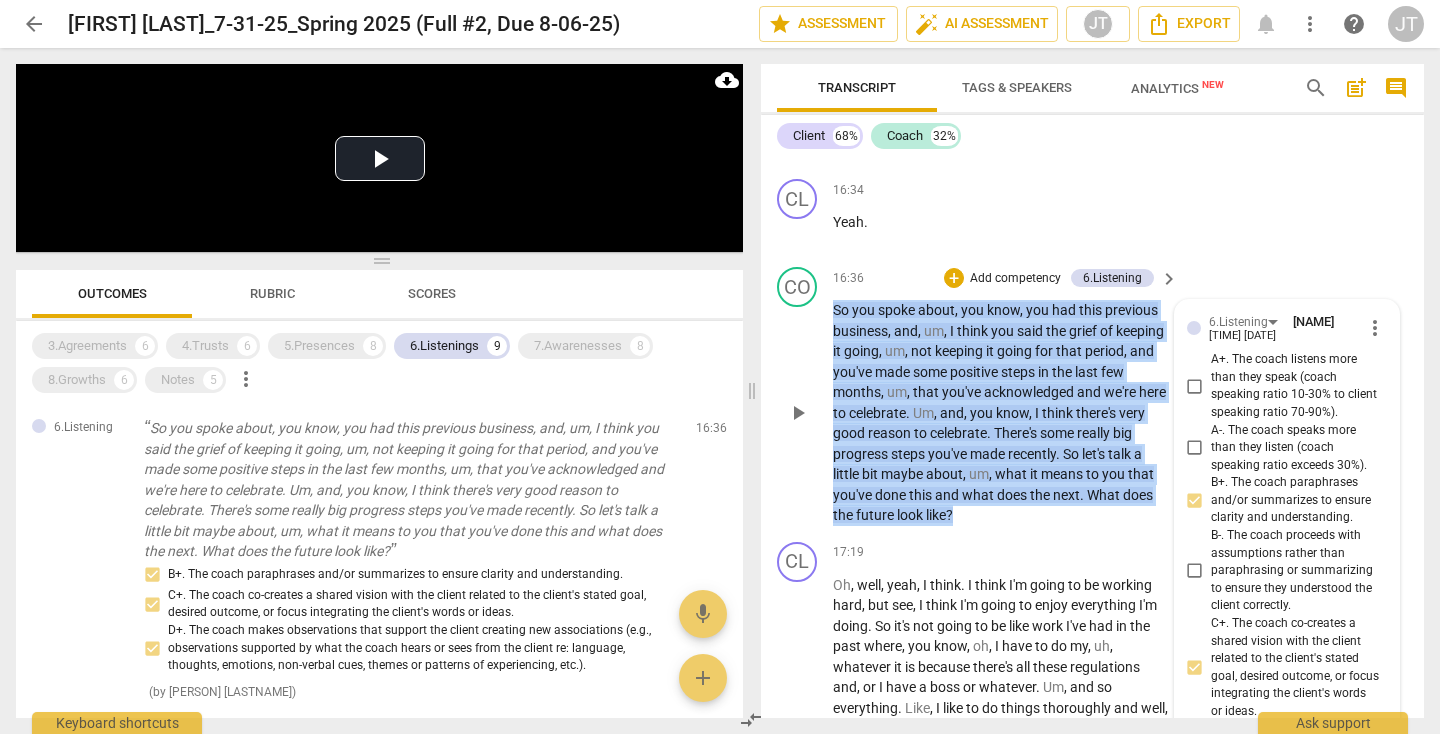 drag, startPoint x: 1037, startPoint y: 556, endPoint x: 807, endPoint y: 353, distance: 306.7719 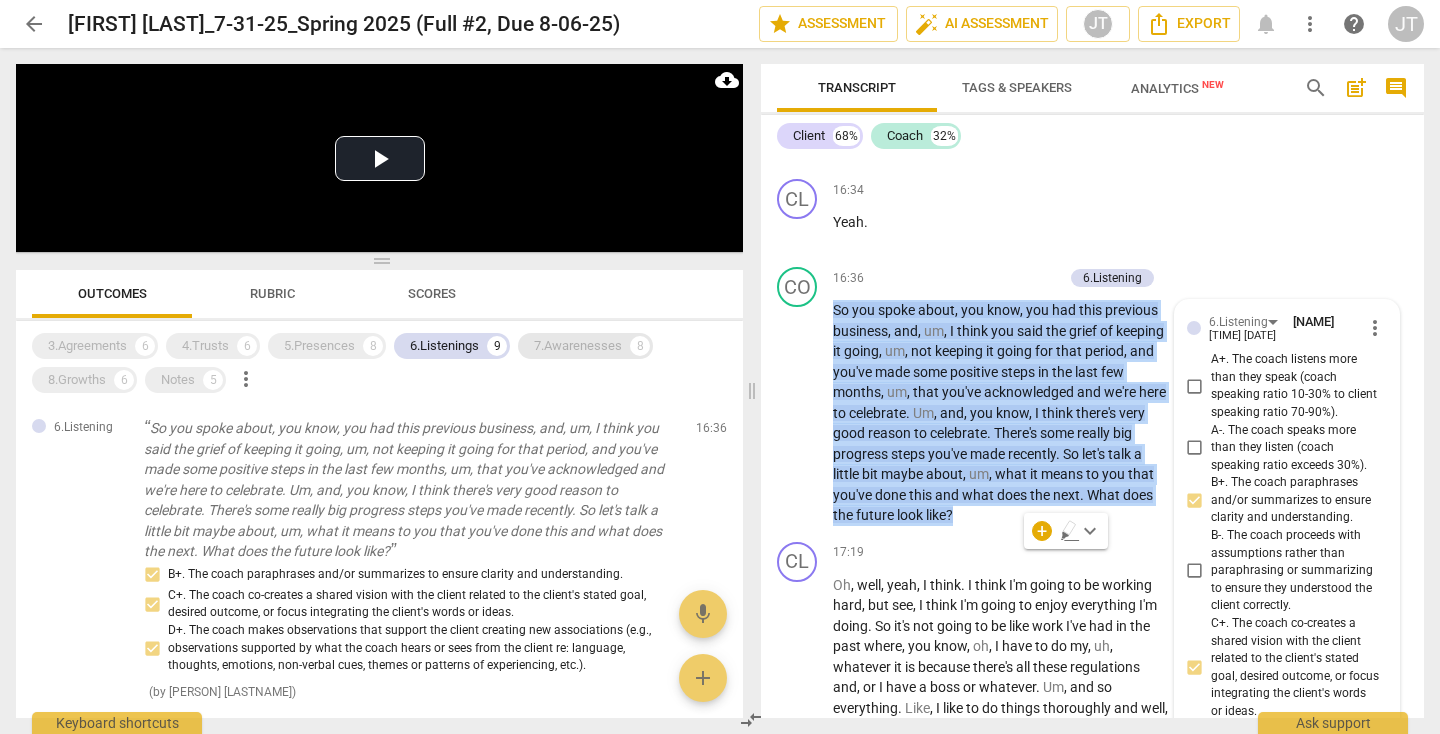 click on "7.Awarenesses" at bounding box center (578, 346) 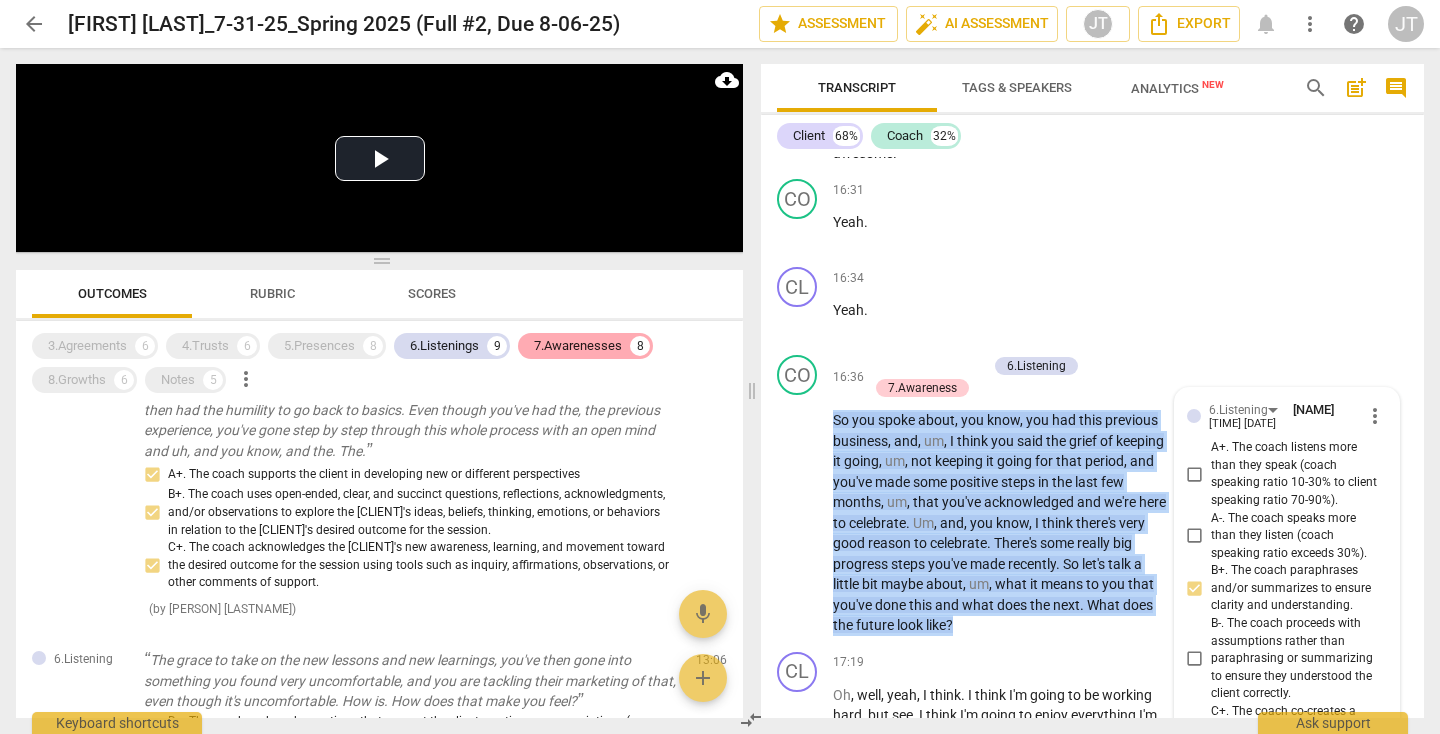 scroll, scrollTop: 2409, scrollLeft: 0, axis: vertical 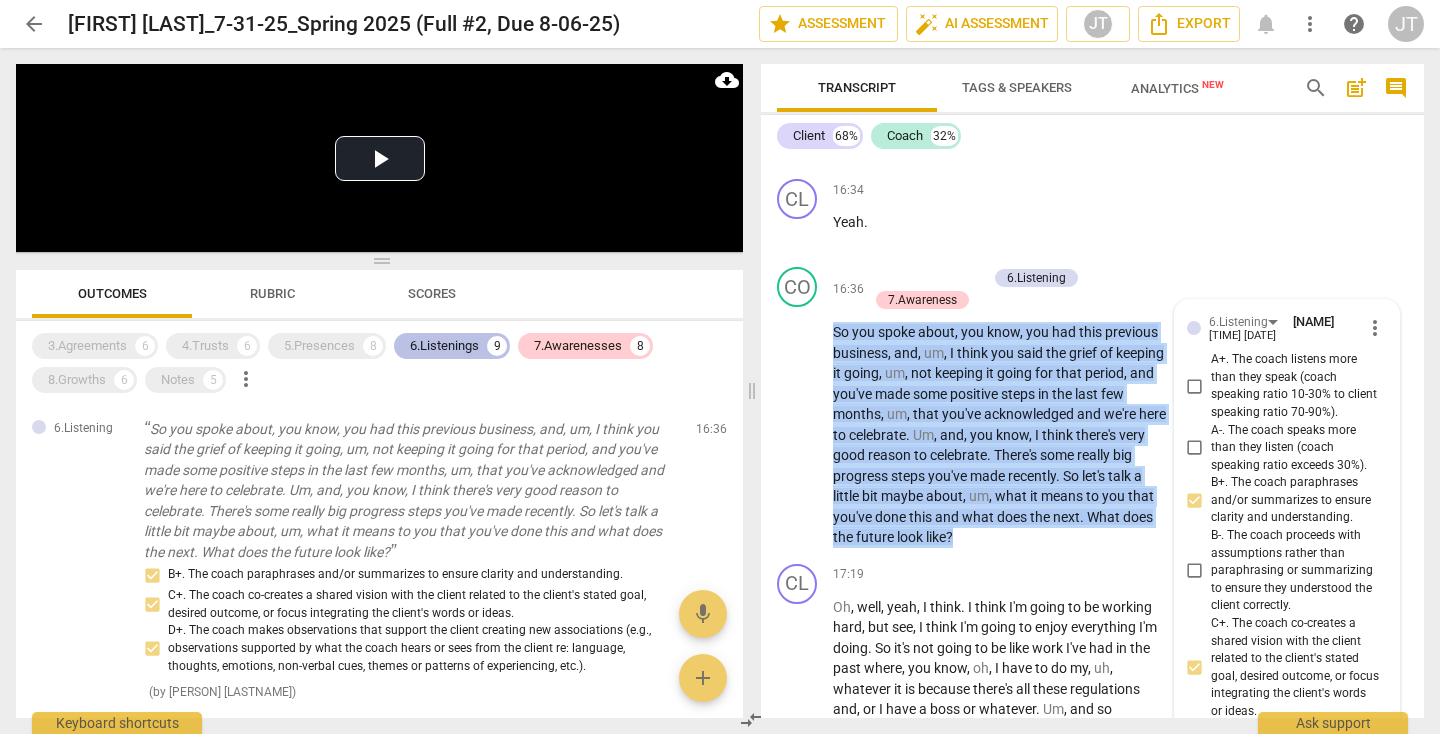 click on "6.Listenings" at bounding box center (444, 346) 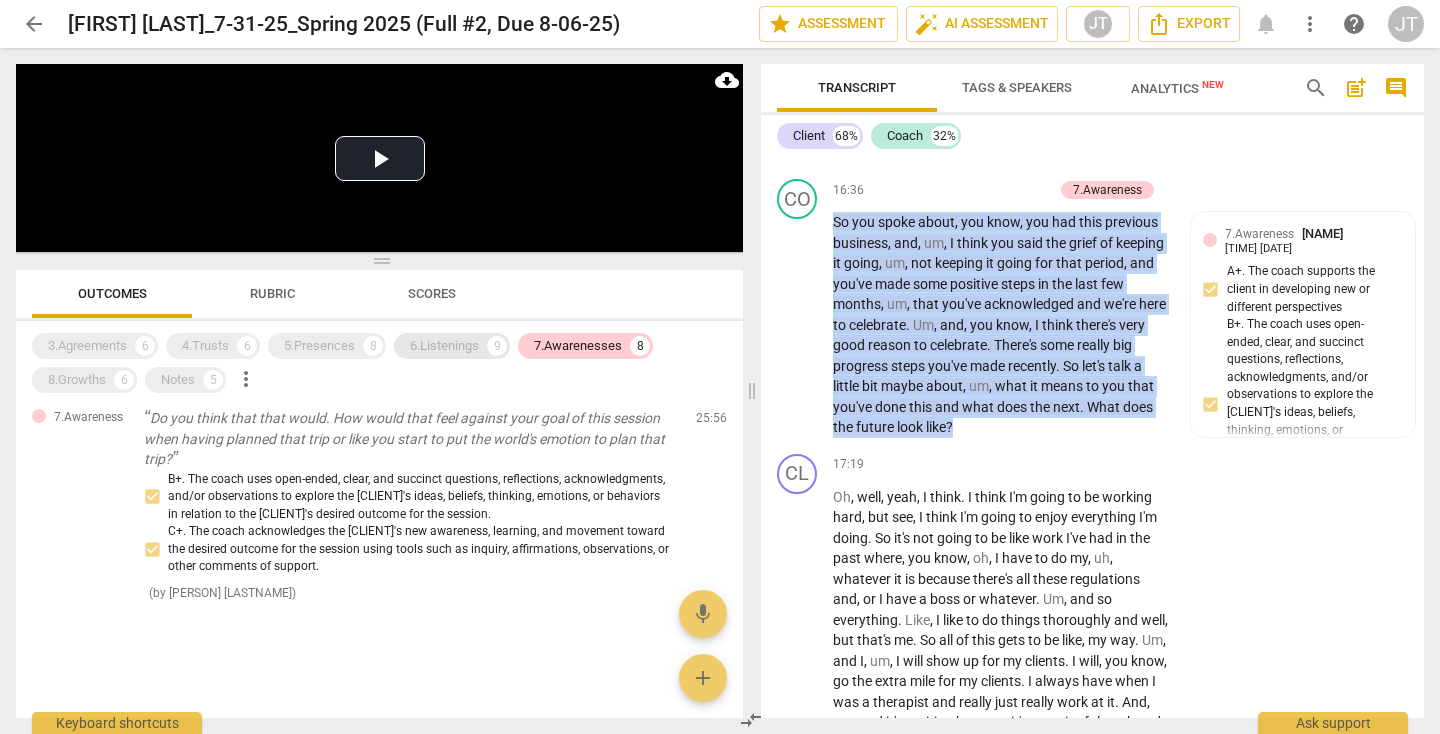 scroll, scrollTop: 727, scrollLeft: 0, axis: vertical 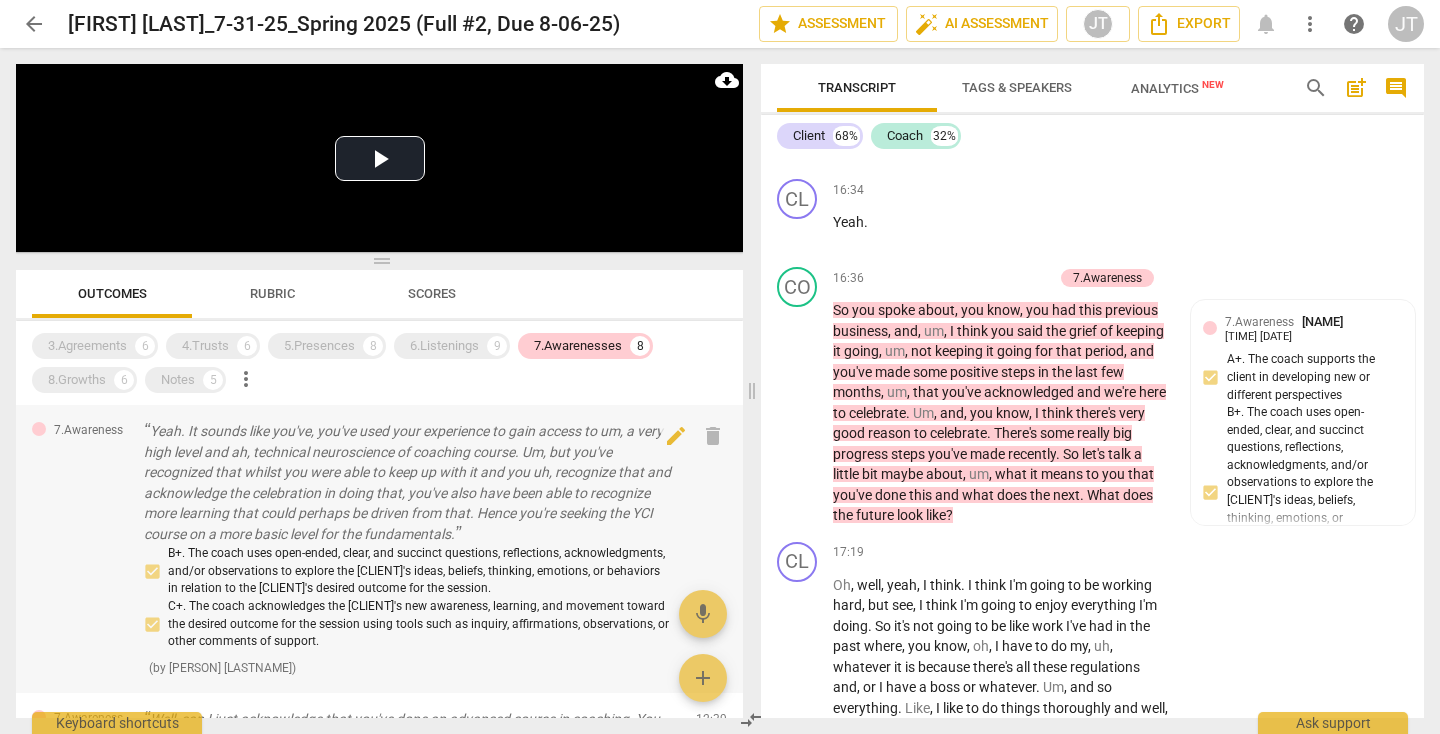click on "Yeah. It sounds like you've, you've used your experience to gain access to um, a very high level and ah, technical neuroscience of coaching course. Um, but you've recognized that whilst you were able to keep up with it and you uh, recognize that and acknowledge the celebration in doing that, you've also have been able to recognize more learning that could perhaps be driven from that. Hence you're seeking the YCI course on a more basic level for the fundamentals." at bounding box center [412, 482] 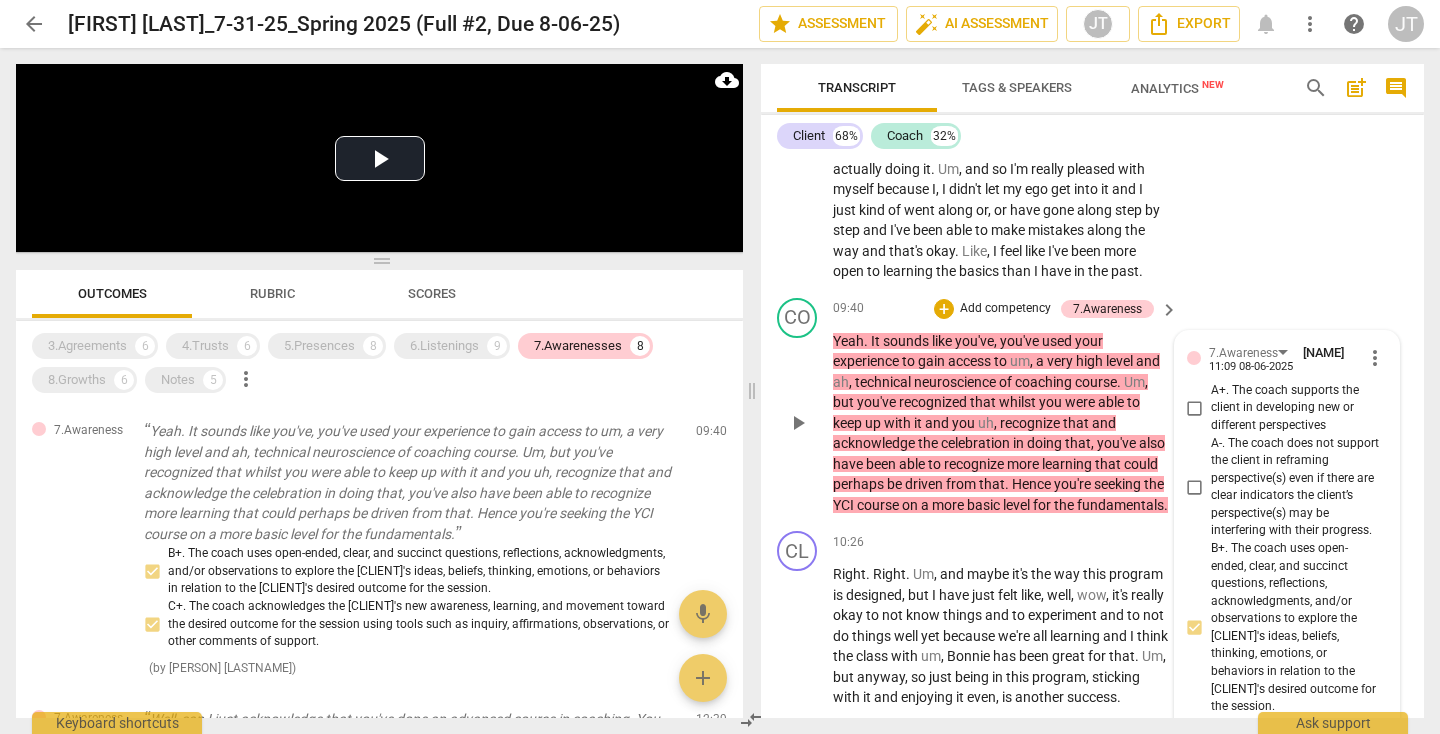 scroll, scrollTop: 4787, scrollLeft: 0, axis: vertical 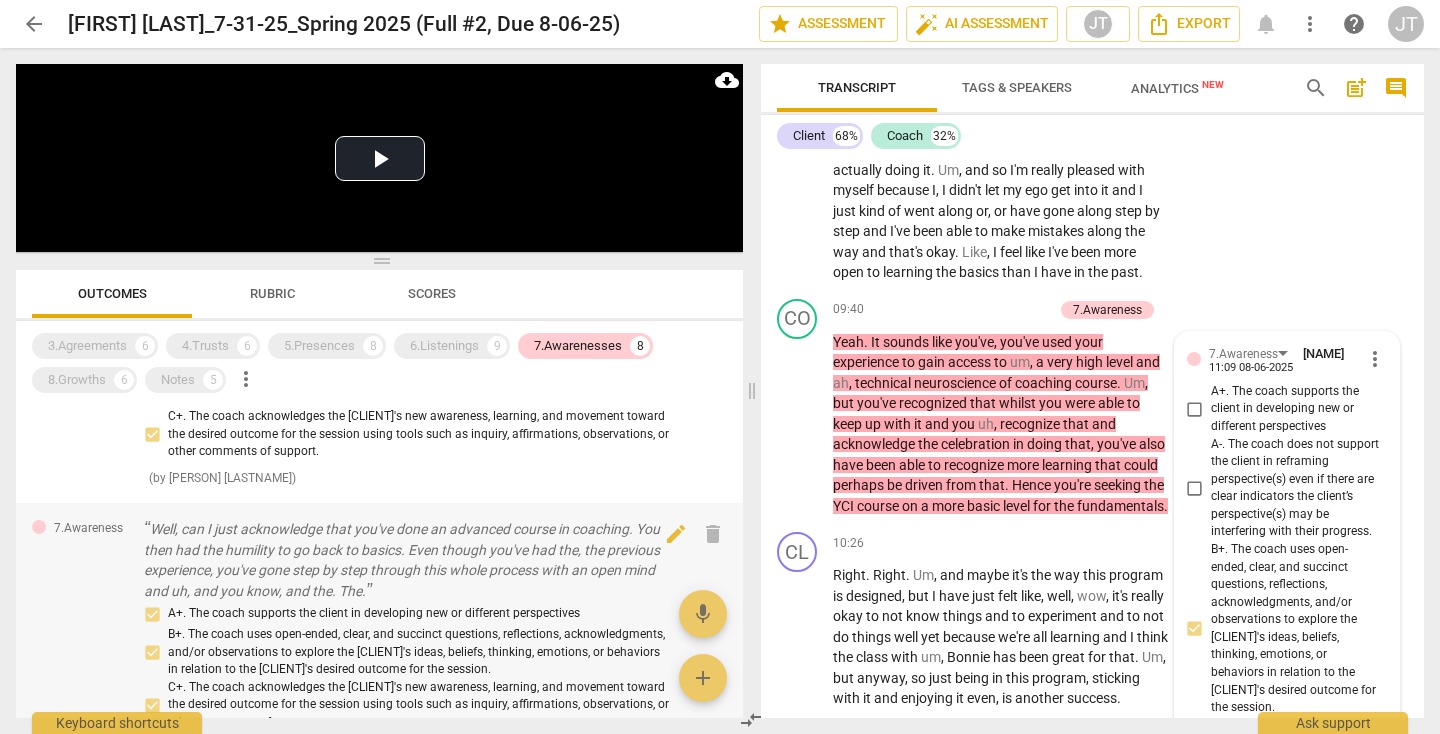 click on "Well, can I just acknowledge that you've done an advanced course in coaching. You then had the humility to go back to basics. Even though you've had the, the previous experience, you've gone step by step through this whole process with an open mind and uh, and you know, and the. The." at bounding box center (412, 560) 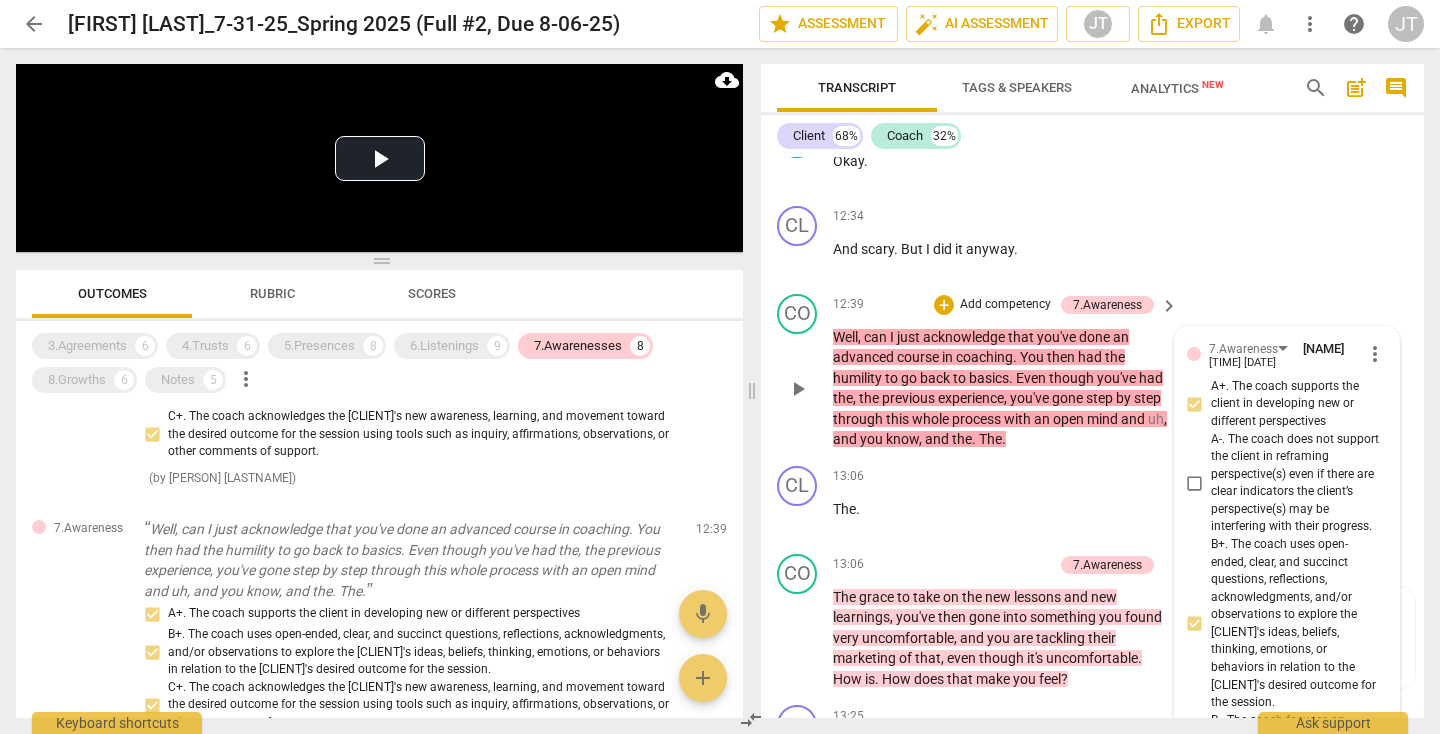 scroll, scrollTop: 6265, scrollLeft: 0, axis: vertical 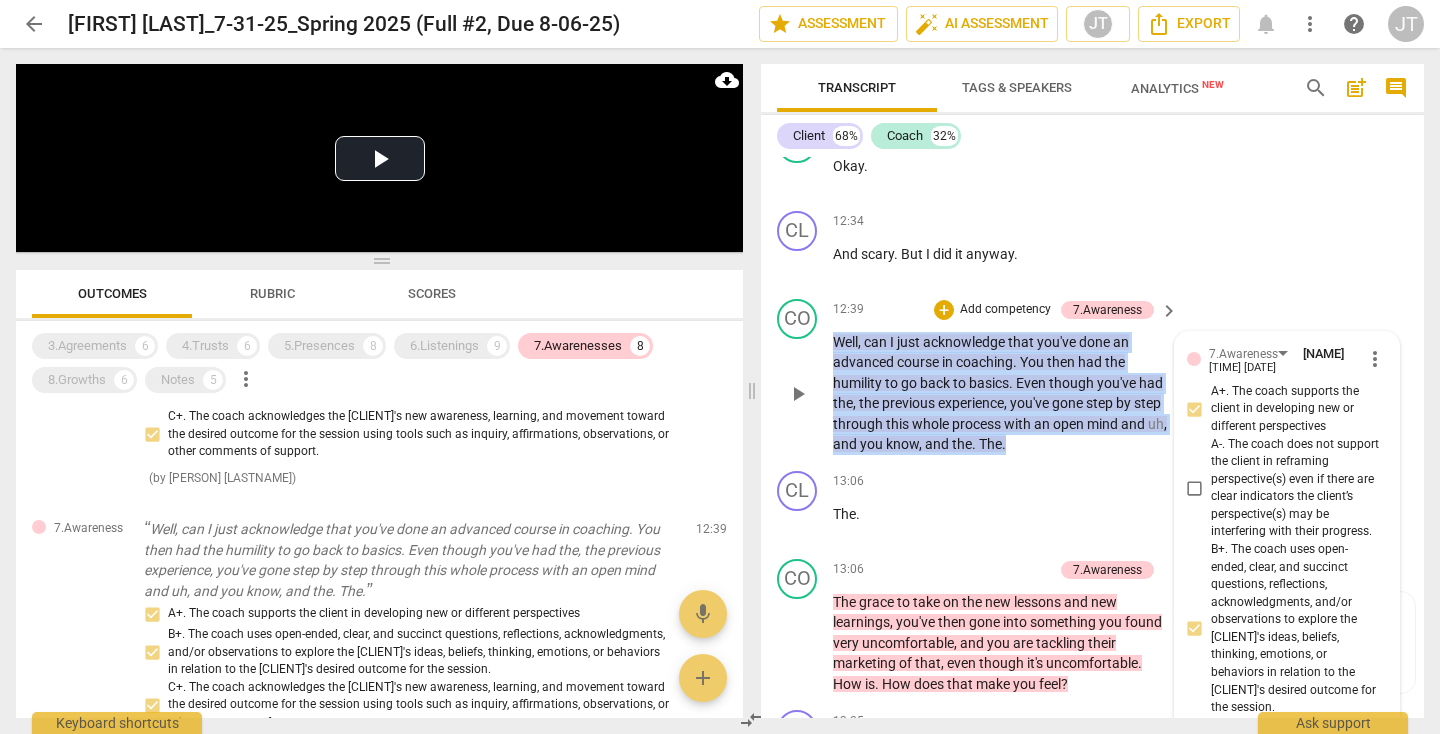 drag, startPoint x: 1069, startPoint y: 504, endPoint x: 796, endPoint y: 409, distance: 289.0571 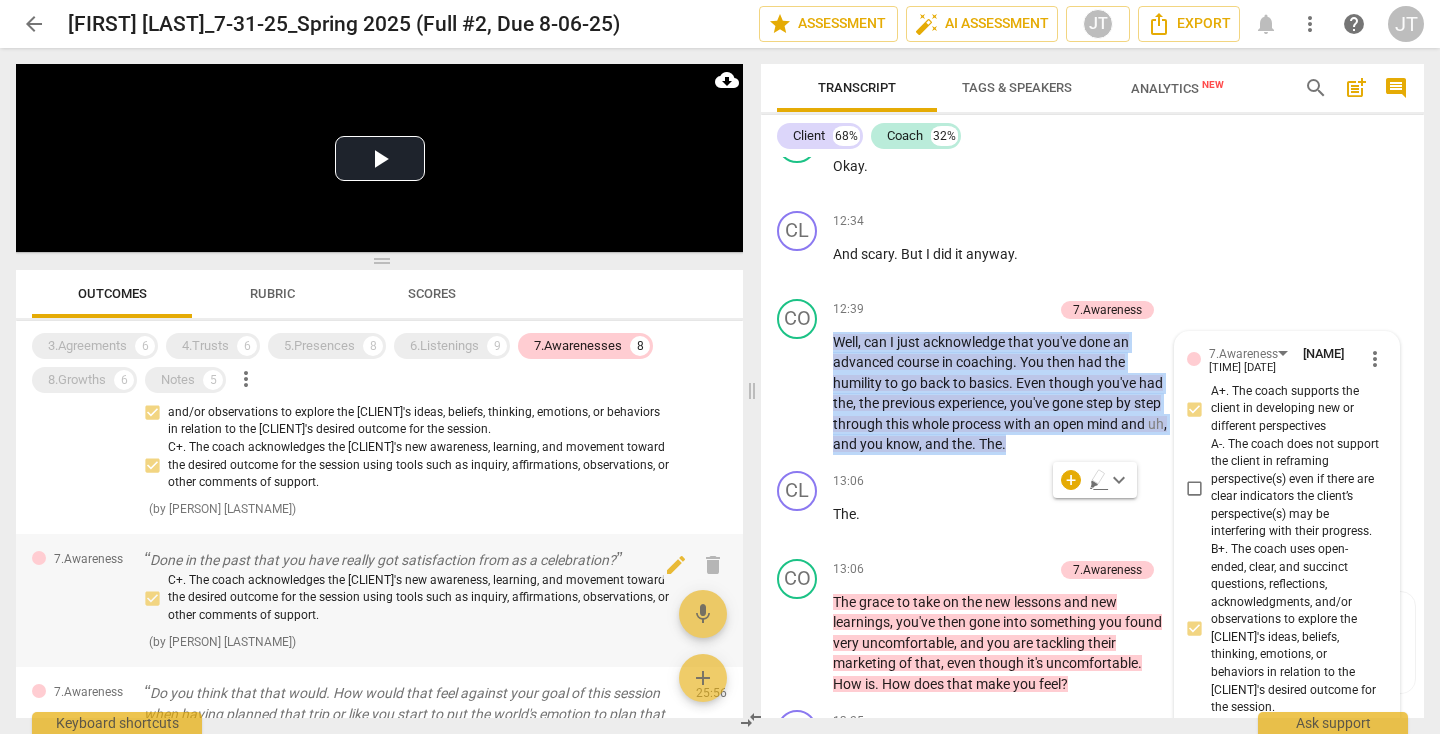 scroll, scrollTop: 1428, scrollLeft: 0, axis: vertical 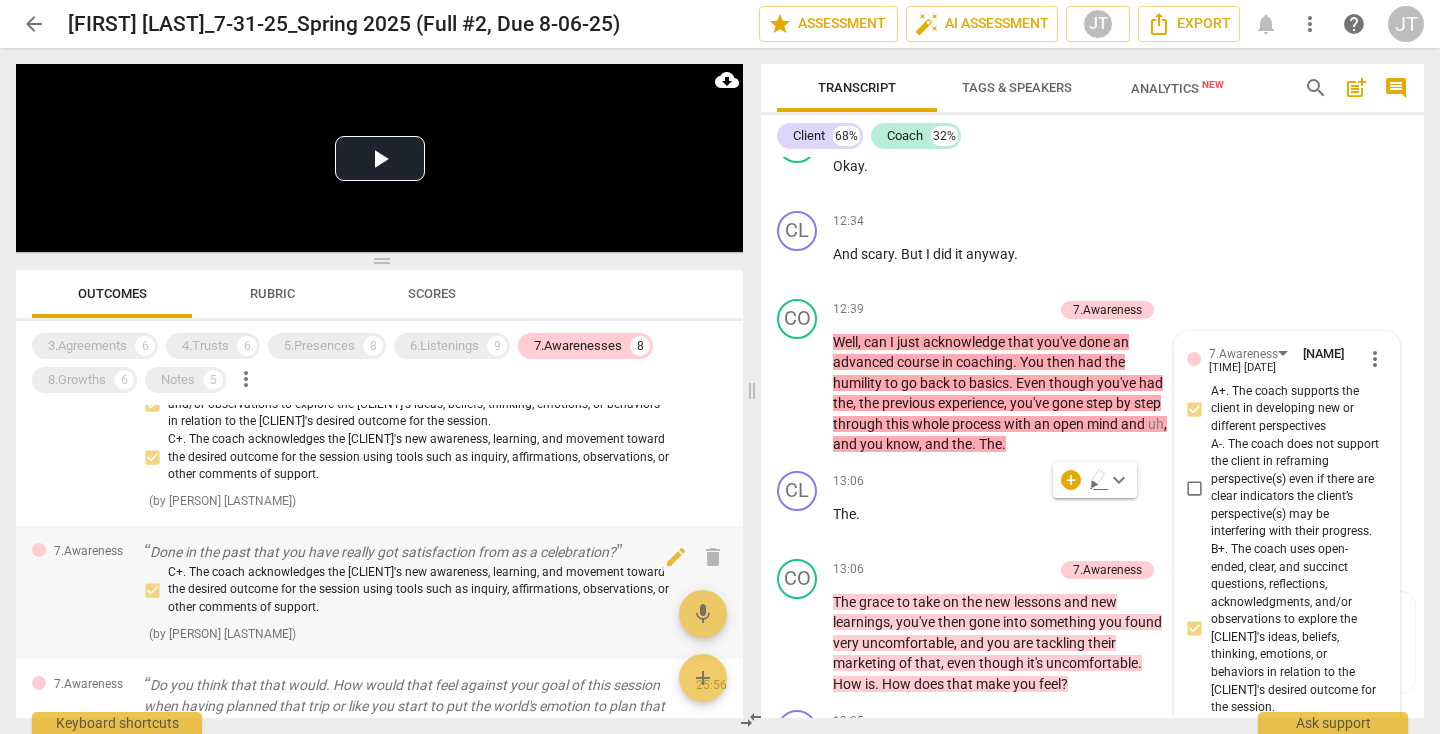click on "C+. The coach acknowledges the [CLIENT]'s new awareness, learning, and movement toward the desired outcome for the session using tools such as inquiry, affirmations, observations, or other comments of support." at bounding box center (412, 590) 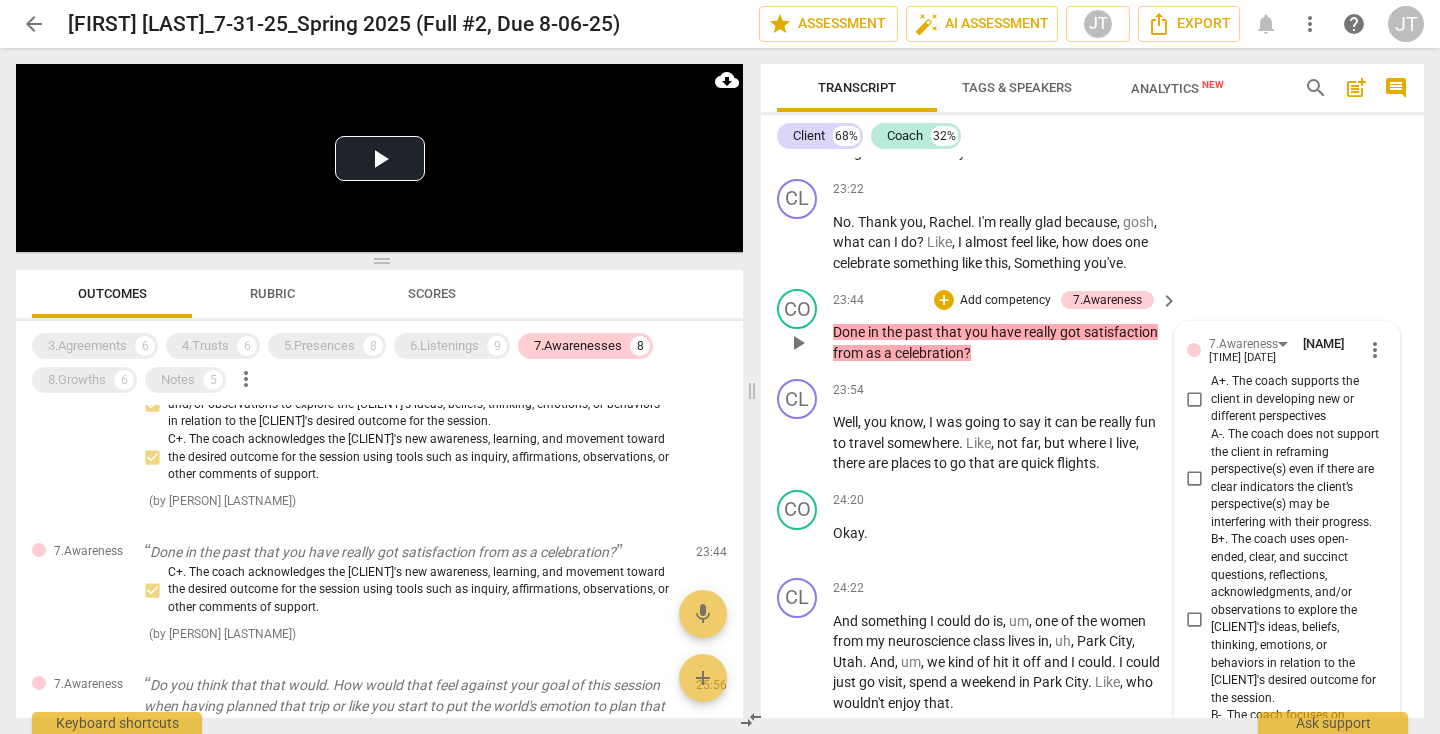 scroll, scrollTop: 11560, scrollLeft: 0, axis: vertical 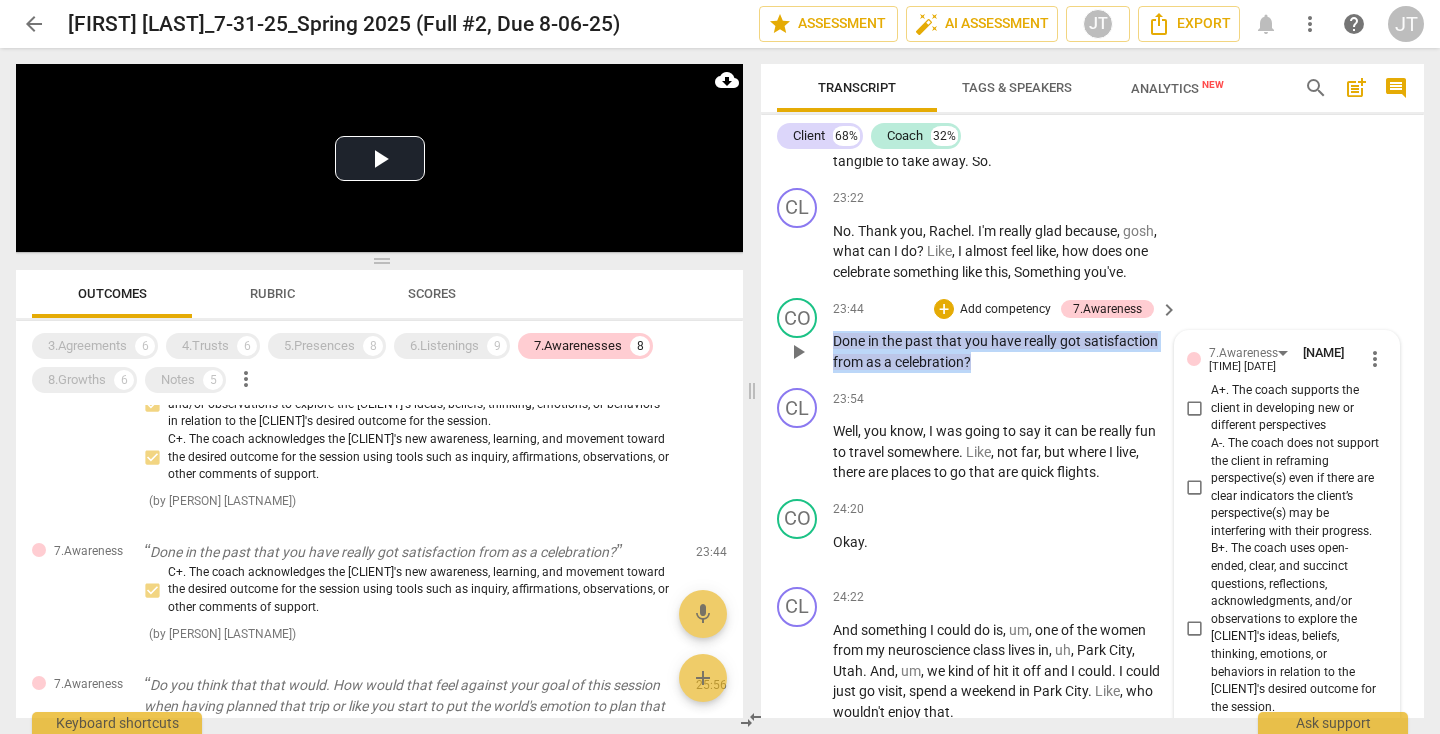 drag, startPoint x: 1021, startPoint y: 459, endPoint x: 813, endPoint y: 446, distance: 208.40585 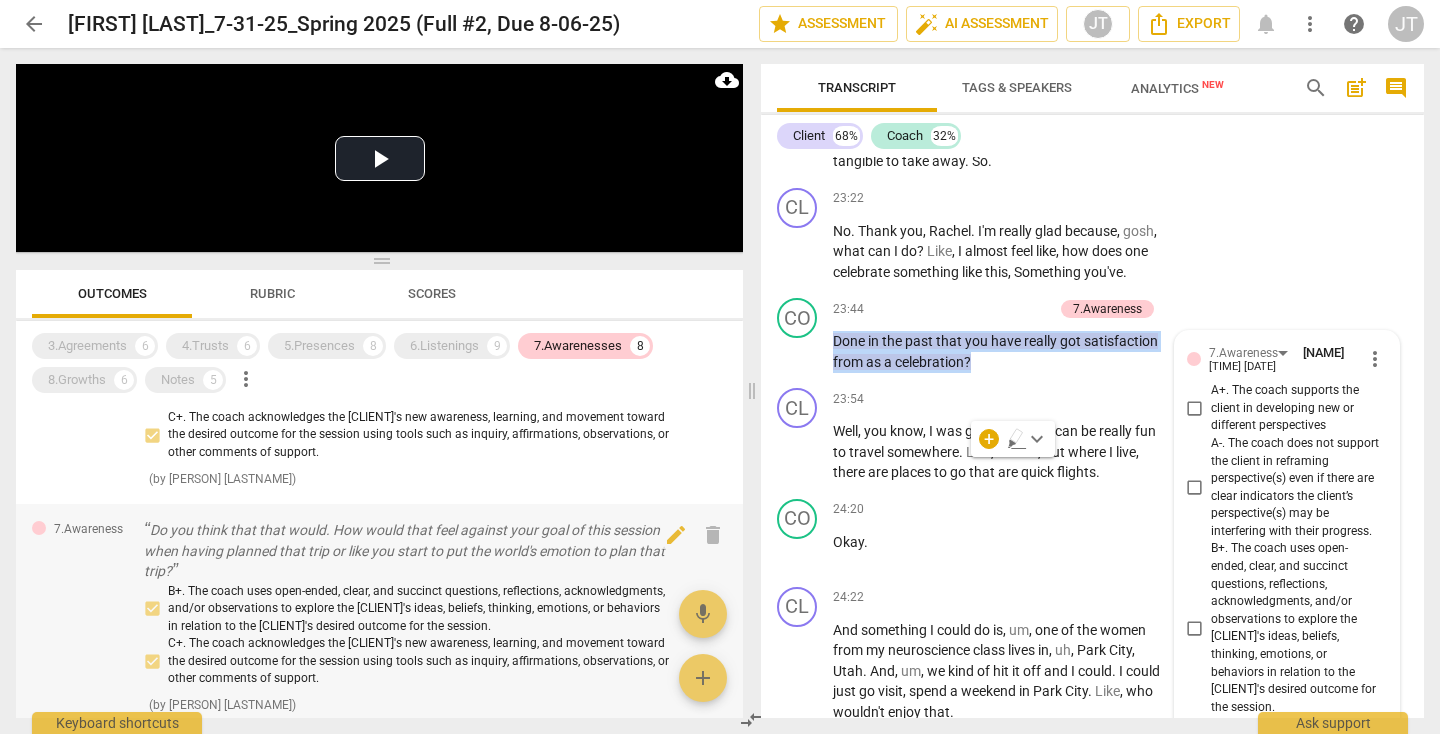 scroll, scrollTop: 1610, scrollLeft: 0, axis: vertical 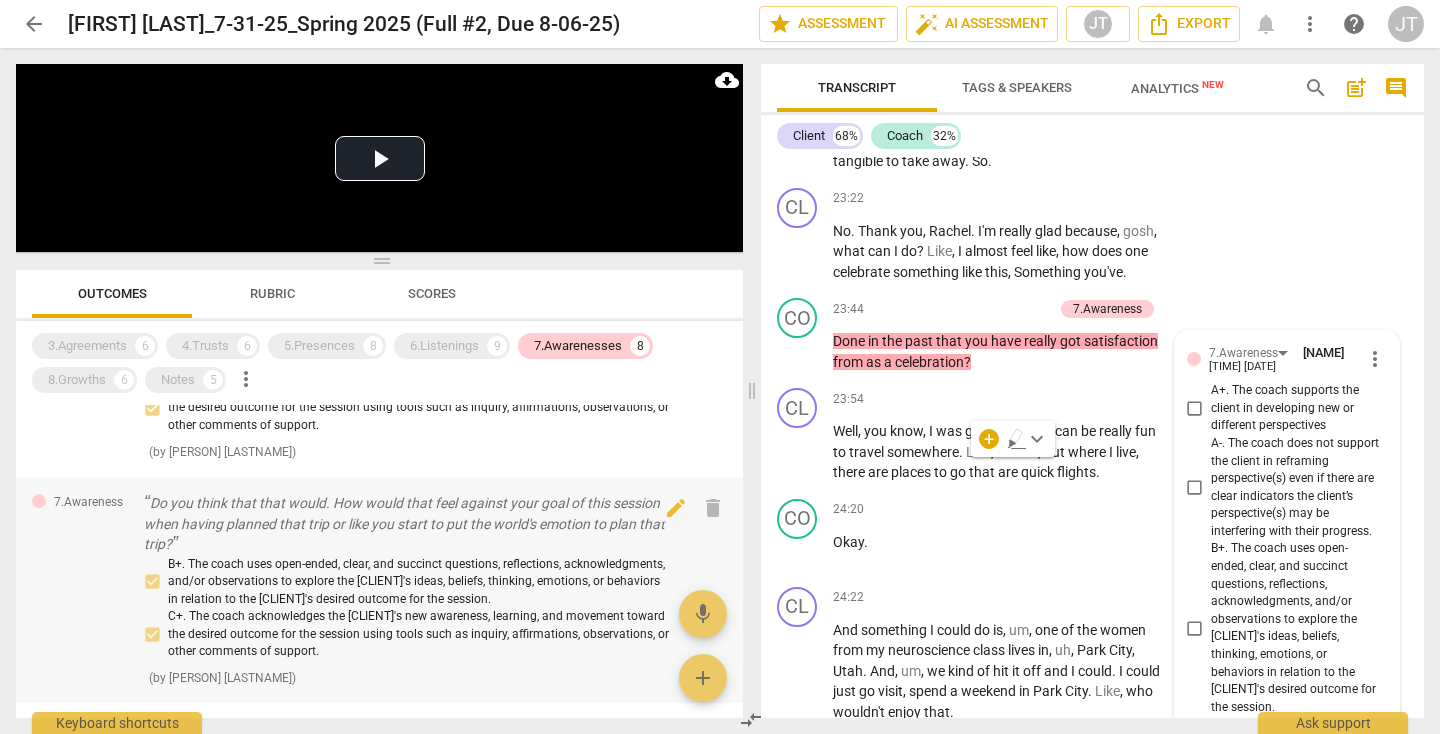 click on "B+. The coach uses open-ended, clear, and succinct questions, reflections, acknowledgments, and/or observations to explore the client's ideas, beliefs, thinking, emotions, or behaviors in relation to the client's desired outcome for the session. C+. The coach acknowledges the client's new awareness, learning, and movement toward the desired outcome for the session using tools such as inquiry, affirmations, observations, or other comments of support." at bounding box center (412, 608) 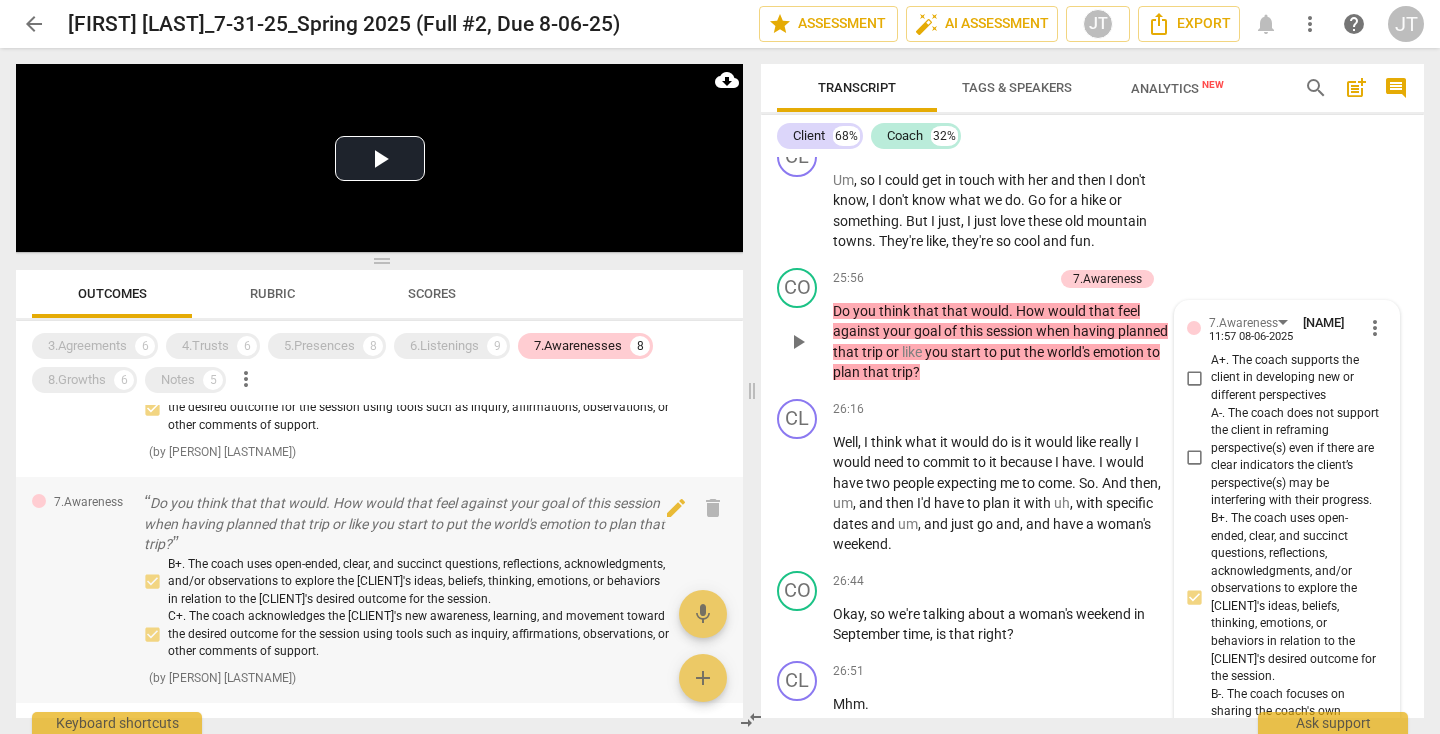 scroll, scrollTop: 12604, scrollLeft: 0, axis: vertical 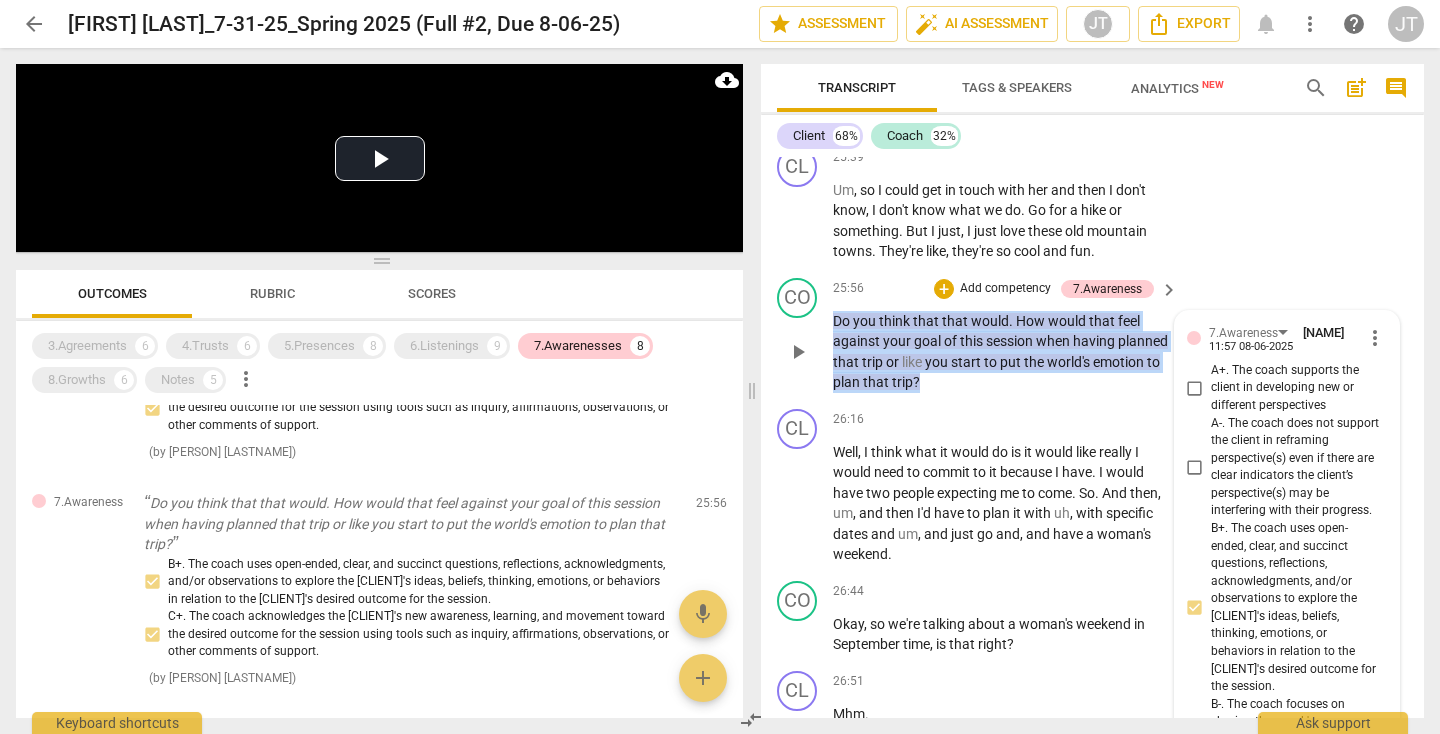 drag, startPoint x: 1025, startPoint y: 477, endPoint x: 833, endPoint y: 419, distance: 200.56918 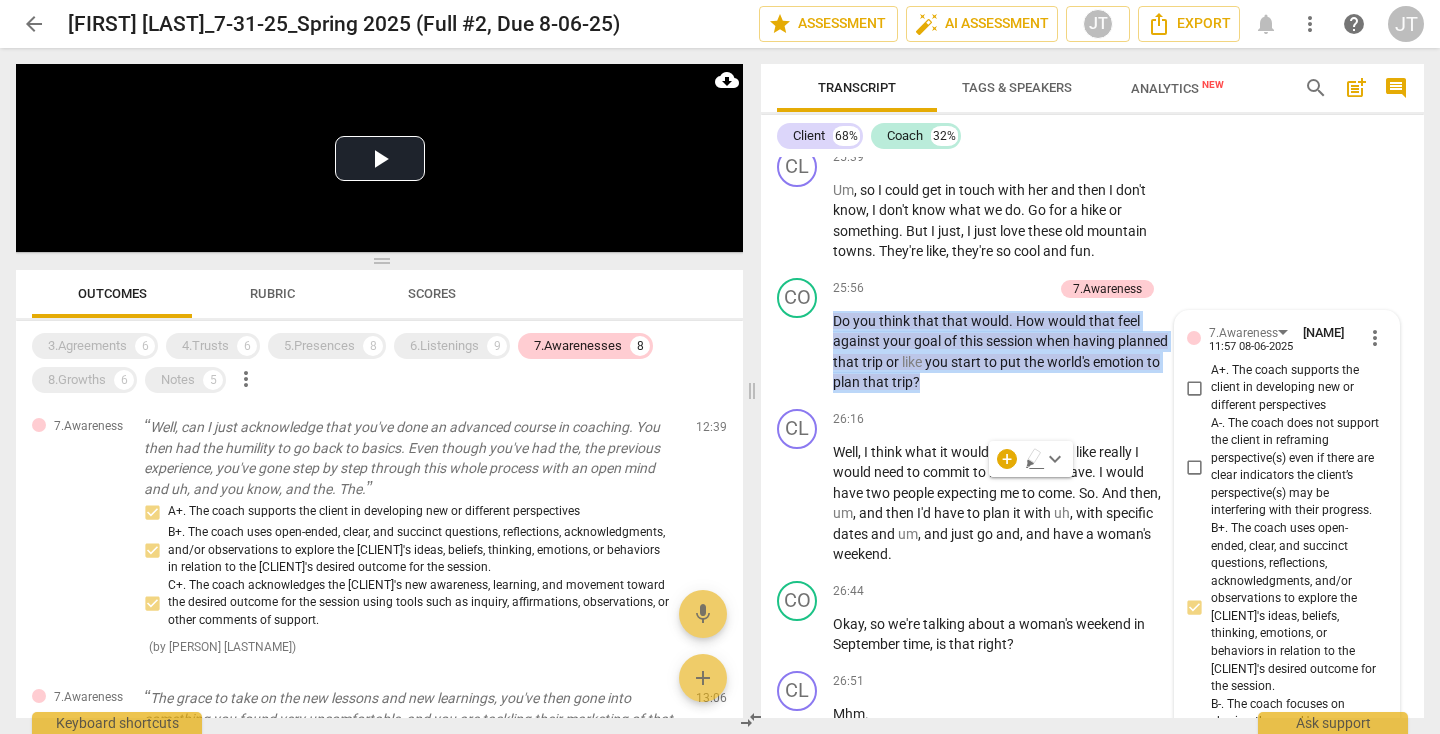 scroll, scrollTop: 0, scrollLeft: 0, axis: both 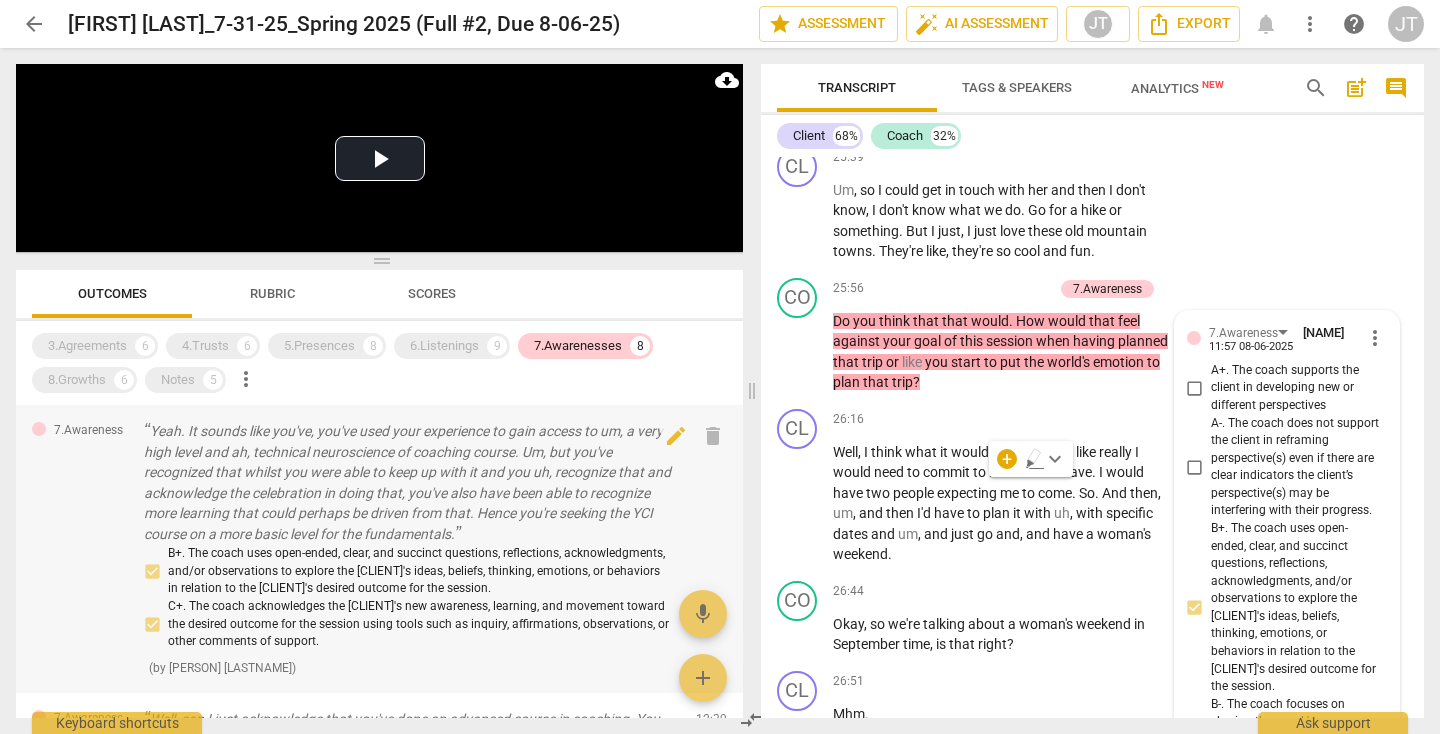 click on "Yeah. It sounds like you've, you've used your experience to gain access to um, a very high level and ah, technical neuroscience of coaching course. Um, but you've recognized that whilst you were able to keep up with it and you uh, recognize that and acknowledge the celebration in doing that, you've also have been able to recognize more learning that could perhaps be driven from that. Hence you're seeking the YCI course on a more basic level for the fundamentals." at bounding box center (412, 482) 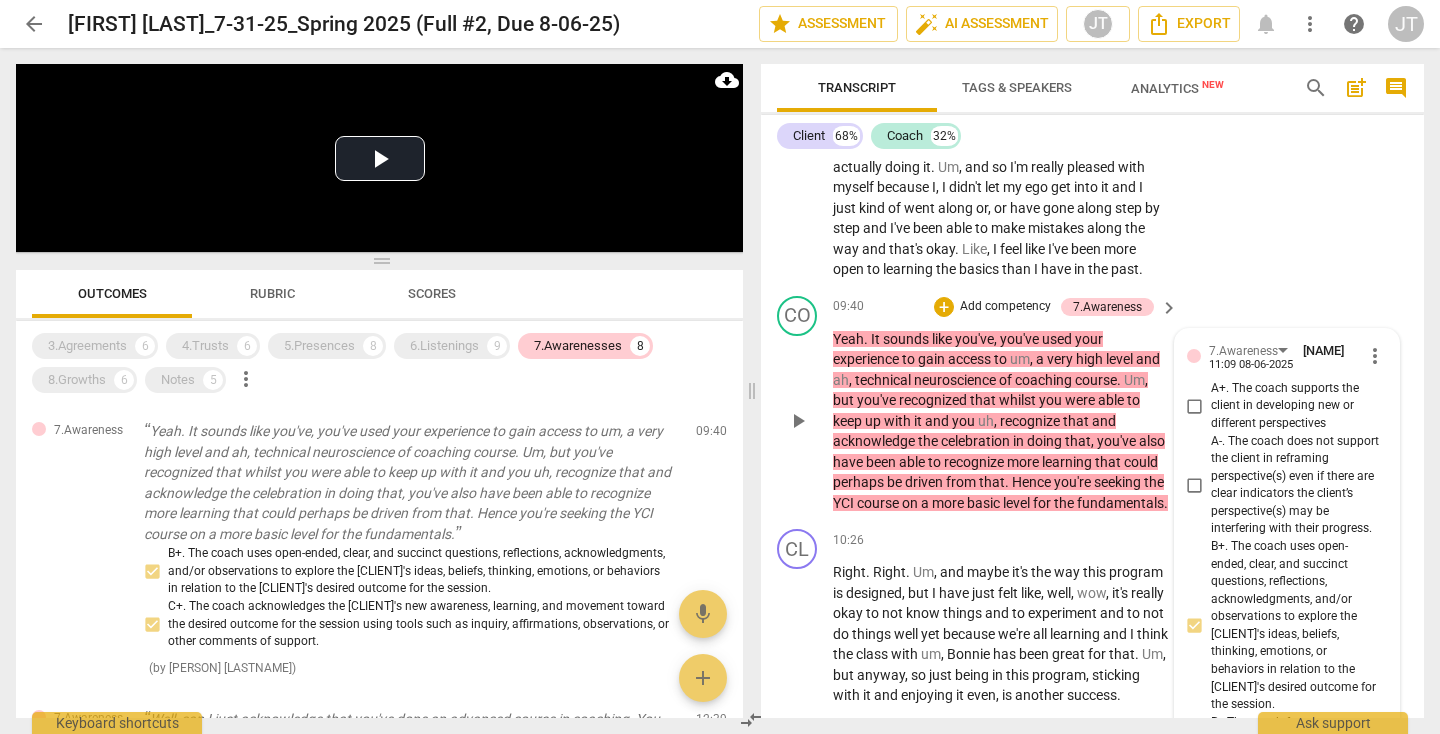 scroll, scrollTop: 4787, scrollLeft: 0, axis: vertical 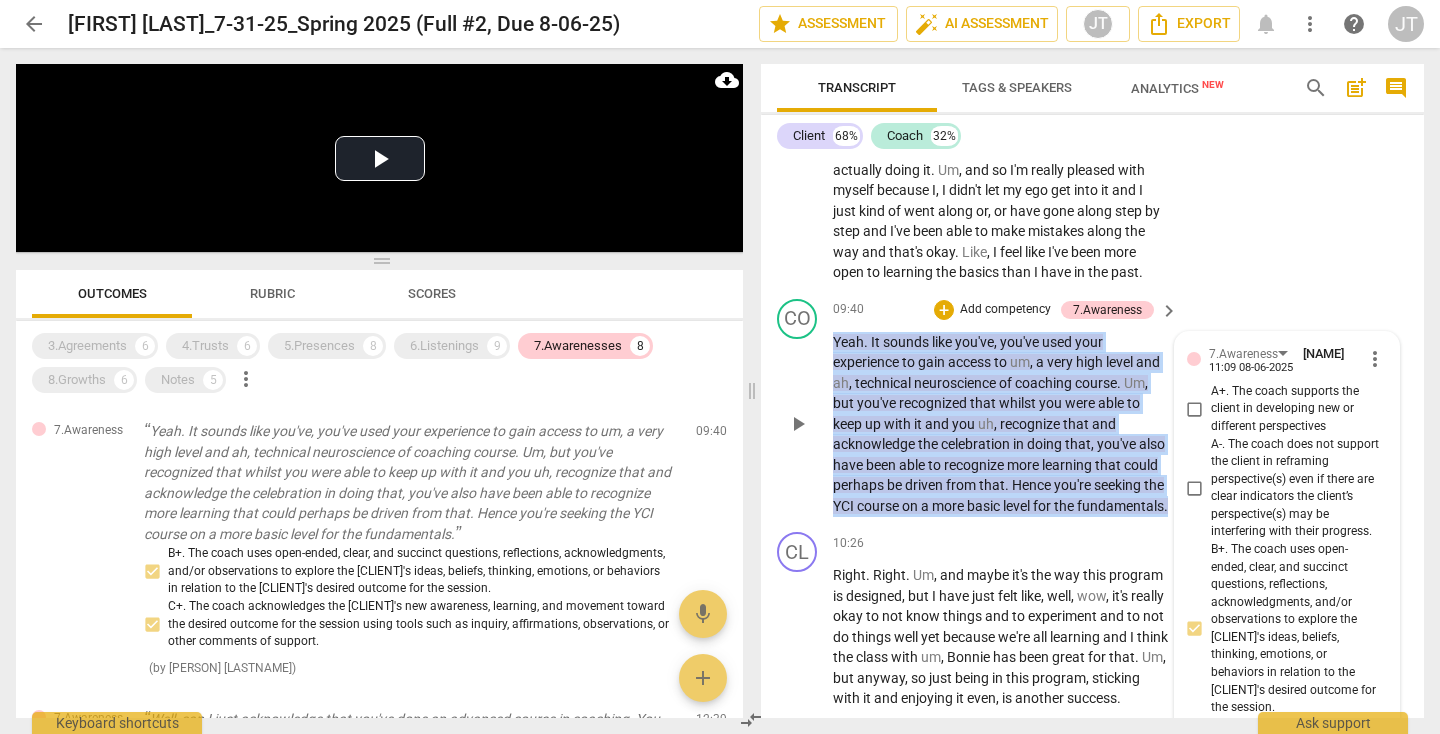 drag, startPoint x: 967, startPoint y: 541, endPoint x: 809, endPoint y: 368, distance: 234.29256 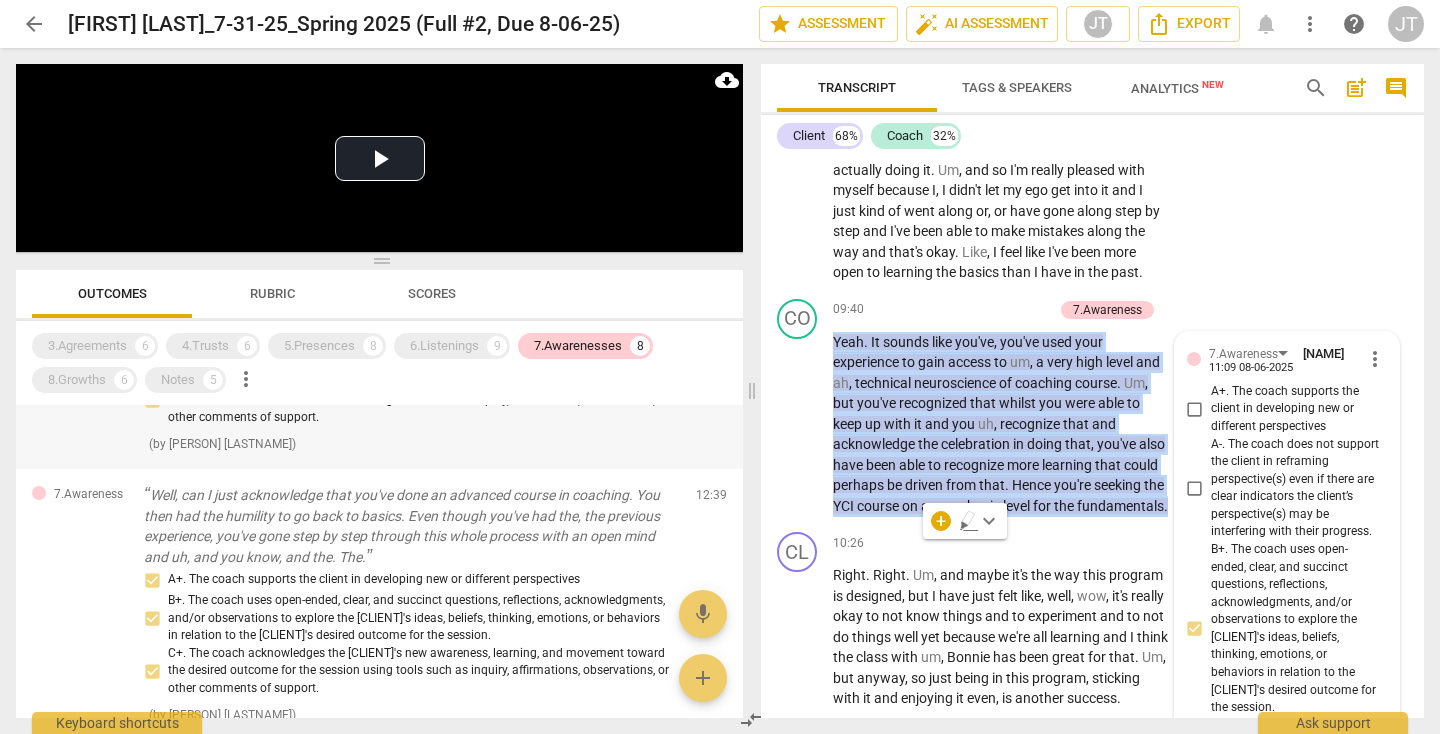 scroll, scrollTop: 269, scrollLeft: 0, axis: vertical 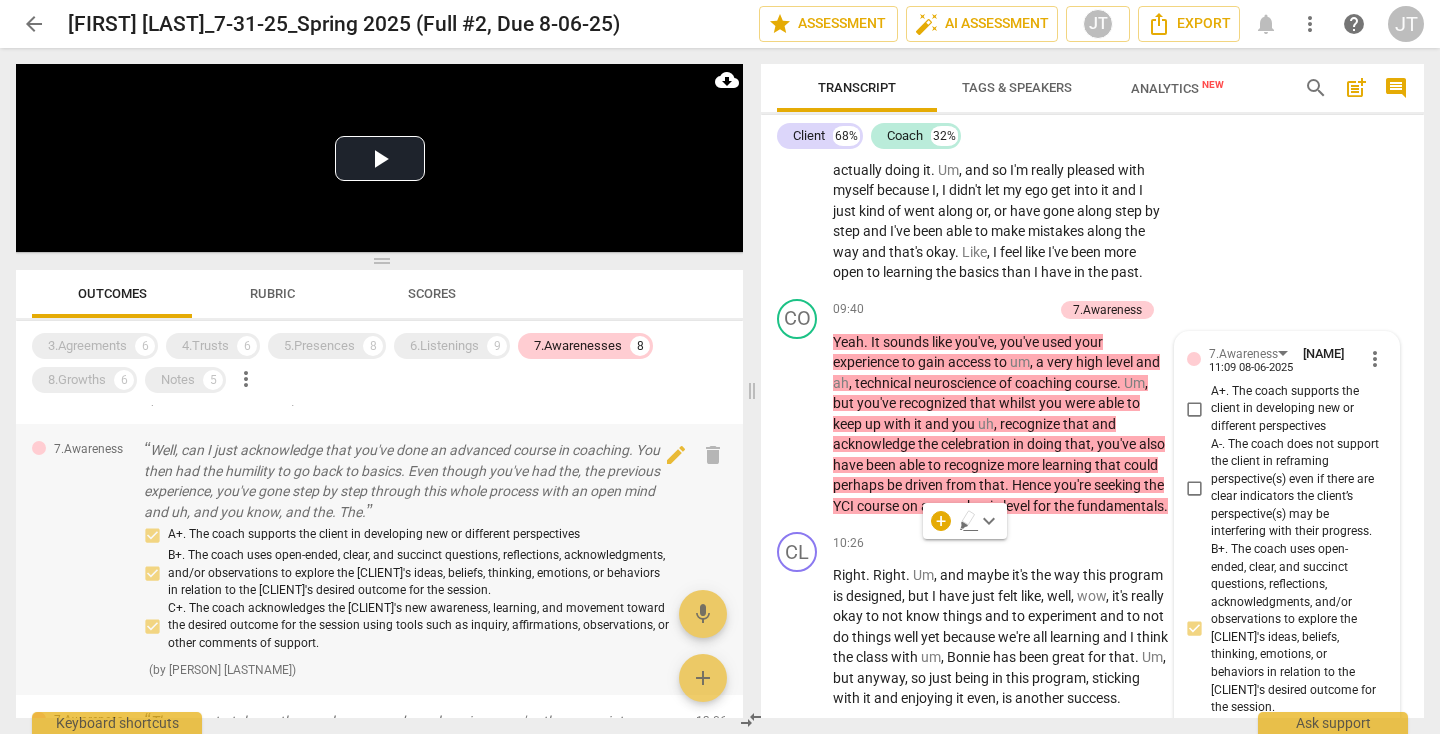 click on "Well, can I just acknowledge that you've done an advanced course in coaching. You then had the humility to go back to basics. Even though you've had the, the previous experience, you've gone step by step through this whole process with an open mind and uh, and you know, and the. The." at bounding box center [412, 481] 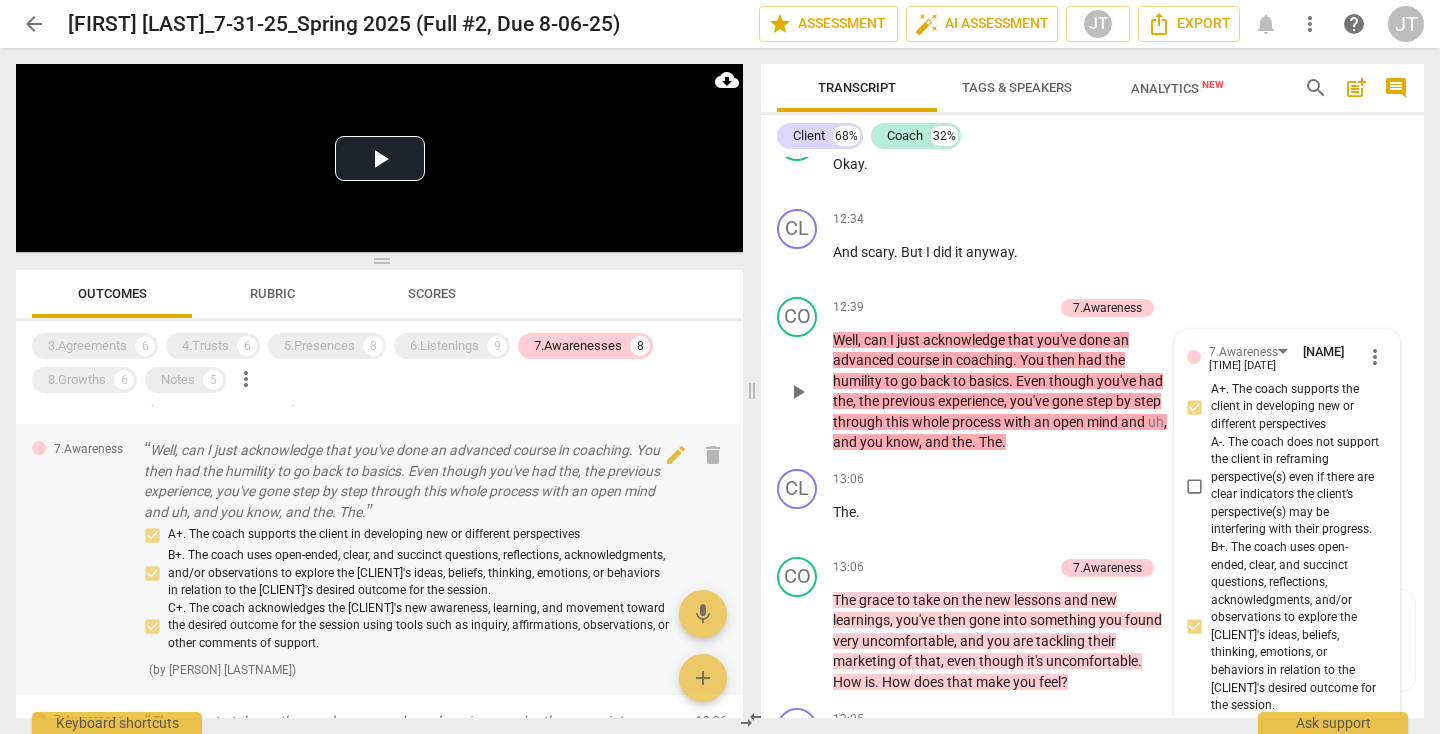 scroll, scrollTop: 6265, scrollLeft: 0, axis: vertical 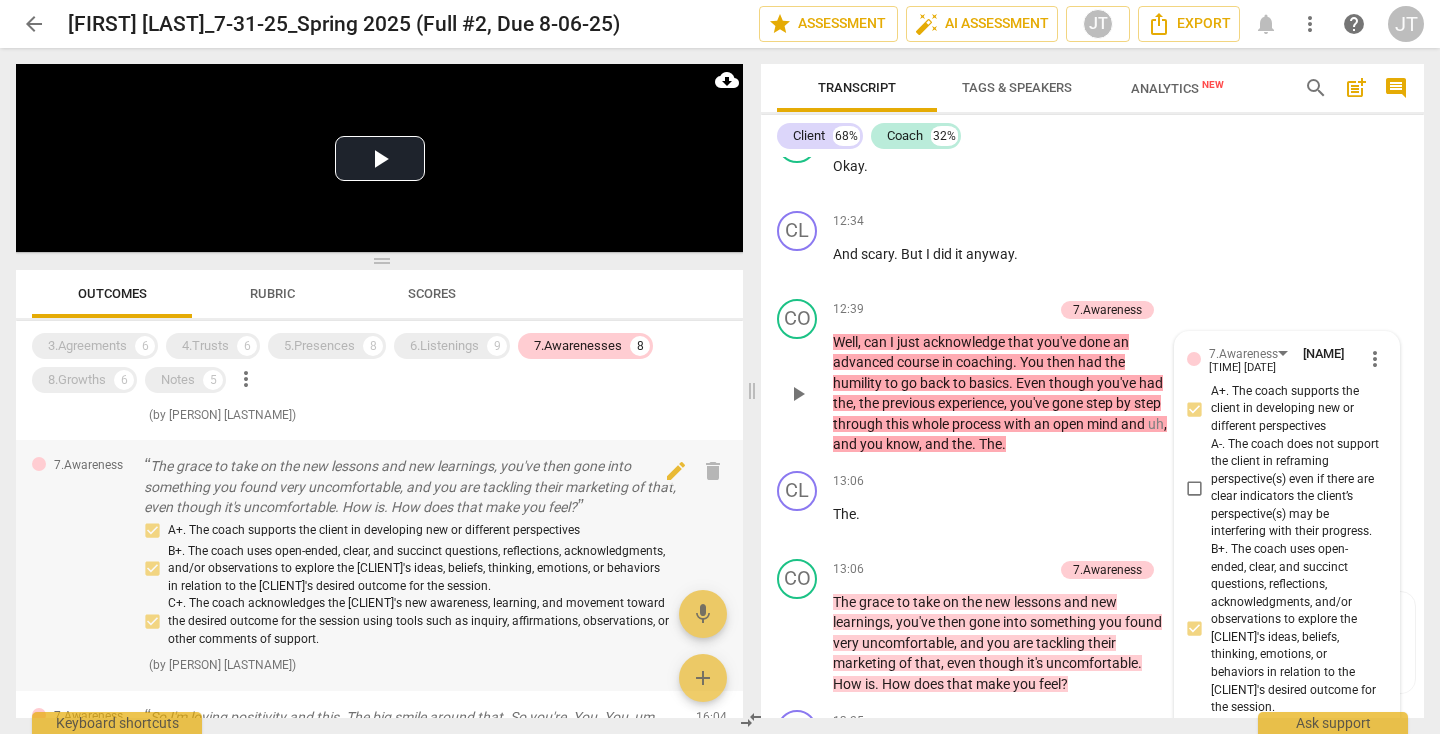 click on "The grace to take on the new lessons and new learnings, you've then gone into something you found very uncomfortable, and you are tackling their marketing of that, even though it's uncomfortable. How is. How does that make you feel?" at bounding box center (412, 487) 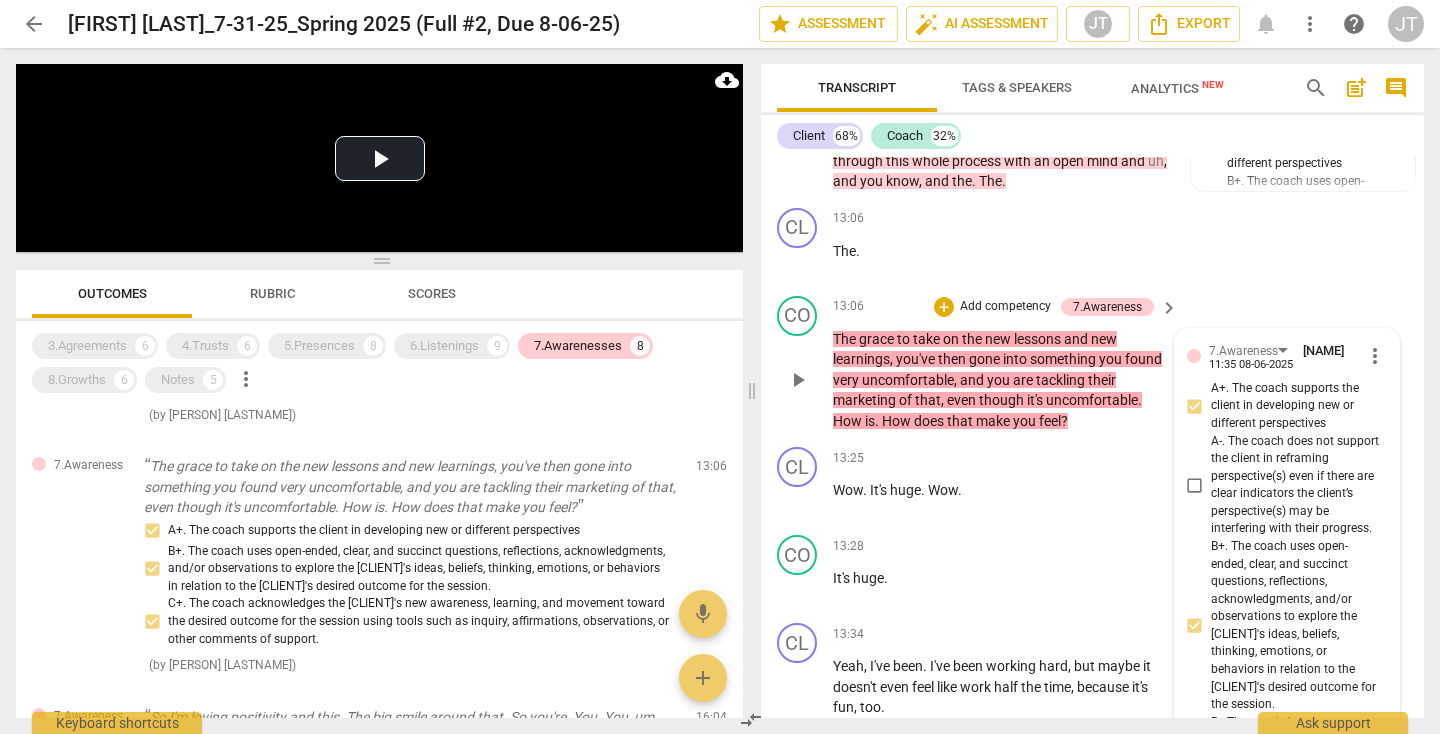 scroll, scrollTop: 6515, scrollLeft: 0, axis: vertical 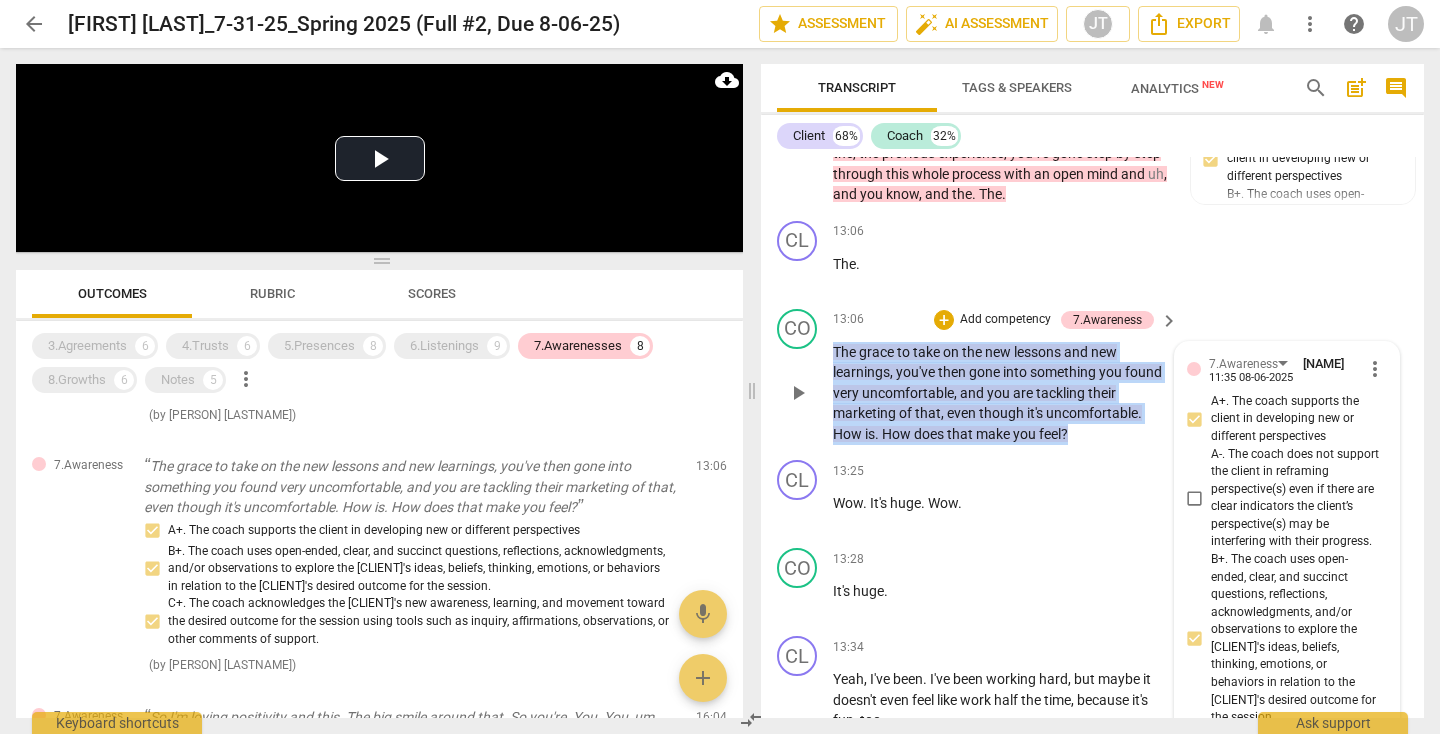 drag, startPoint x: 1096, startPoint y: 489, endPoint x: 814, endPoint y: 411, distance: 292.58844 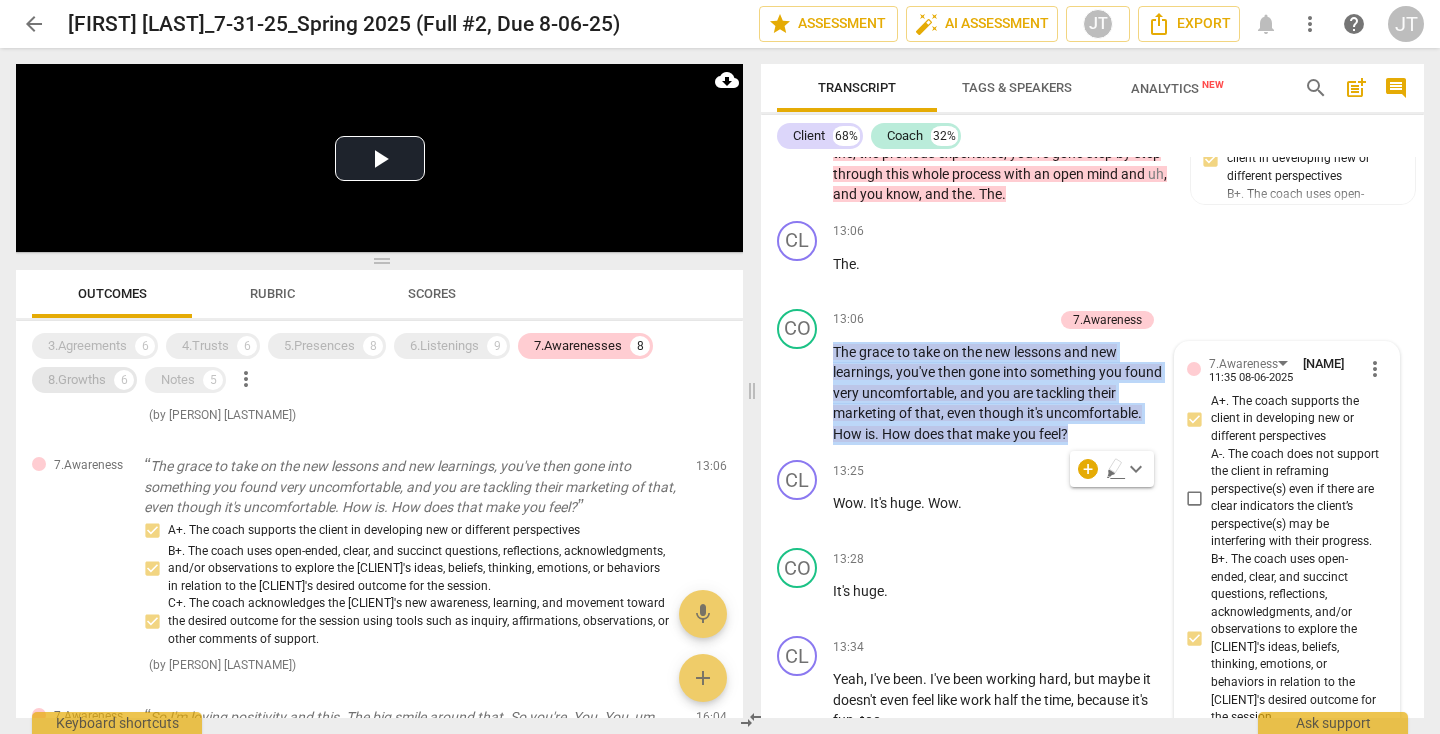 click on "8.Growths" at bounding box center [77, 380] 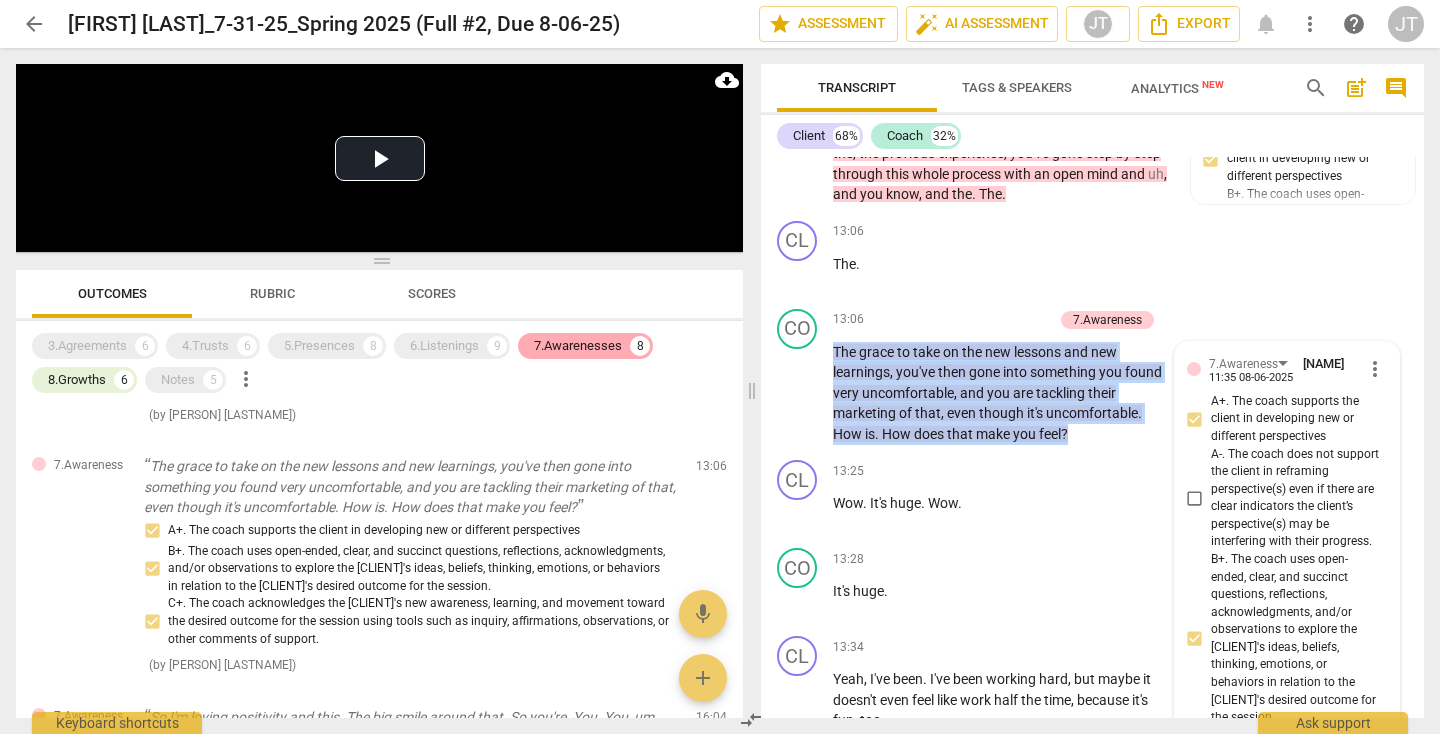 click on "7.Awarenesses" at bounding box center [578, 346] 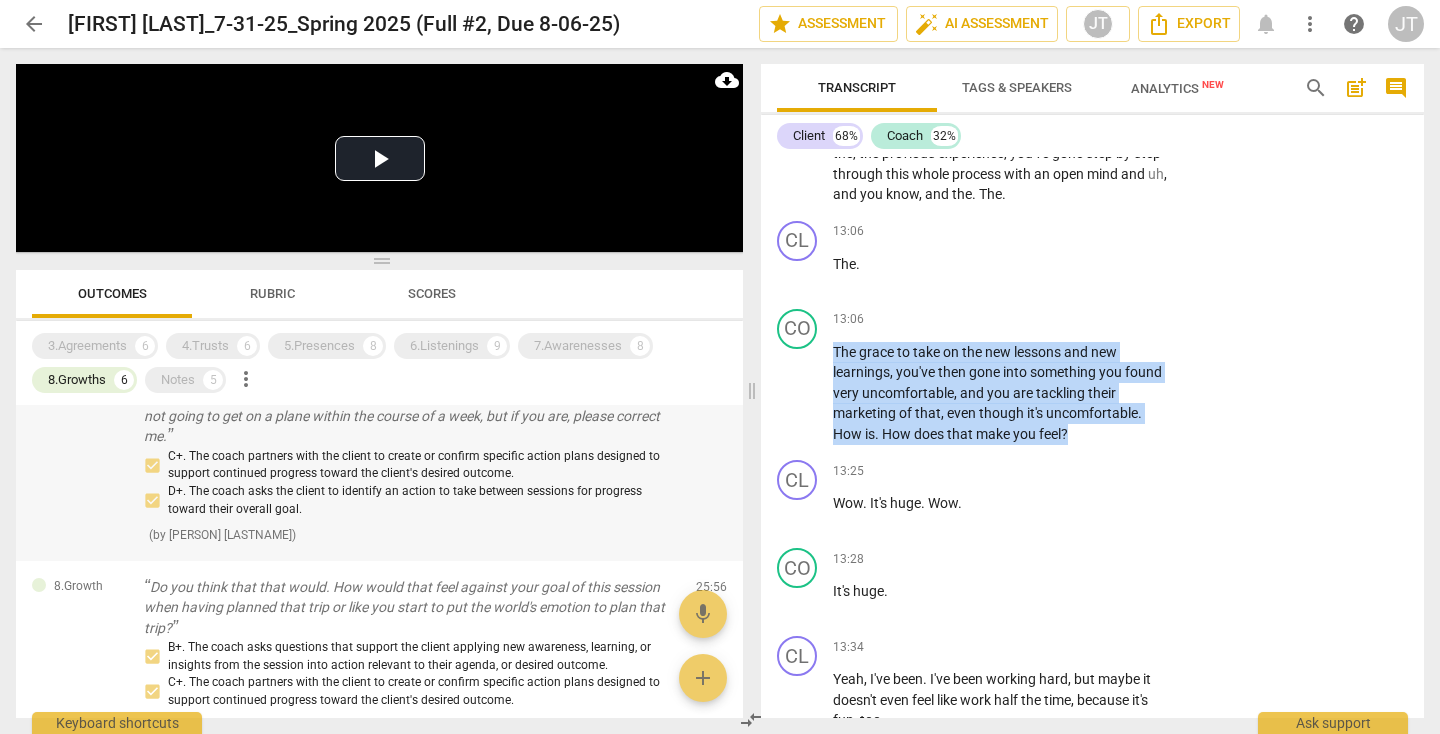 scroll, scrollTop: 0, scrollLeft: 0, axis: both 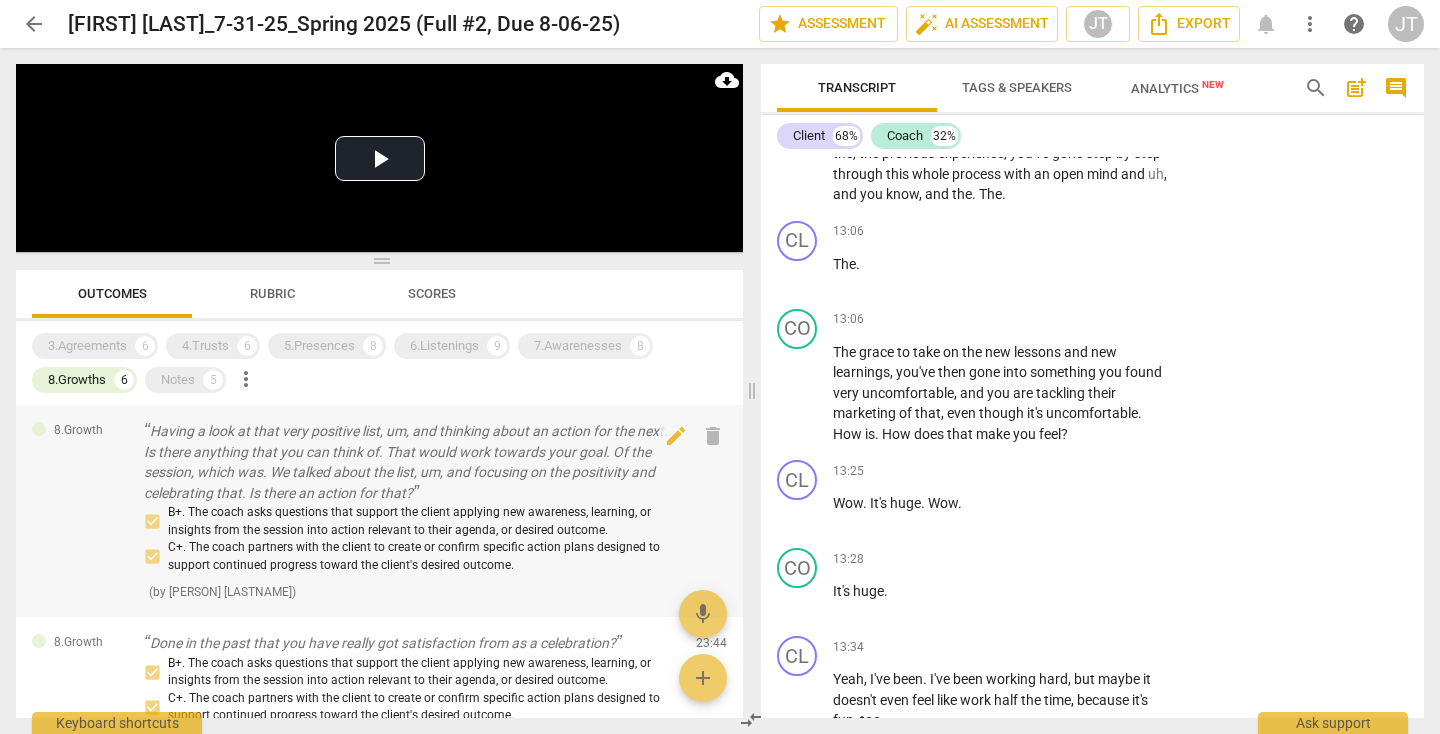 click on "Having a look at that very positive list, um, and thinking about an action for the next. Is there anything that you can think of. That would work towards your goal. Of the session, which was. We talked about the list, um, and focusing on the positivity and celebrating that. Is there an action for that?" at bounding box center (412, 462) 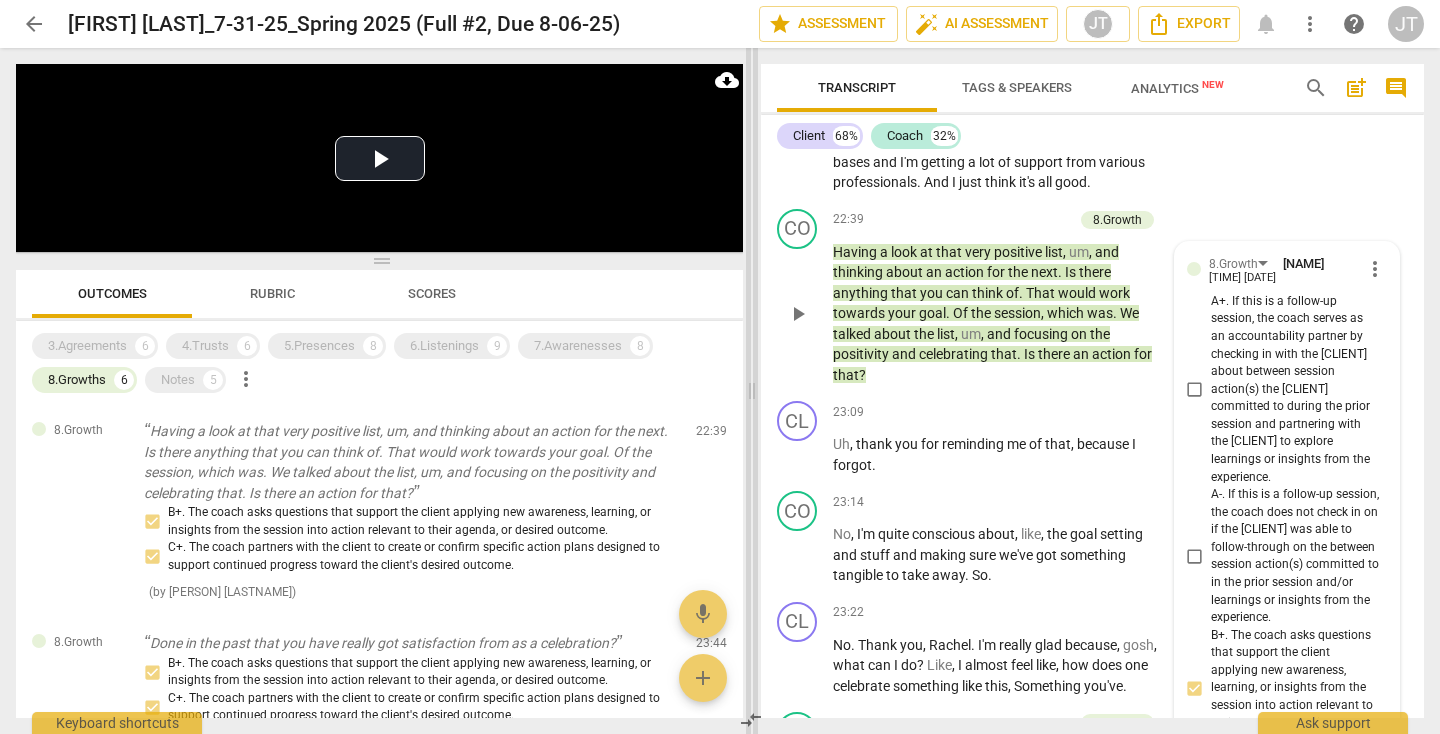 scroll, scrollTop: 11108, scrollLeft: 0, axis: vertical 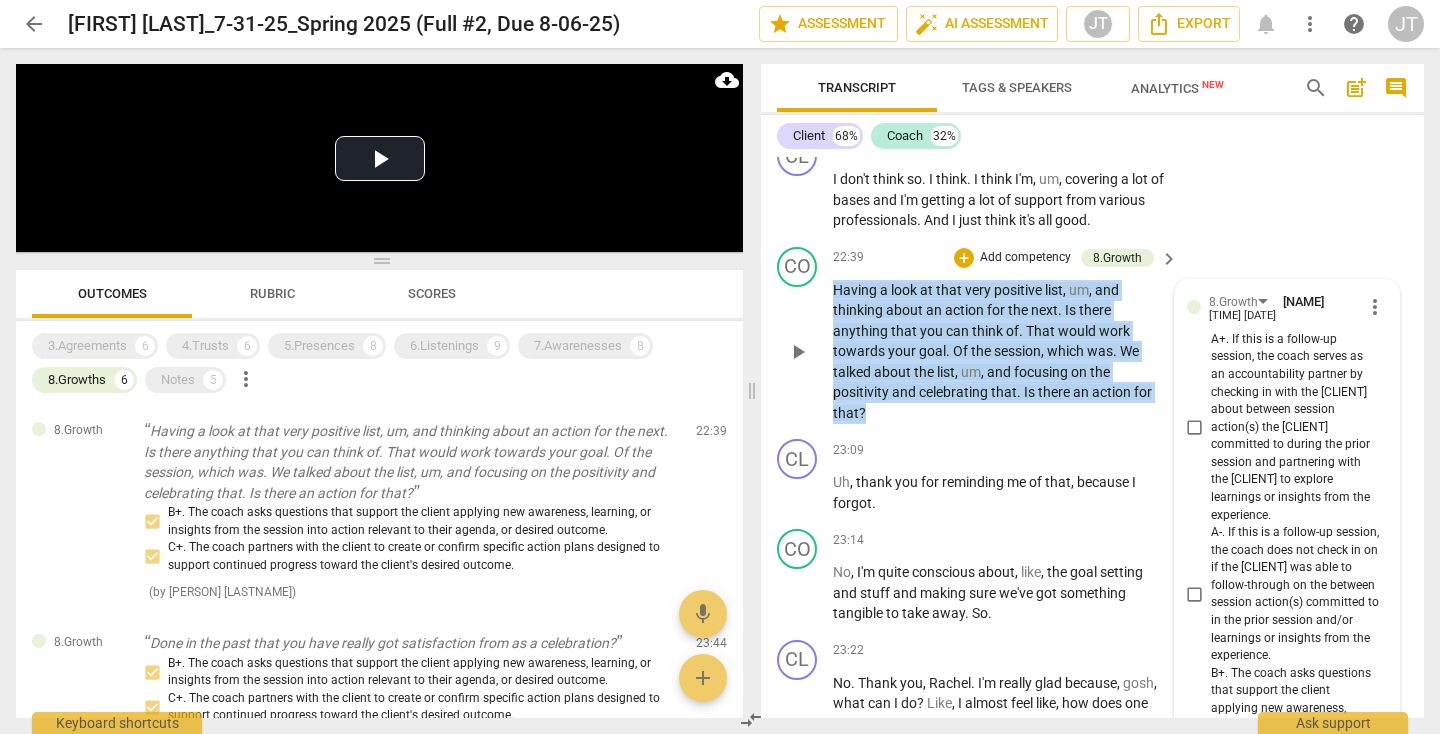 drag, startPoint x: 932, startPoint y: 508, endPoint x: 820, endPoint y: 387, distance: 164.87874 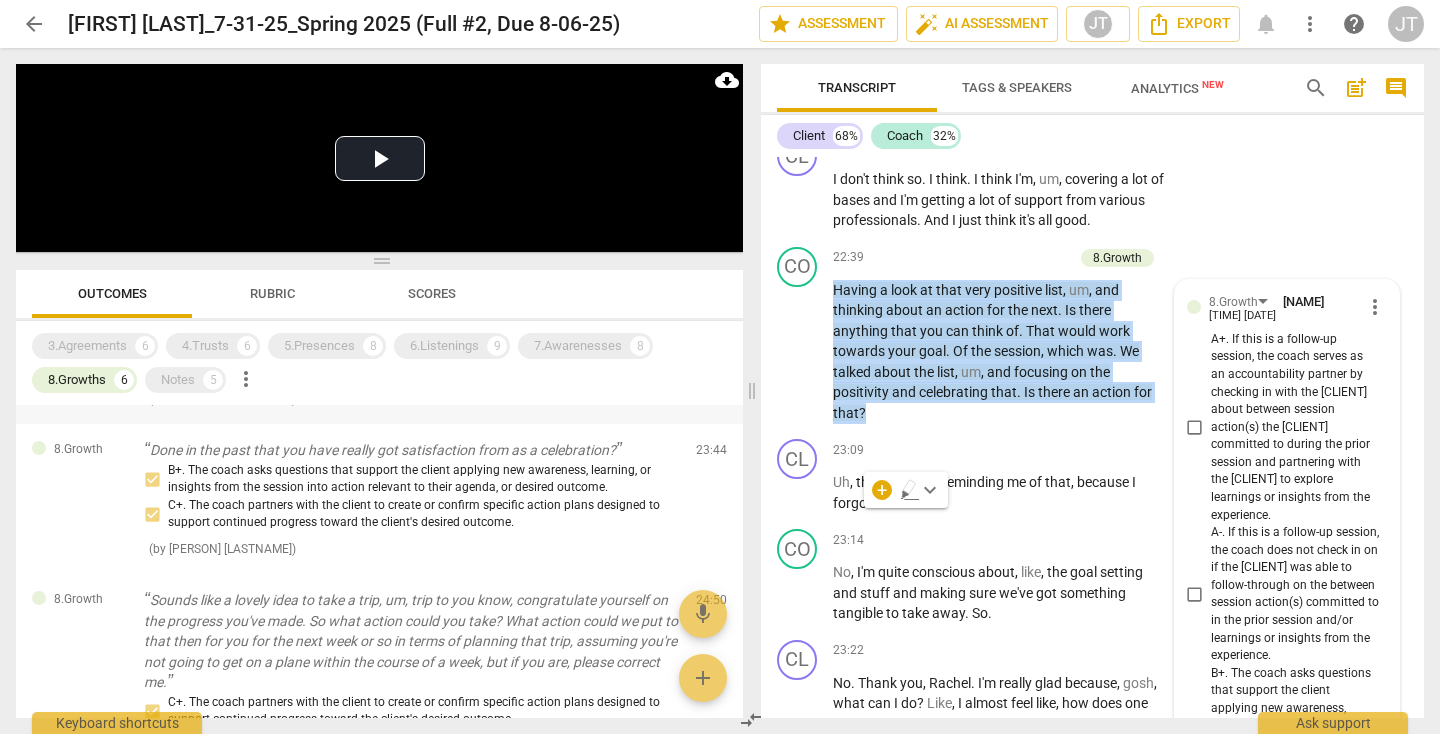 scroll, scrollTop: 297, scrollLeft: 0, axis: vertical 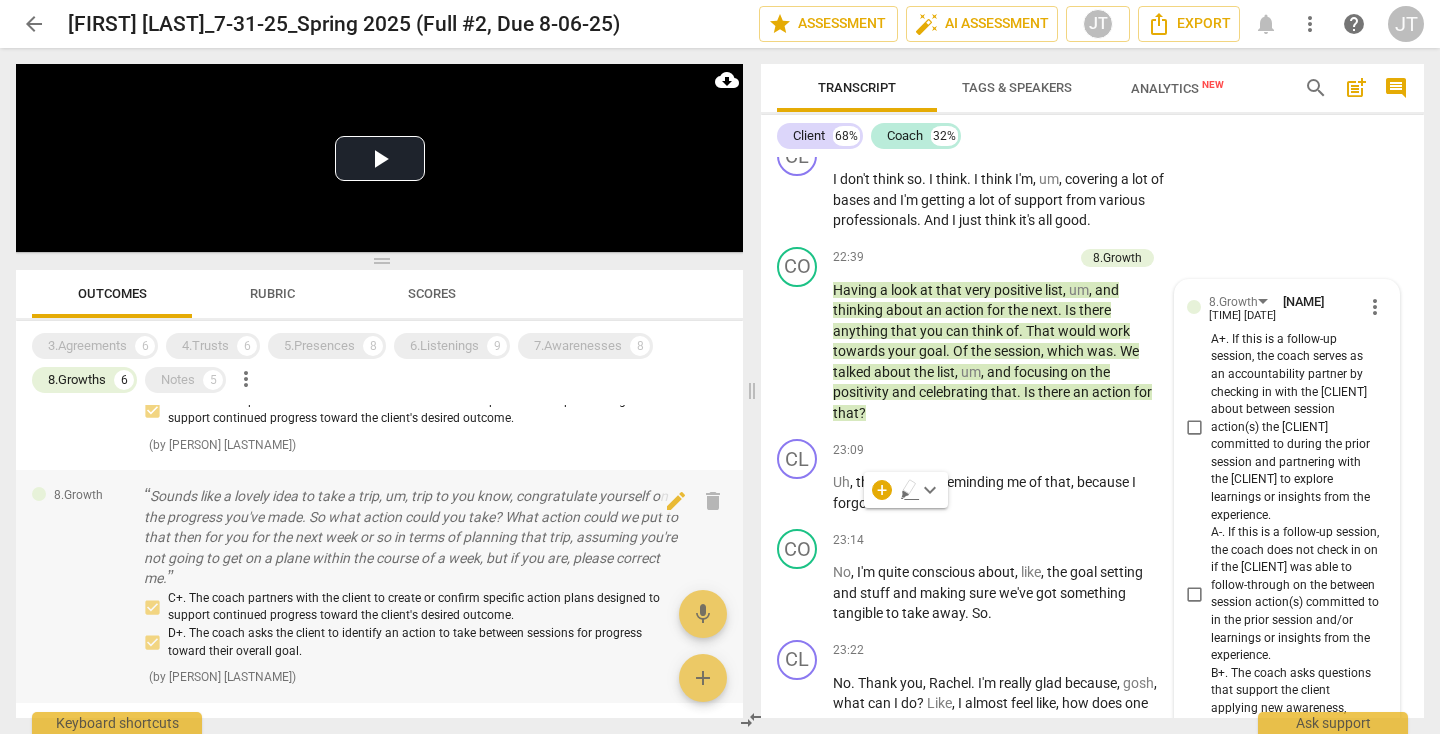 click on "Sounds like a lovely idea to take a trip, um, trip to you know, congratulate yourself on the progress you've made. So what action could you take? What action could we put to that then for you for the next week or so in terms of planning that trip, assuming you're not going to get on a plane within the course of a week, but if you are, please correct me." at bounding box center [412, 537] 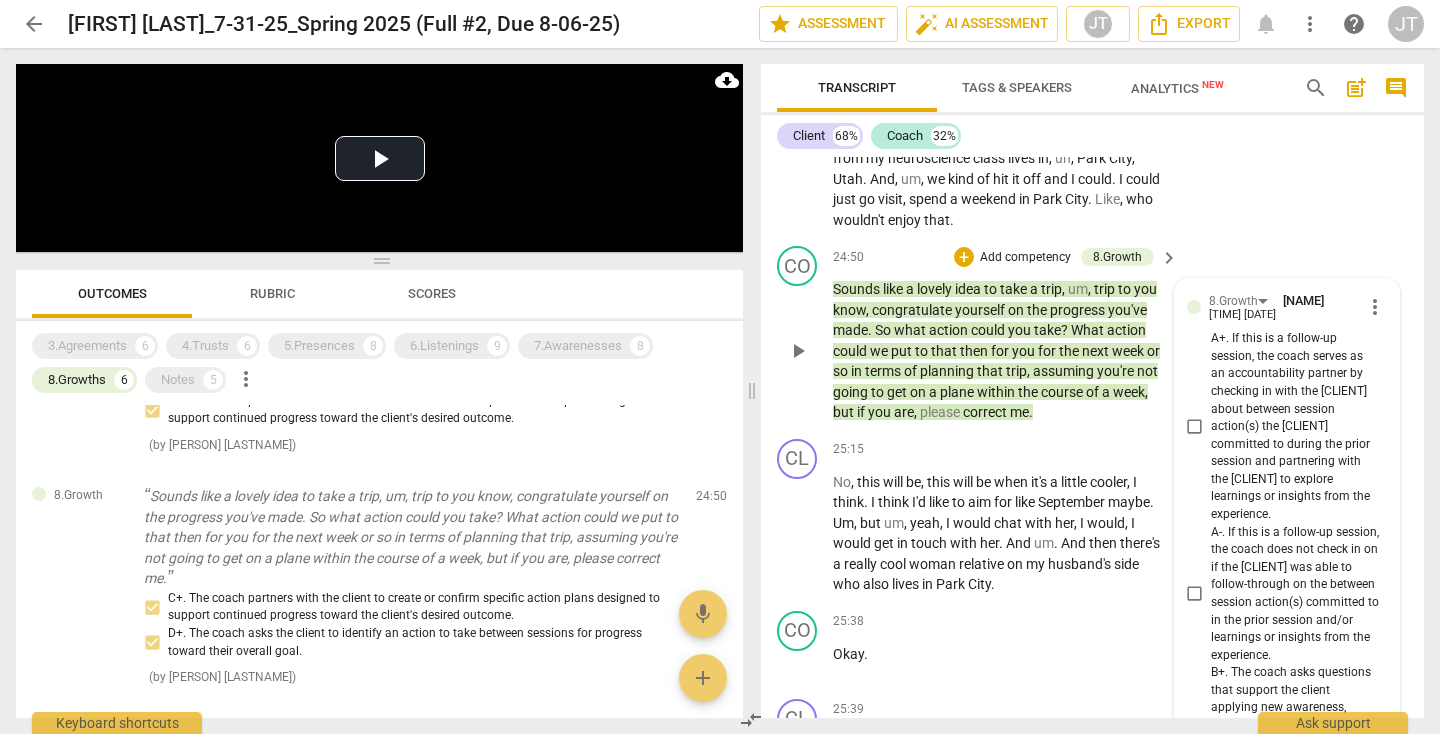 scroll, scrollTop: 12051, scrollLeft: 0, axis: vertical 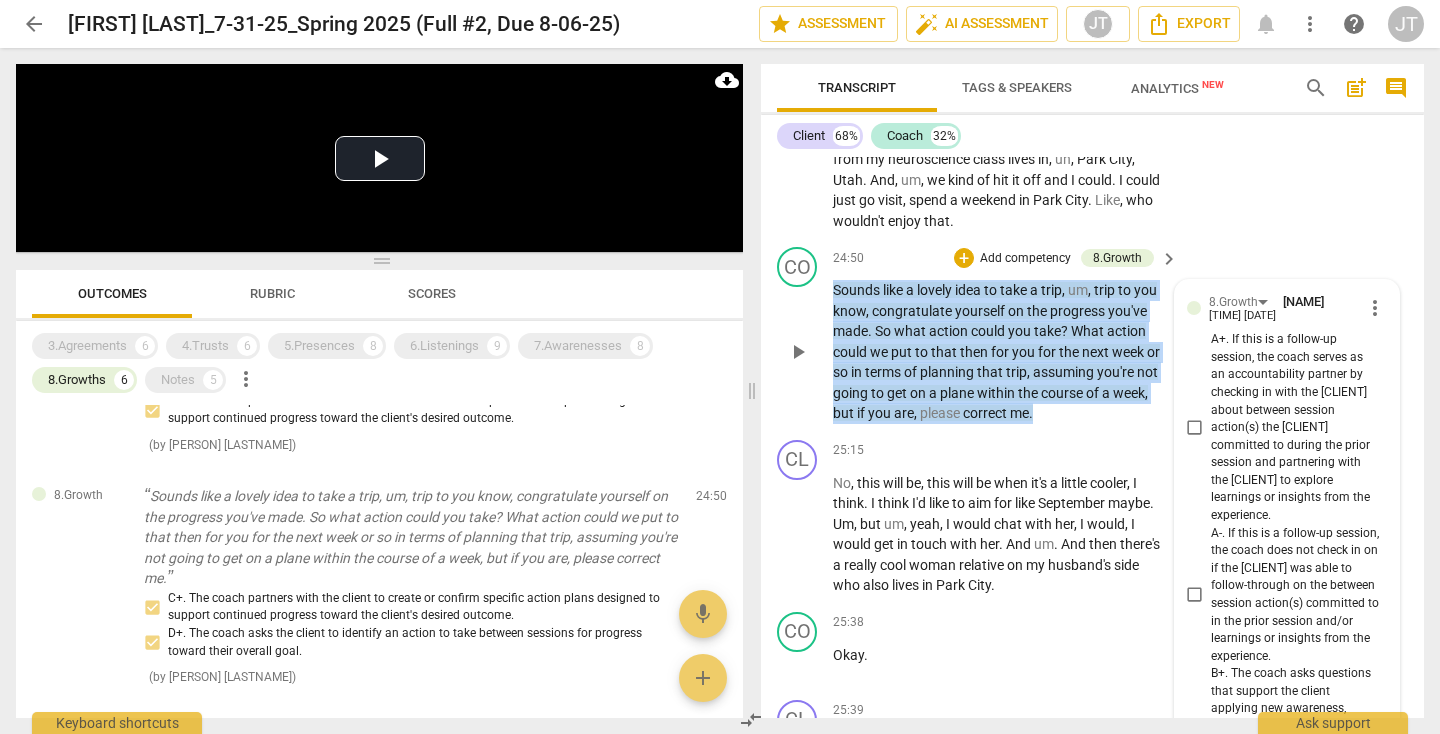 drag, startPoint x: 1079, startPoint y: 517, endPoint x: 824, endPoint y: 397, distance: 281.8244 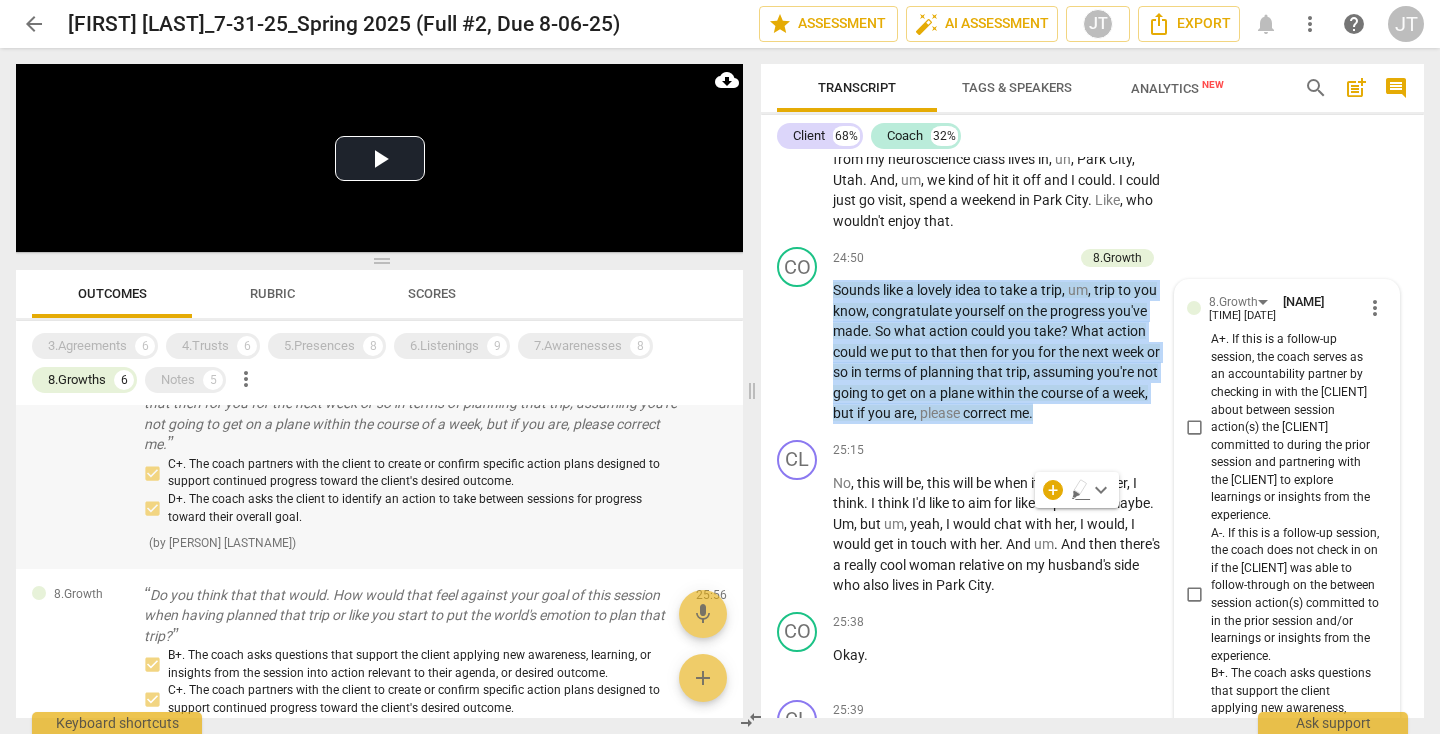 scroll, scrollTop: 446, scrollLeft: 0, axis: vertical 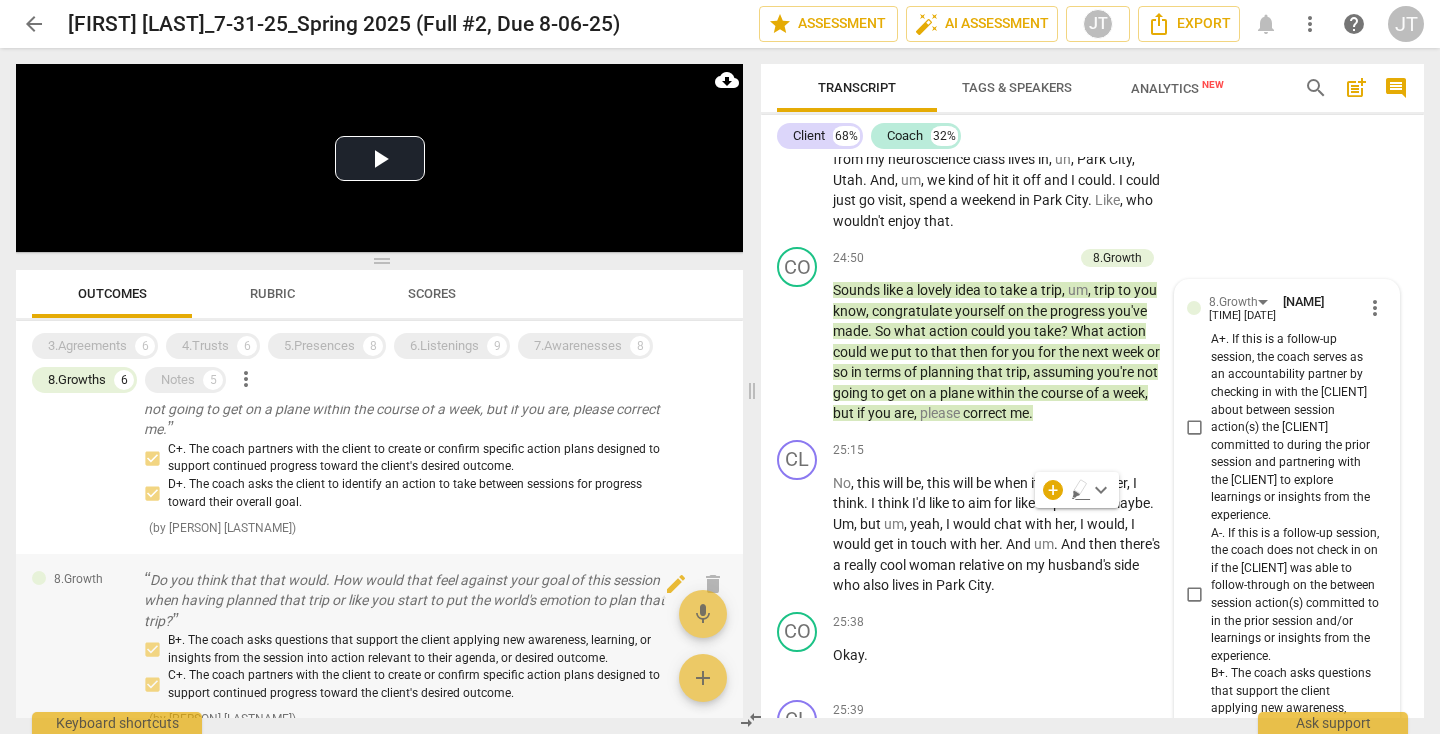 click on "Do you think that that would. How would that feel against your goal of this session when having planned that trip or like you start to put the world's emotion to plan that trip?" at bounding box center [412, 601] 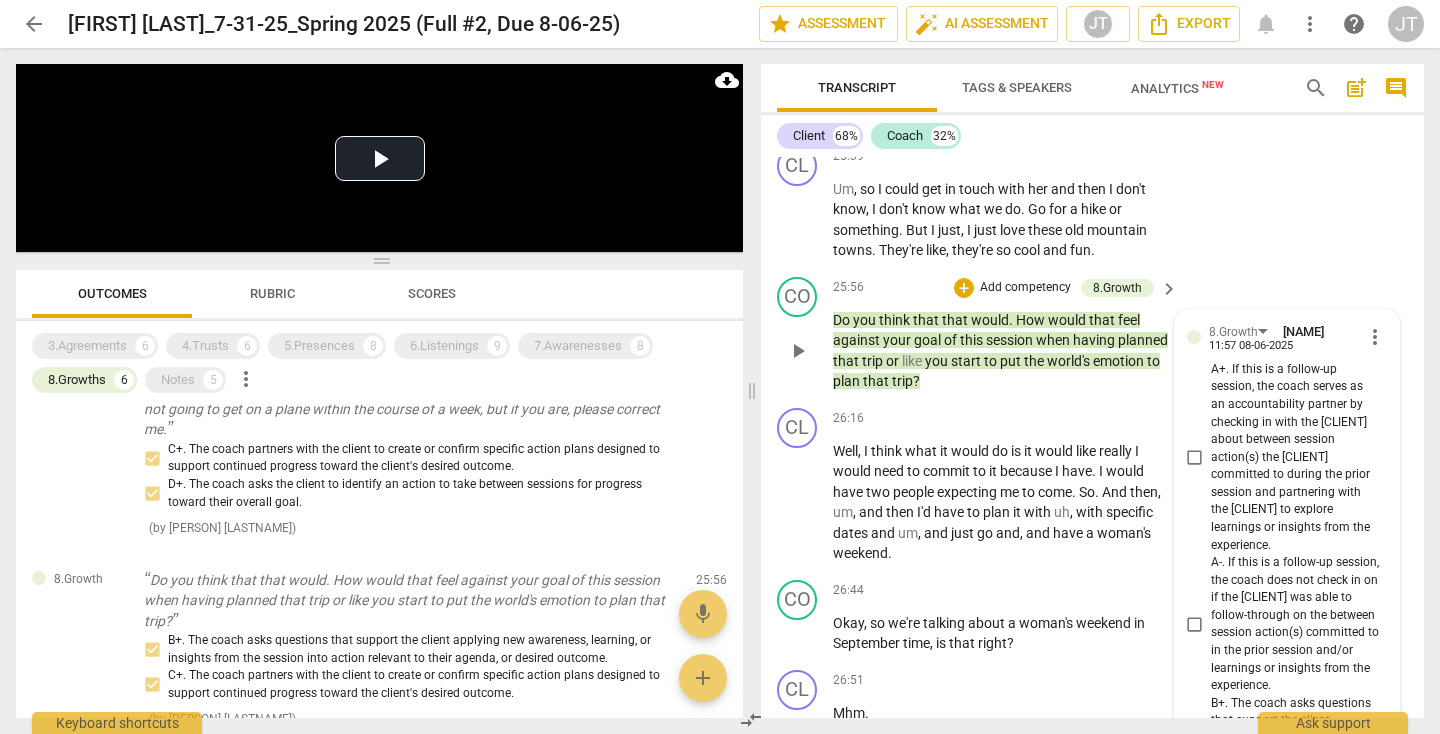 scroll, scrollTop: 12604, scrollLeft: 0, axis: vertical 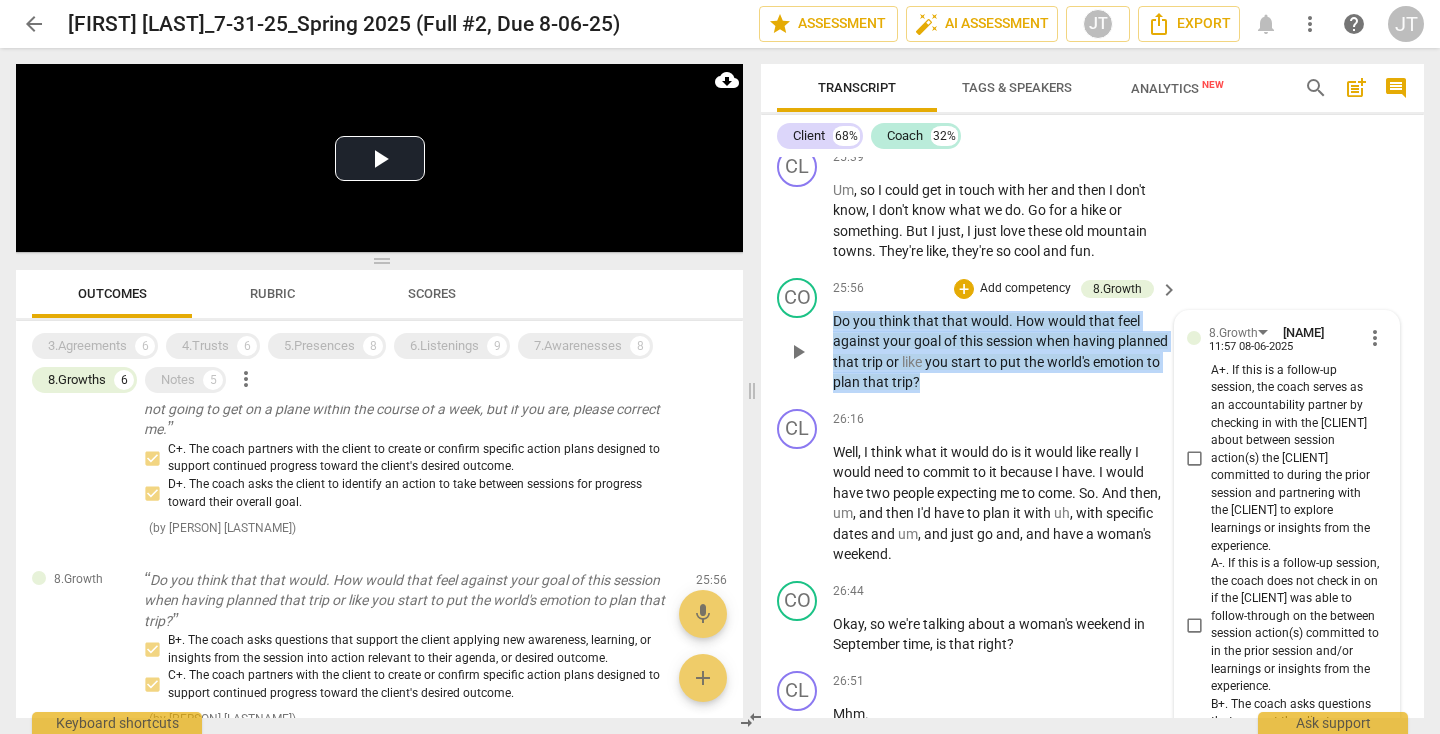 drag, startPoint x: 1010, startPoint y: 483, endPoint x: 820, endPoint y: 429, distance: 197.52469 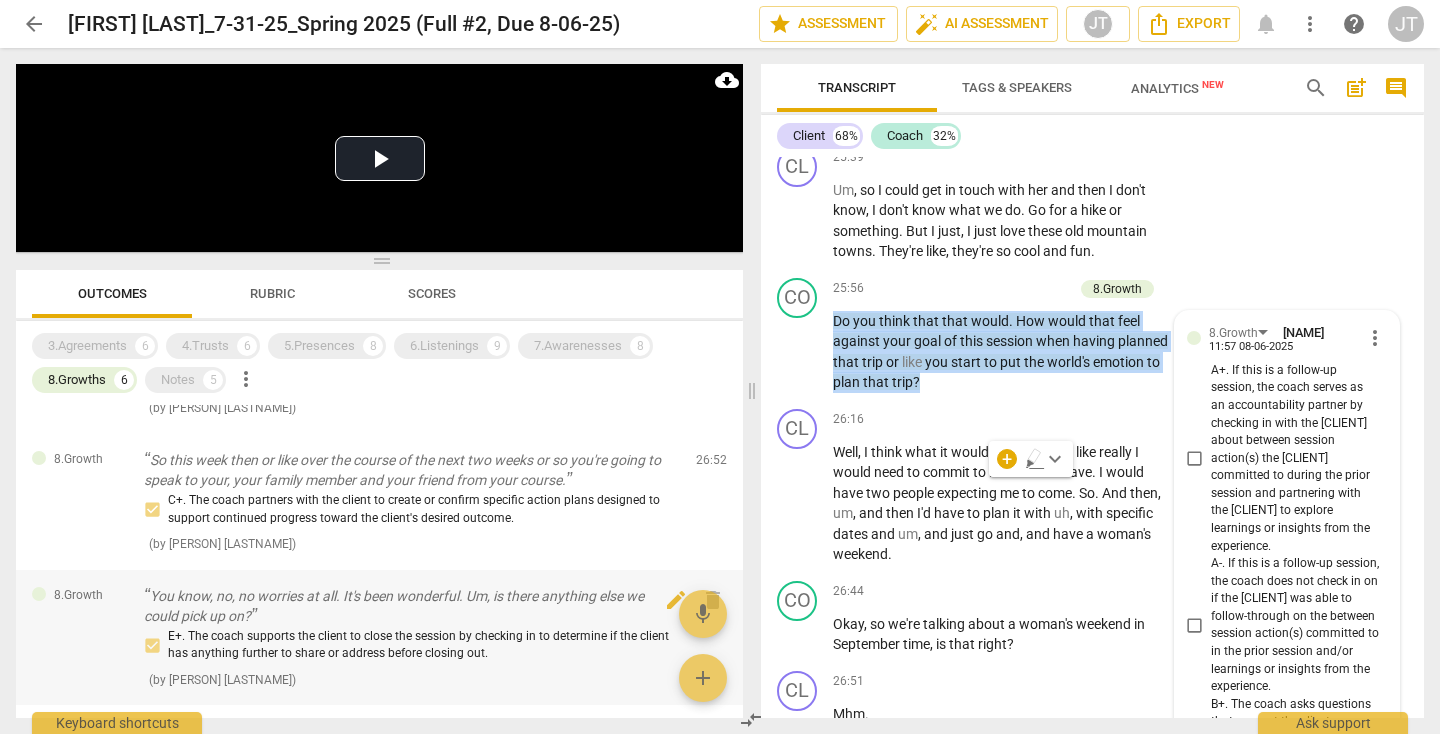 scroll, scrollTop: 844, scrollLeft: 0, axis: vertical 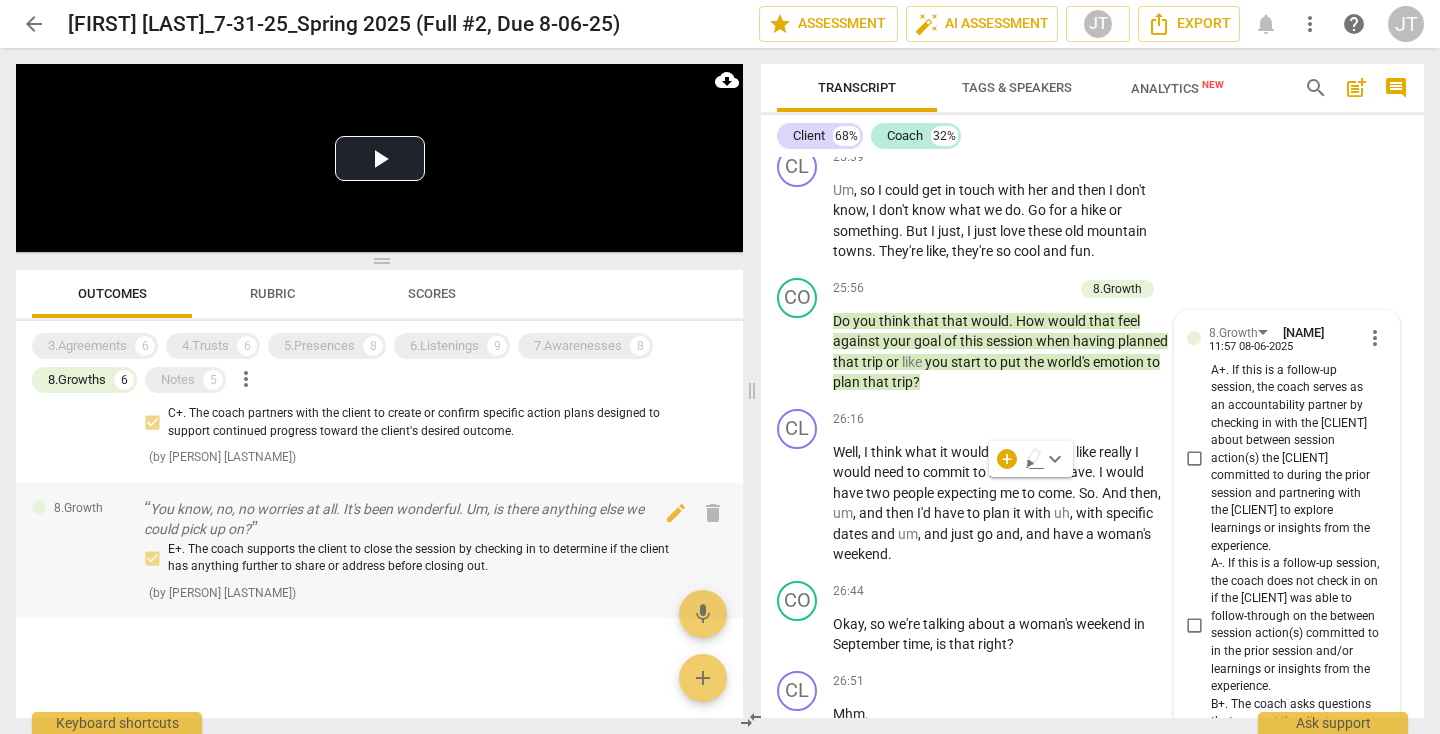 click on "You know, no, no worries at all. It's been wonderful. Um, is there anything else we could pick up on?" at bounding box center (412, 519) 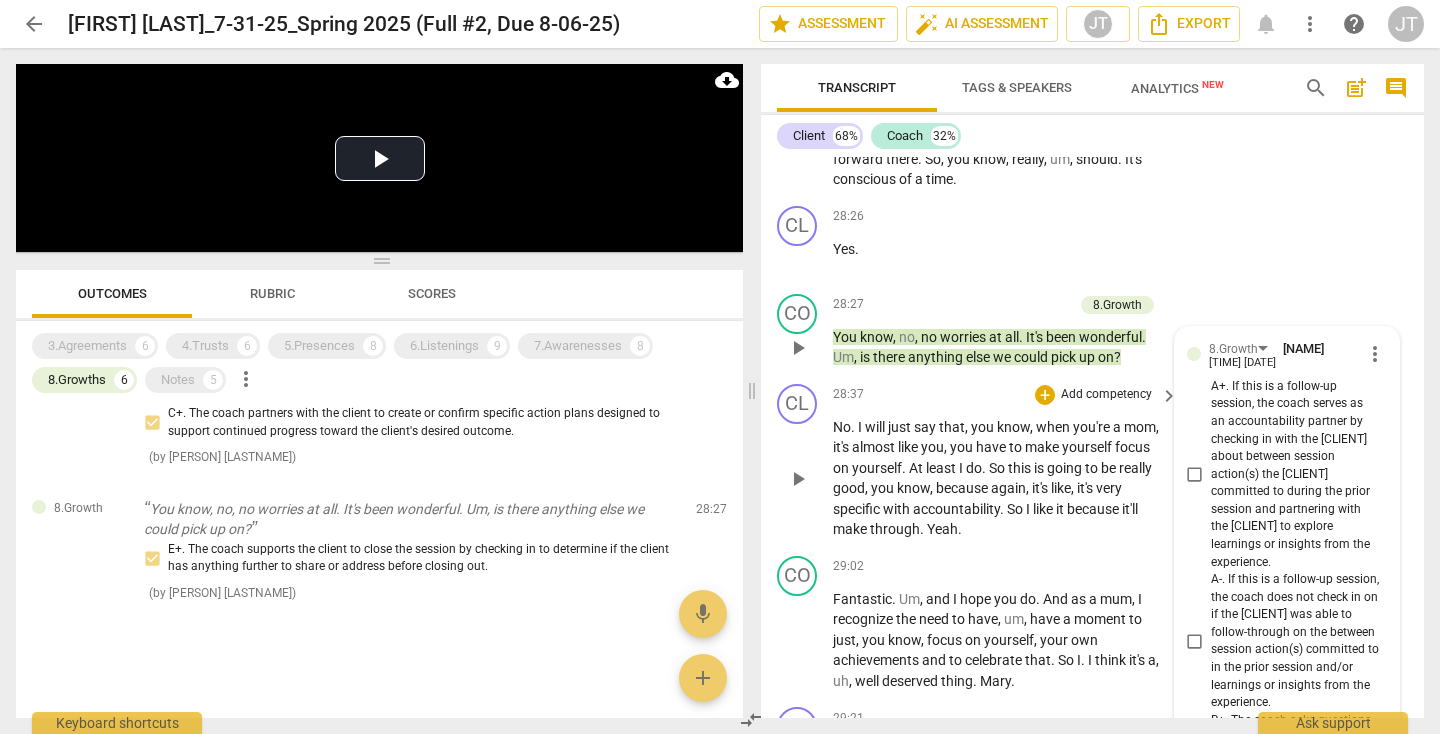 scroll, scrollTop: 13928, scrollLeft: 0, axis: vertical 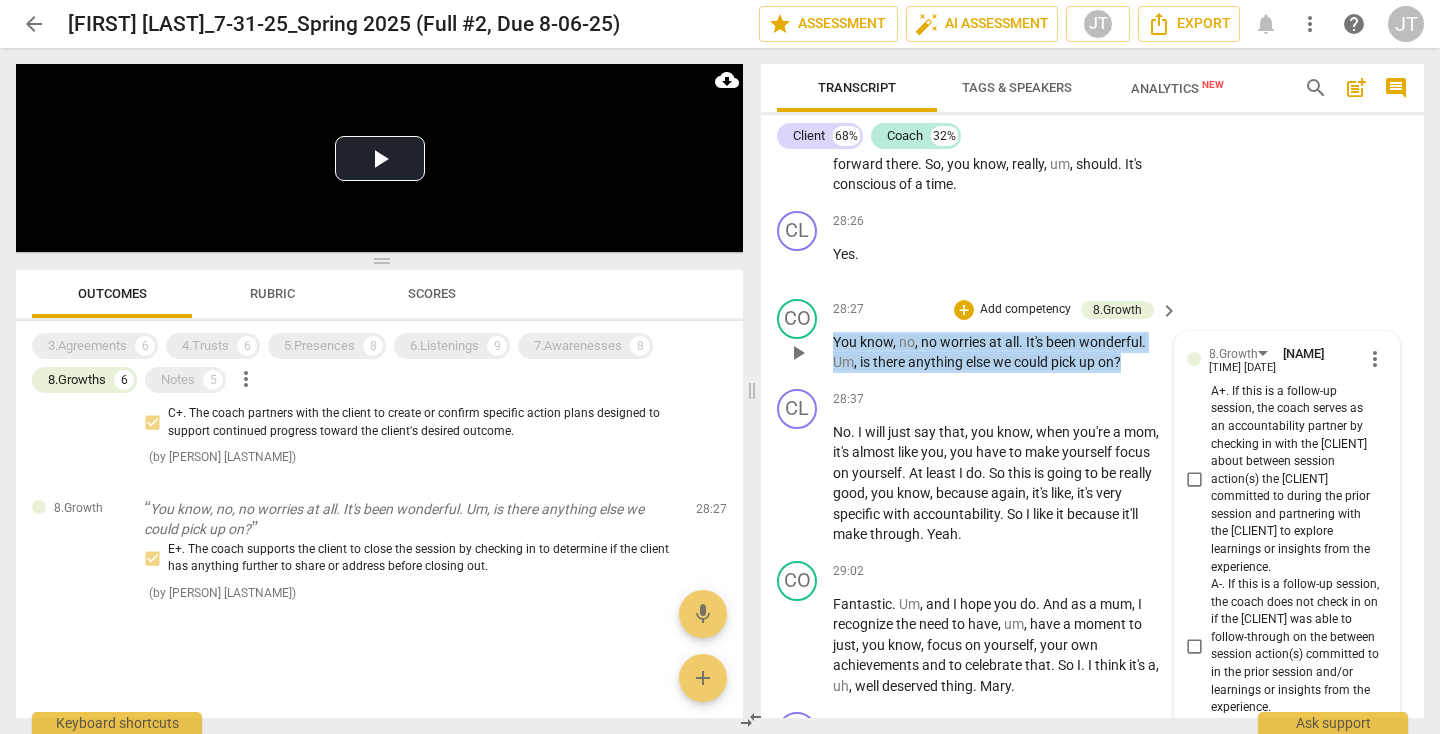 drag, startPoint x: 1136, startPoint y: 461, endPoint x: 819, endPoint y: 444, distance: 317.4555 